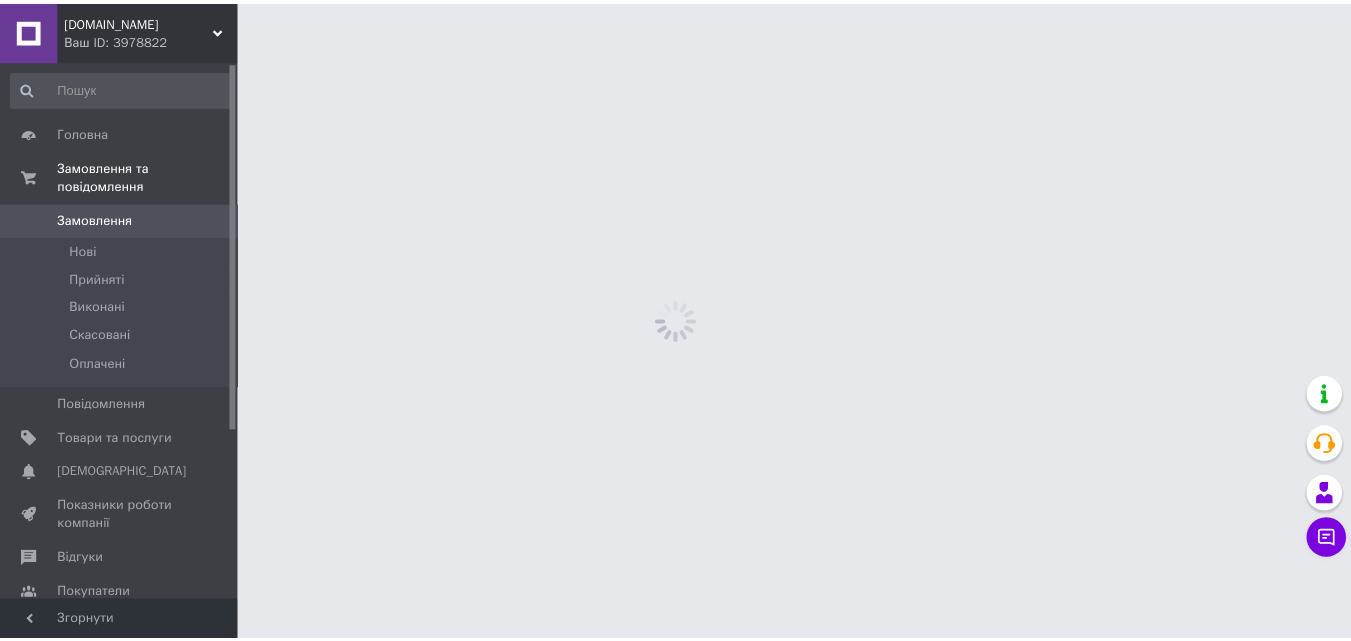 scroll, scrollTop: 0, scrollLeft: 0, axis: both 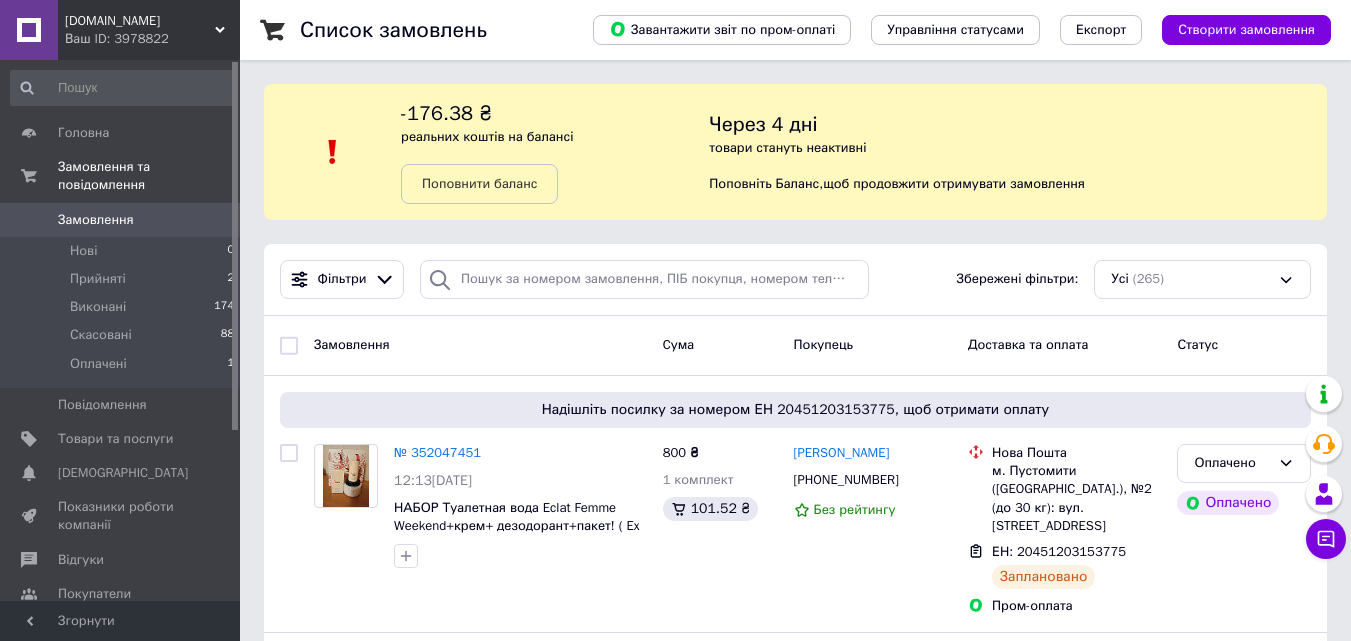 click on "Ваш ID: 3978822" at bounding box center [152, 39] 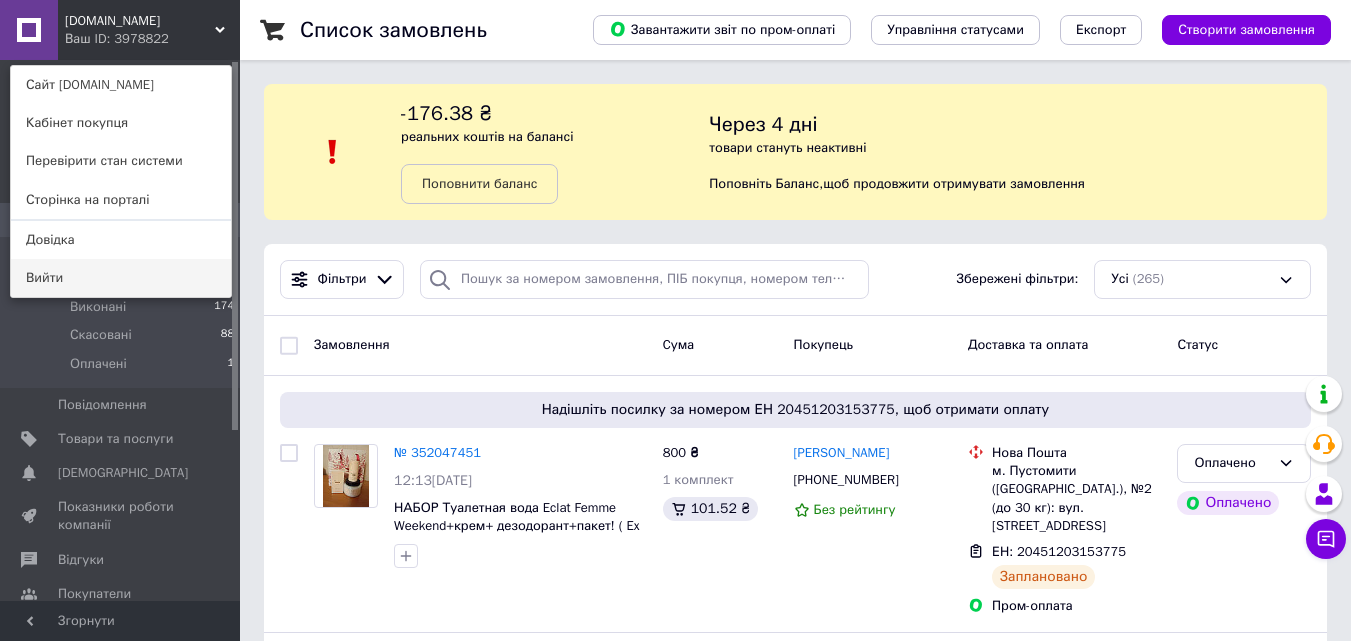 click on "Вийти" at bounding box center [121, 278] 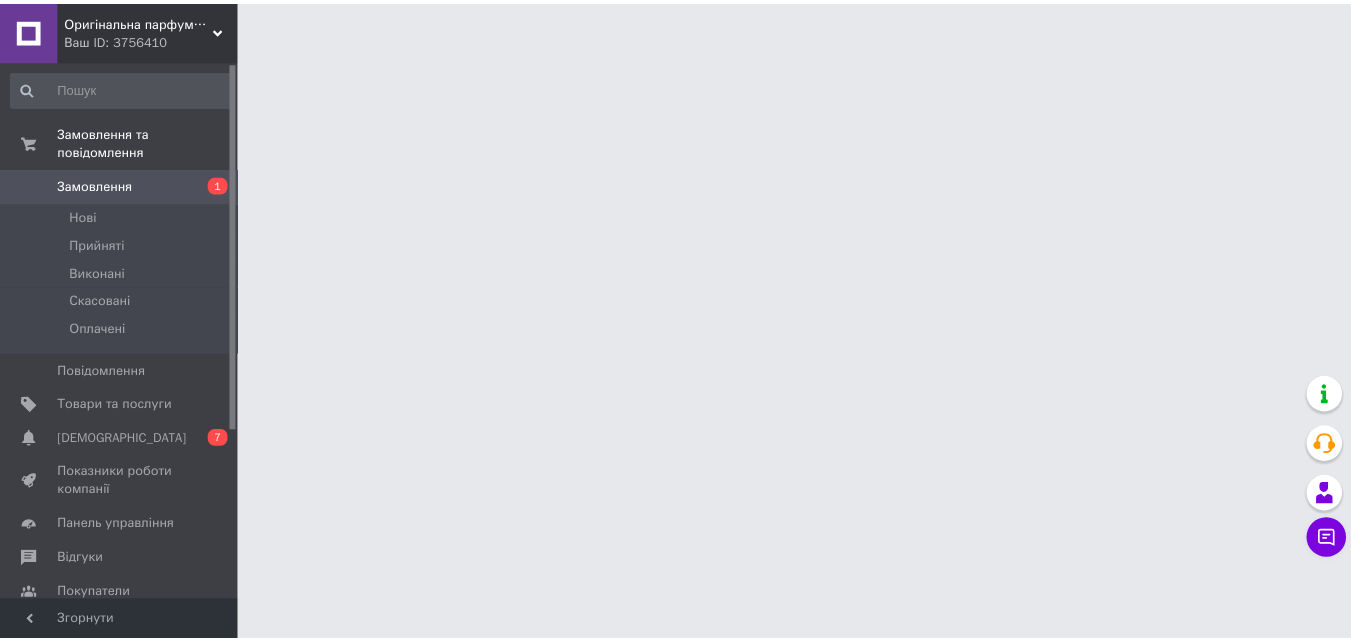 scroll, scrollTop: 0, scrollLeft: 0, axis: both 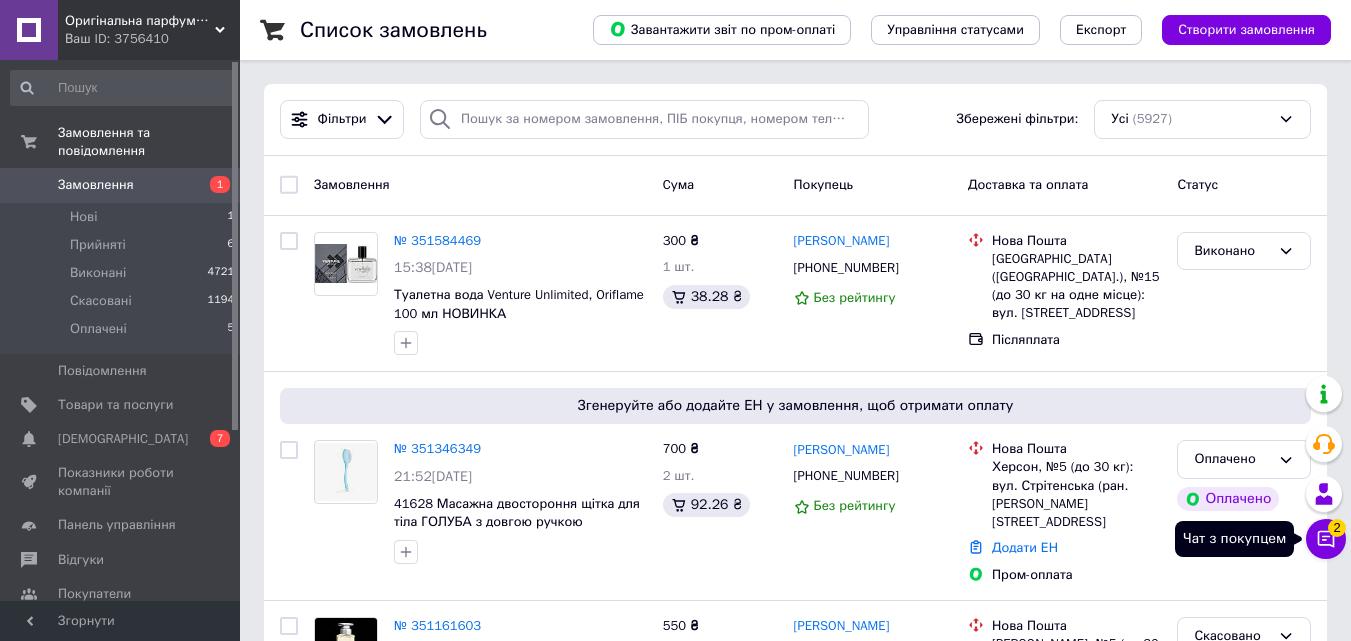 click 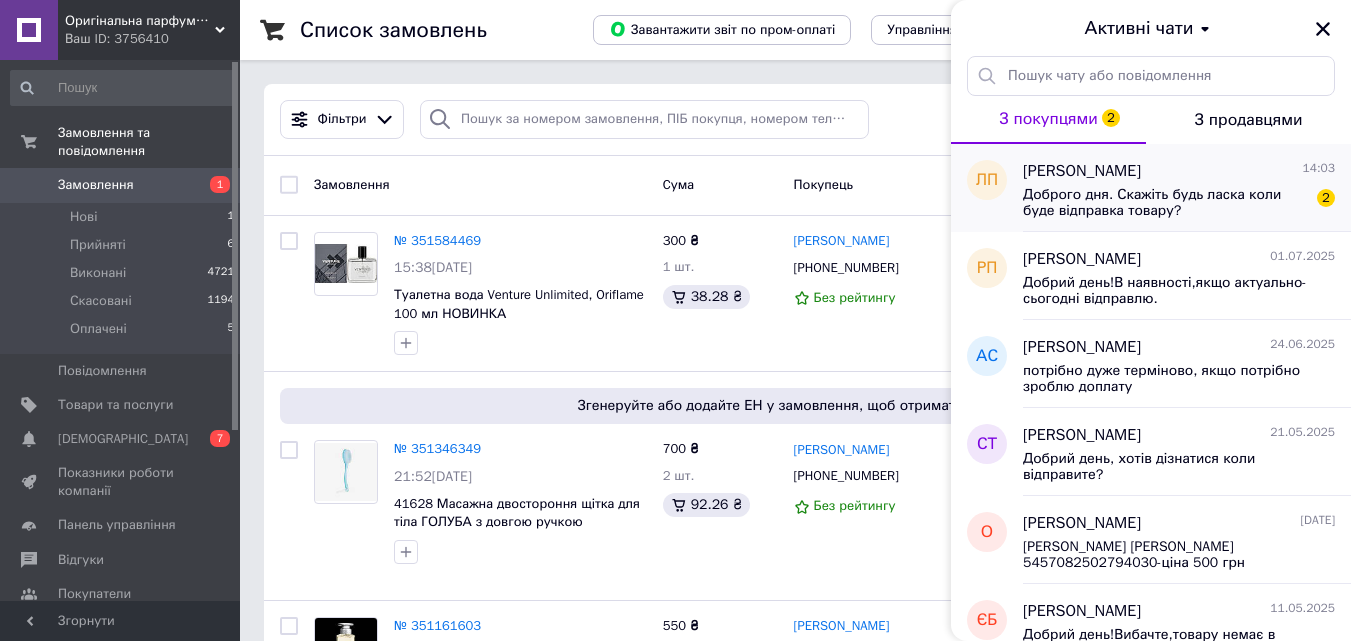 click on "Доброго дня.
Скажіть будь ласка  коли буде відправка товару?" at bounding box center (1165, 203) 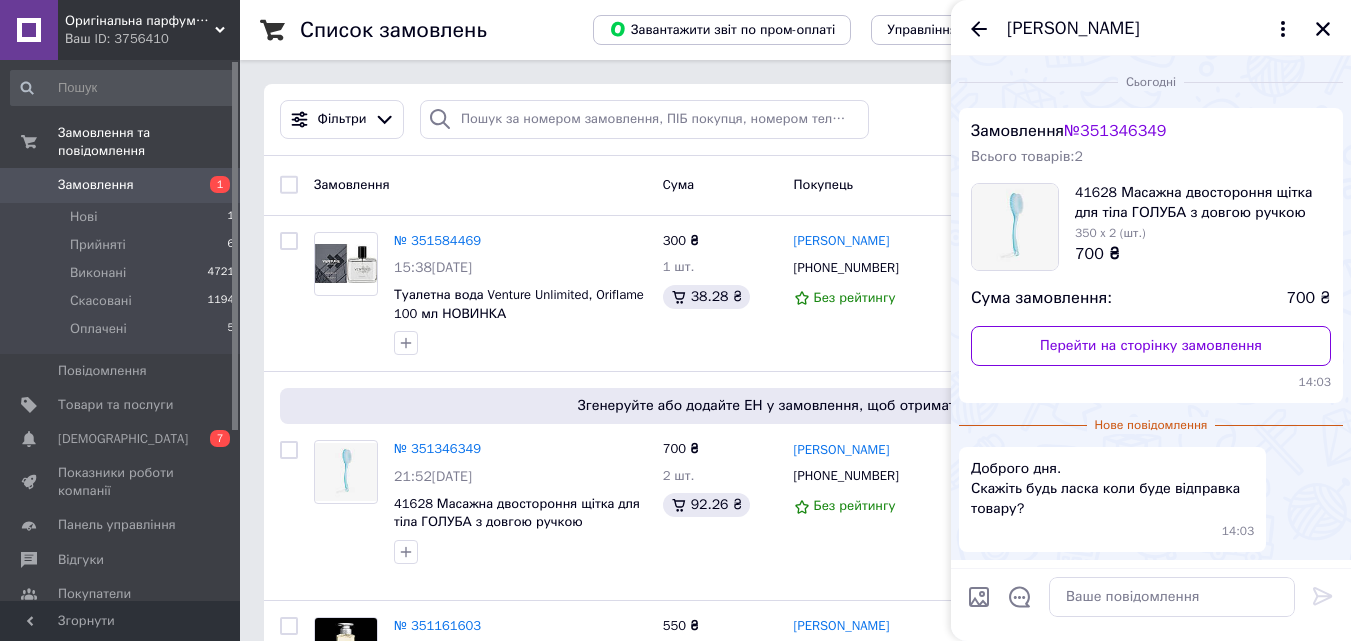 scroll, scrollTop: 65, scrollLeft: 0, axis: vertical 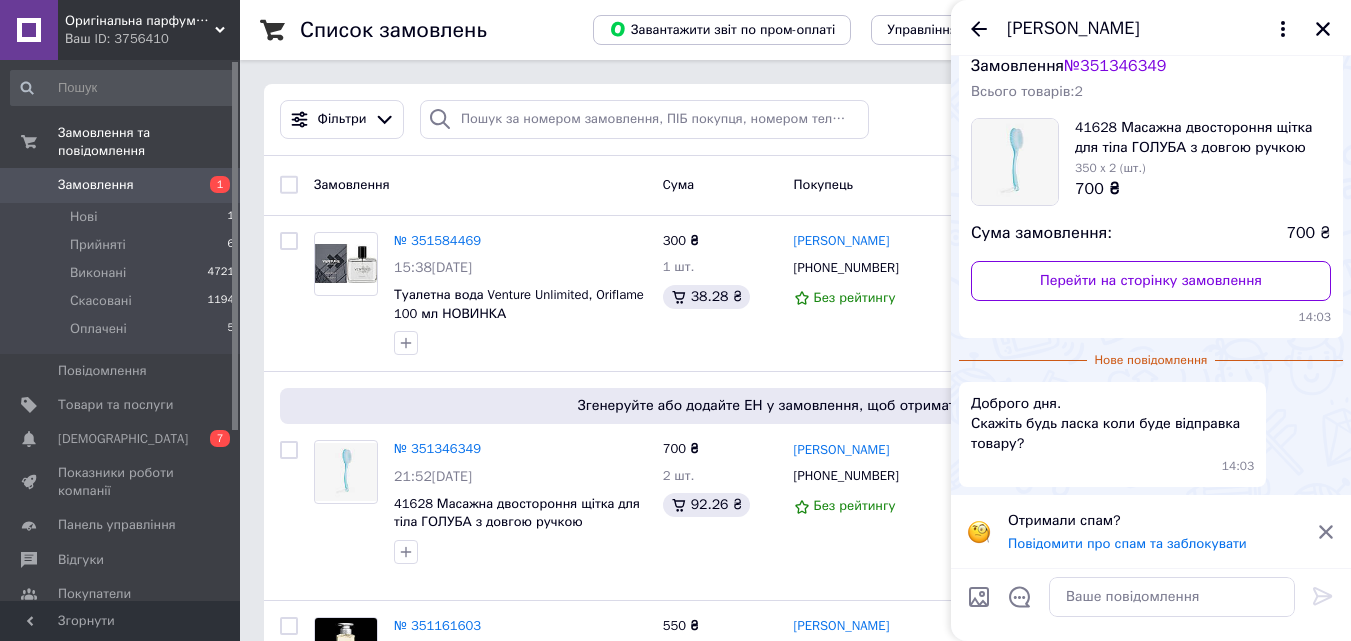 click at bounding box center (979, 597) 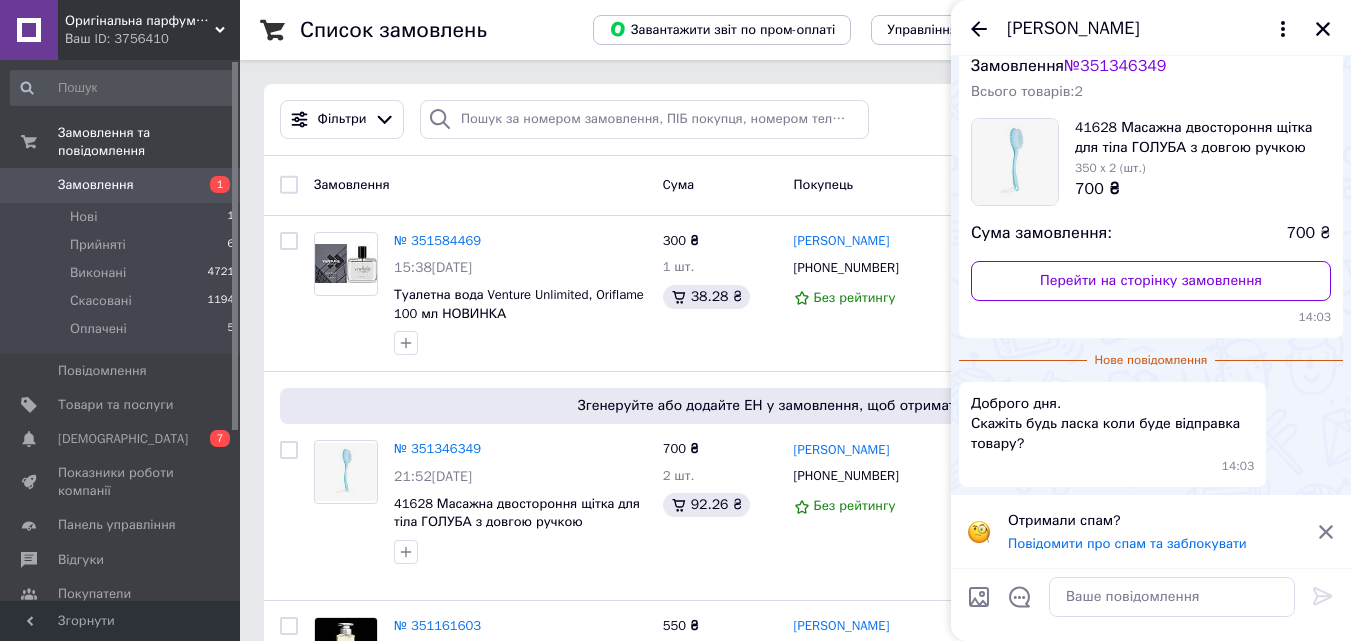 type on "C:\fakepath\Без названия - 2025-05-21T151215.363.jpg" 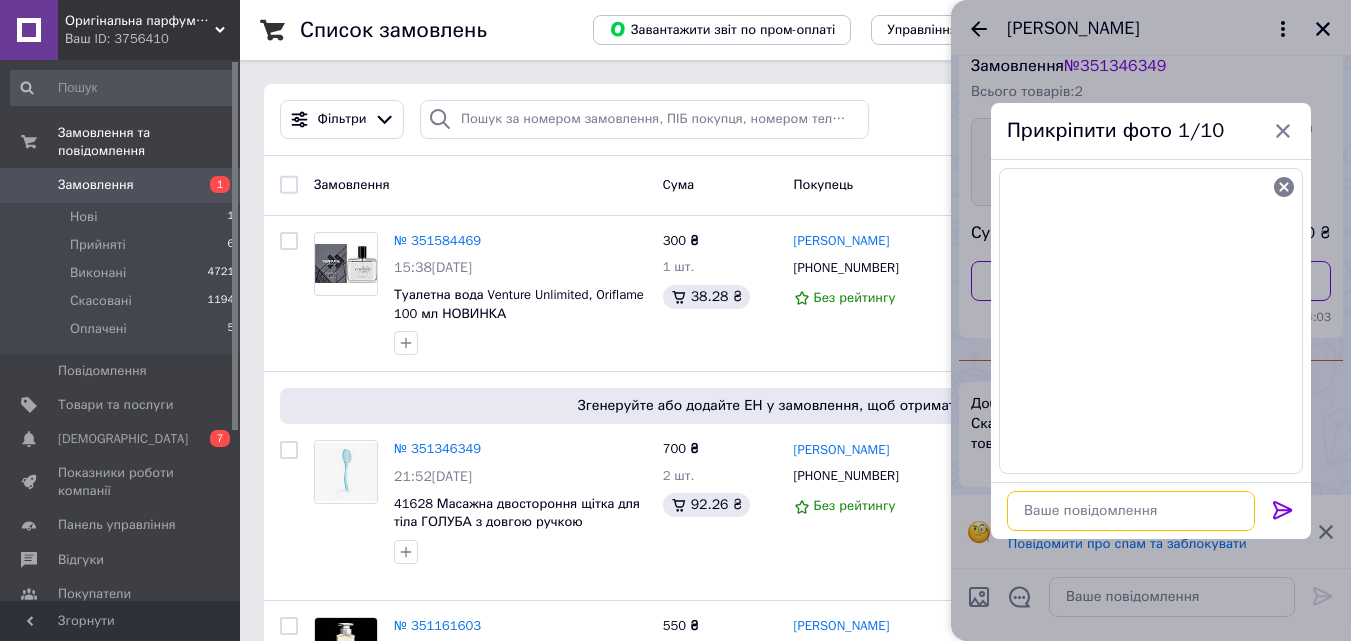 click at bounding box center [1131, 511] 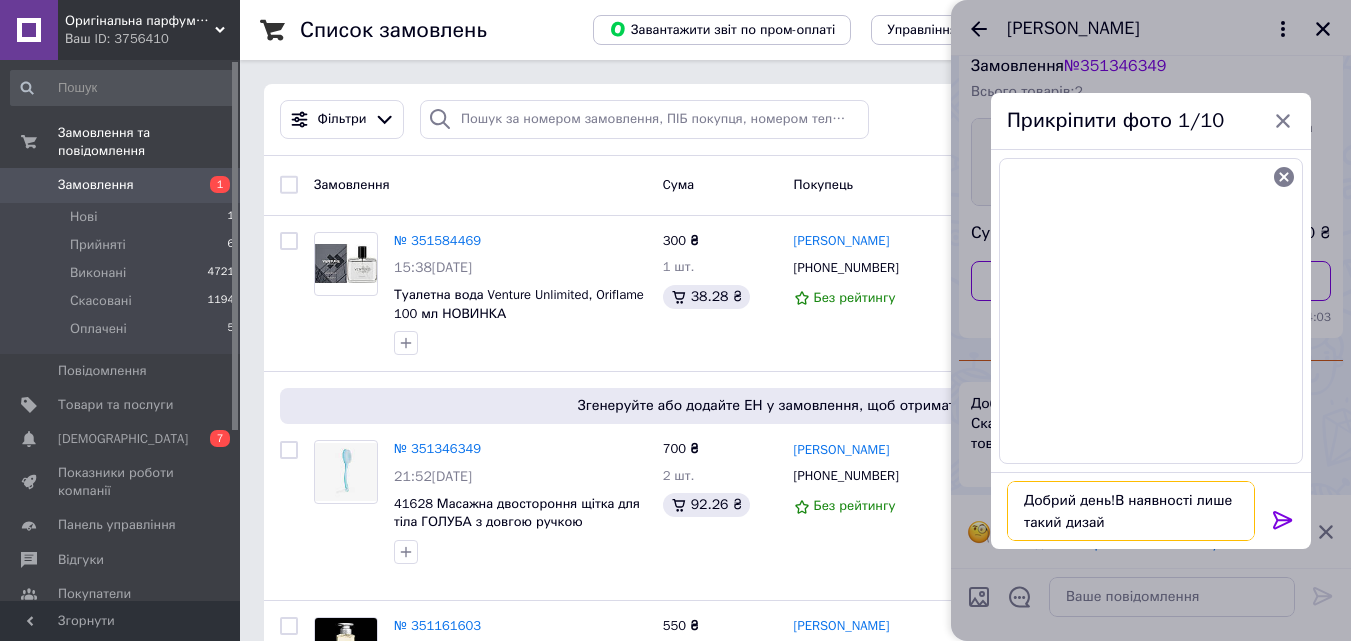 type on "Добрий день!В наявності лише такий дизайн" 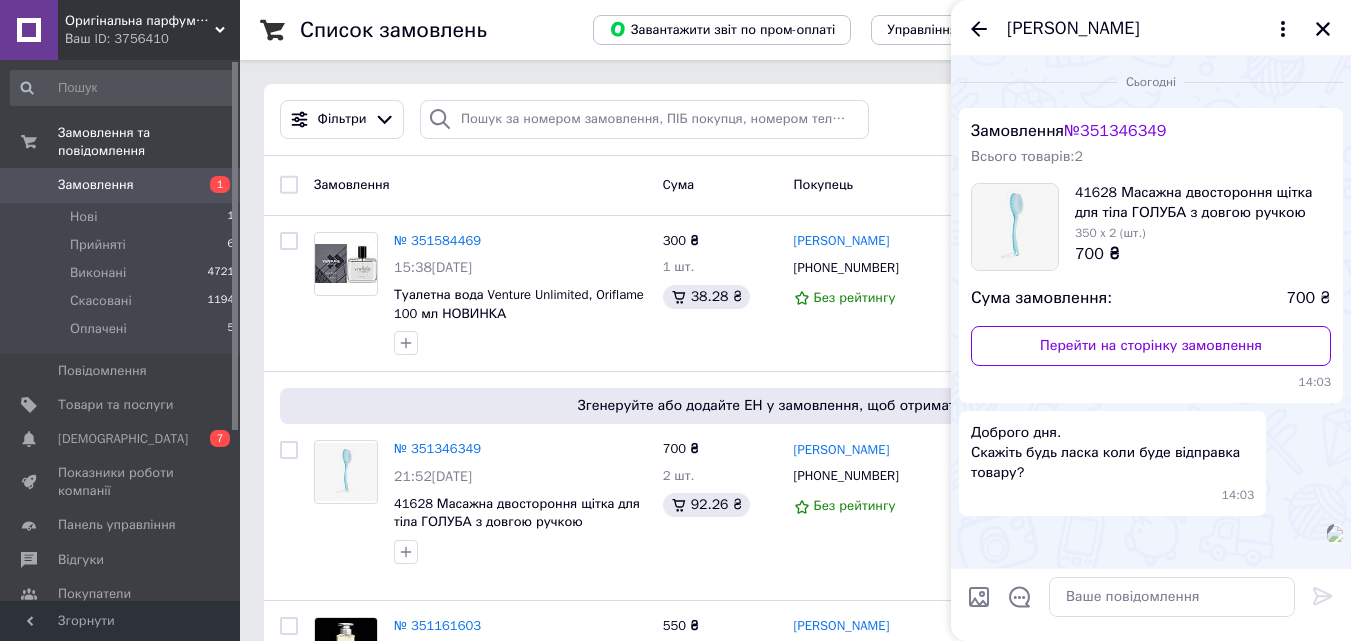 scroll, scrollTop: 140, scrollLeft: 0, axis: vertical 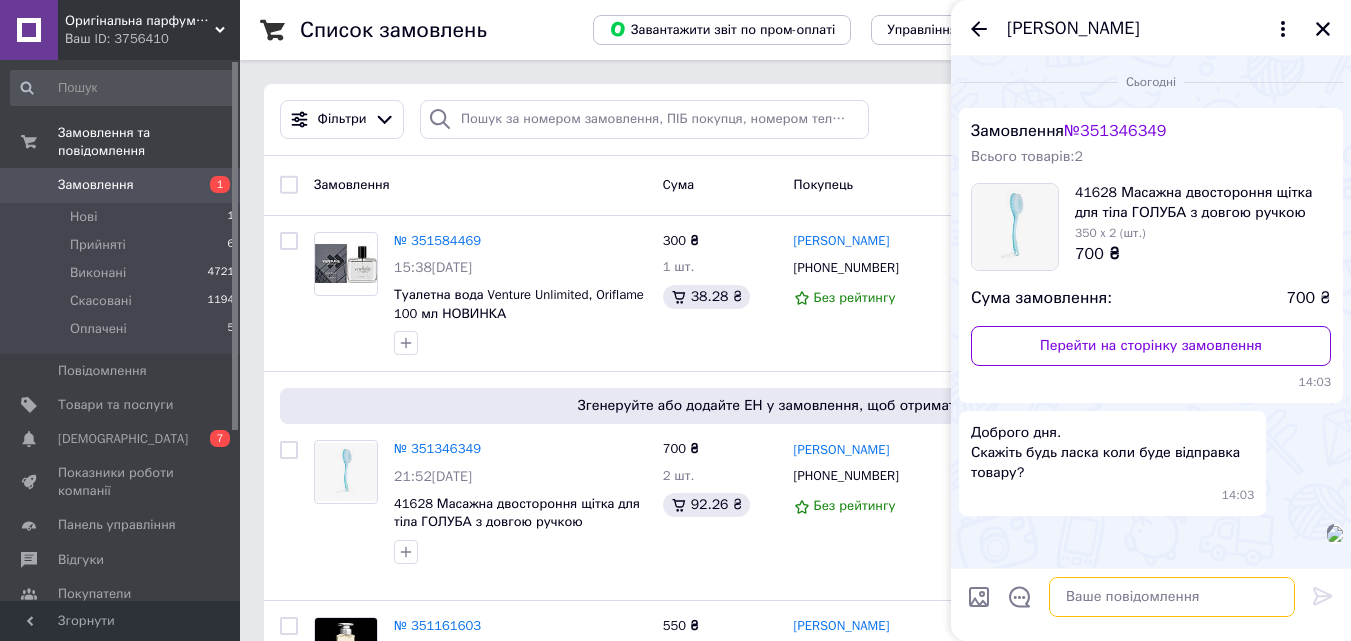 click at bounding box center [1172, 597] 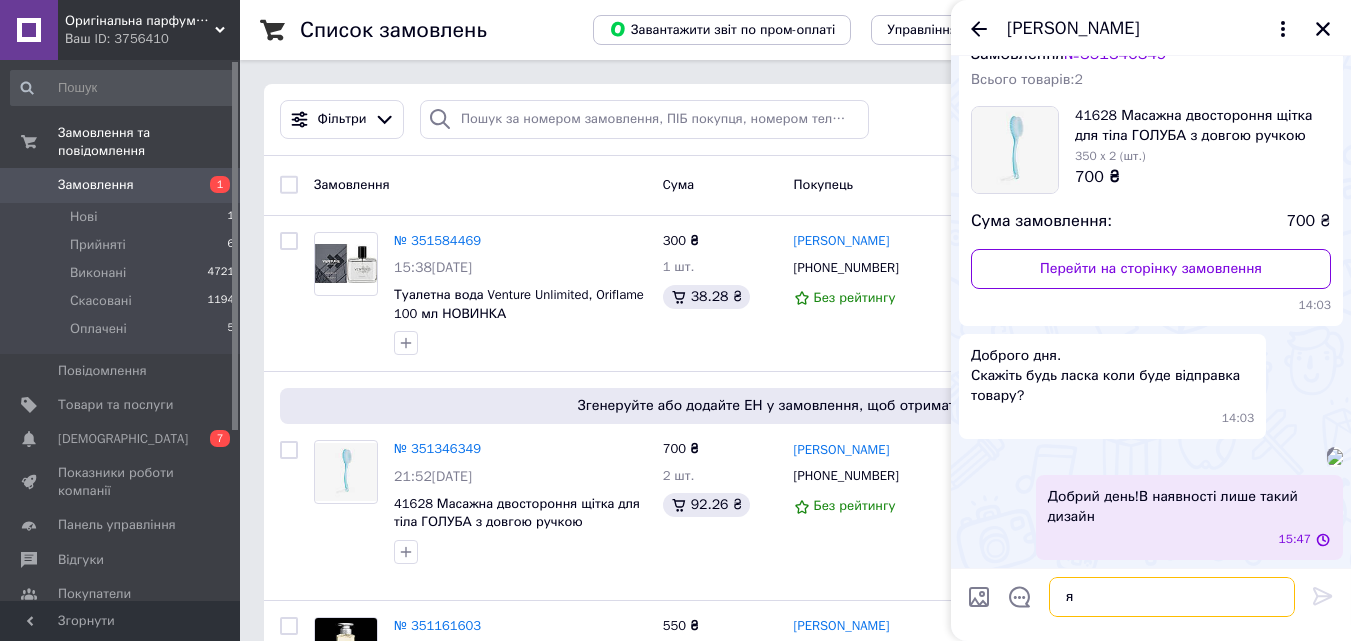 scroll, scrollTop: 357, scrollLeft: 0, axis: vertical 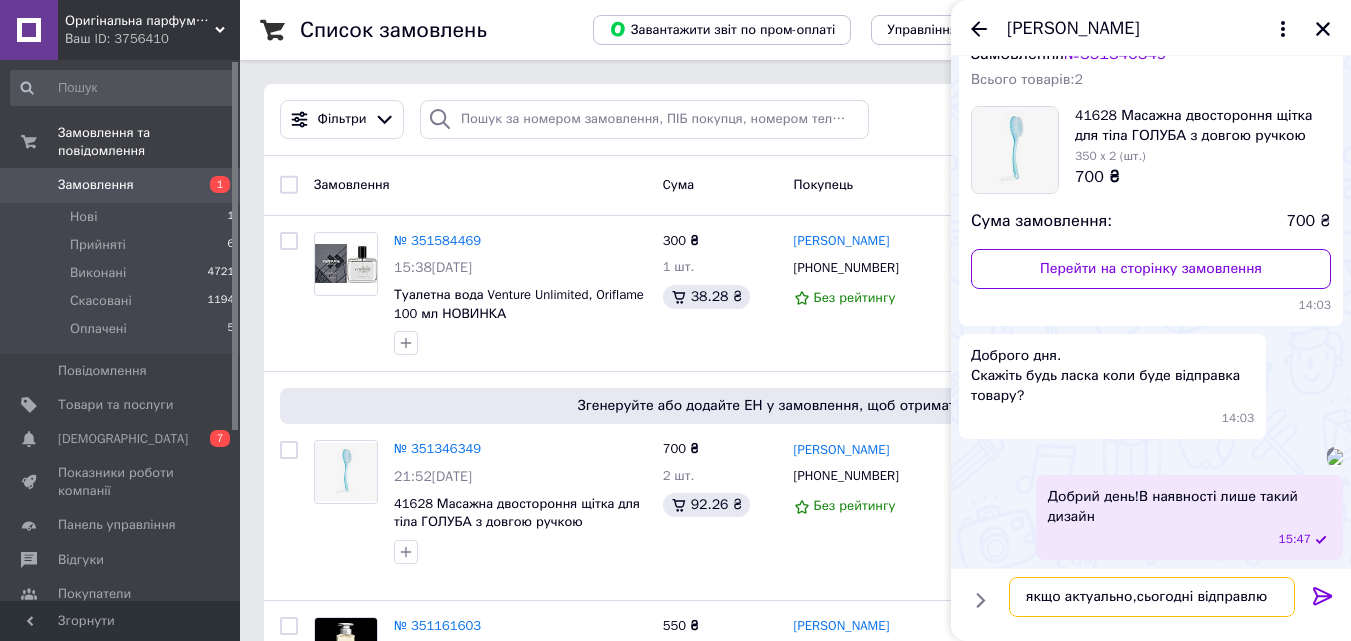 type on "якщо актуально,сьогодні відправлю." 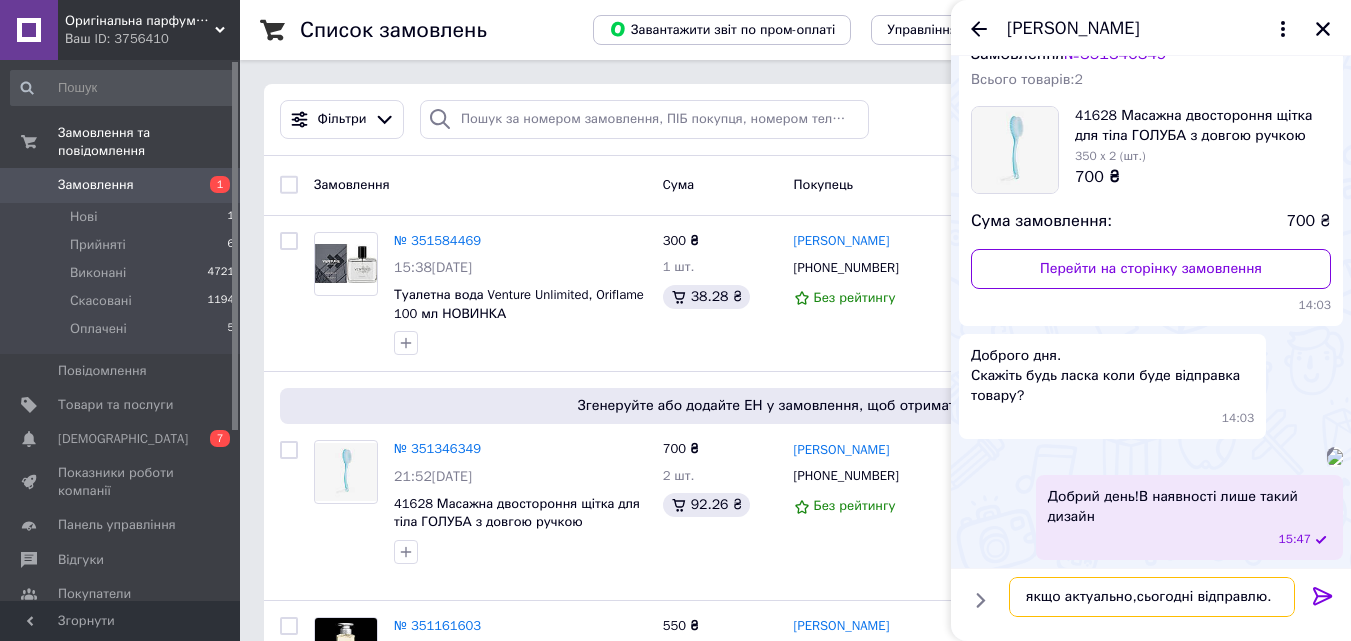 type 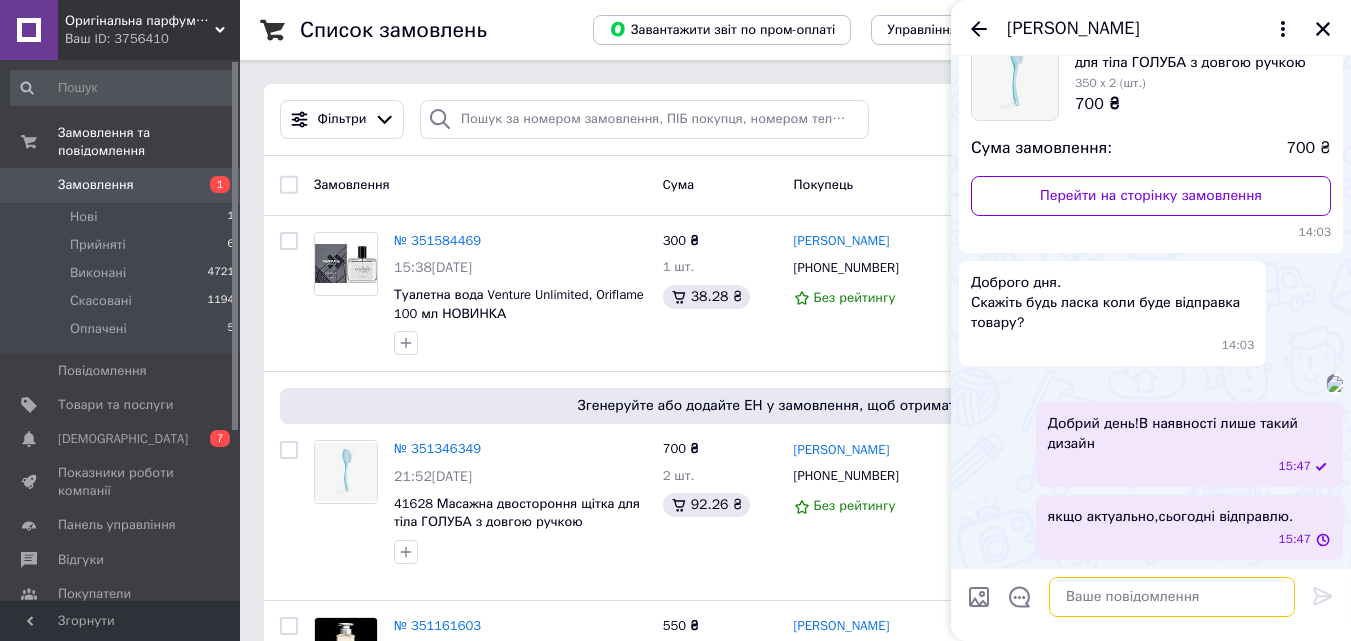 scroll, scrollTop: 430, scrollLeft: 0, axis: vertical 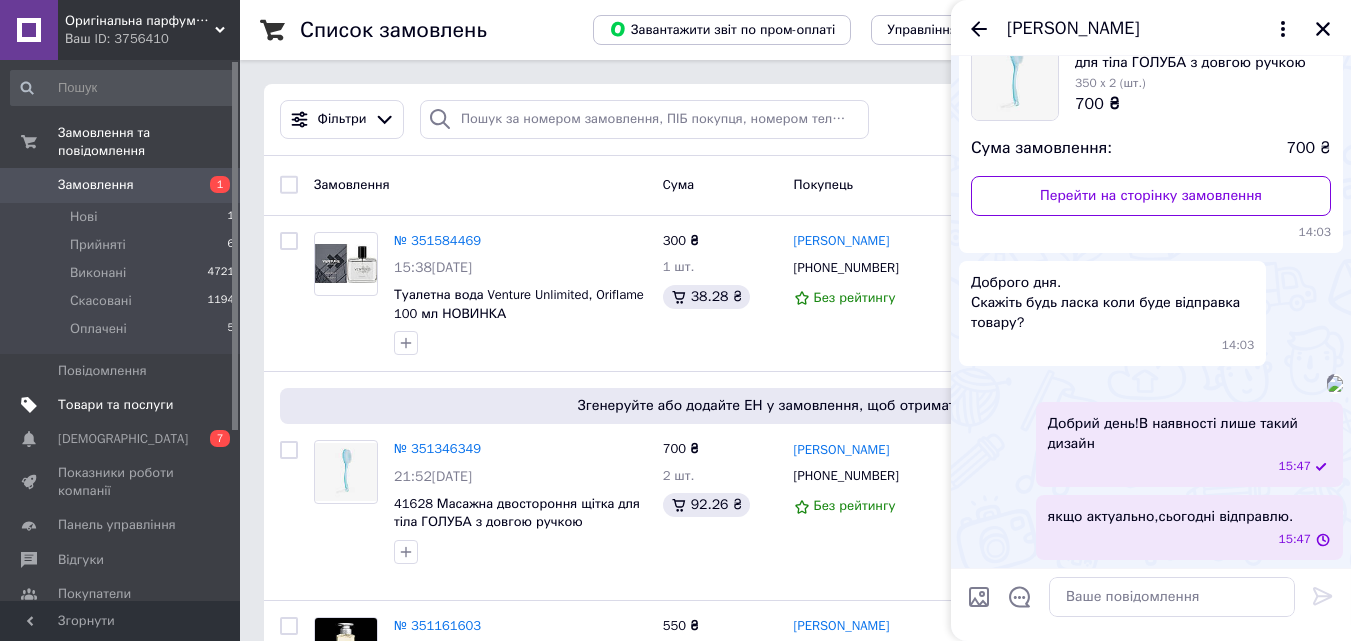 click on "Товари та послуги" at bounding box center (115, 405) 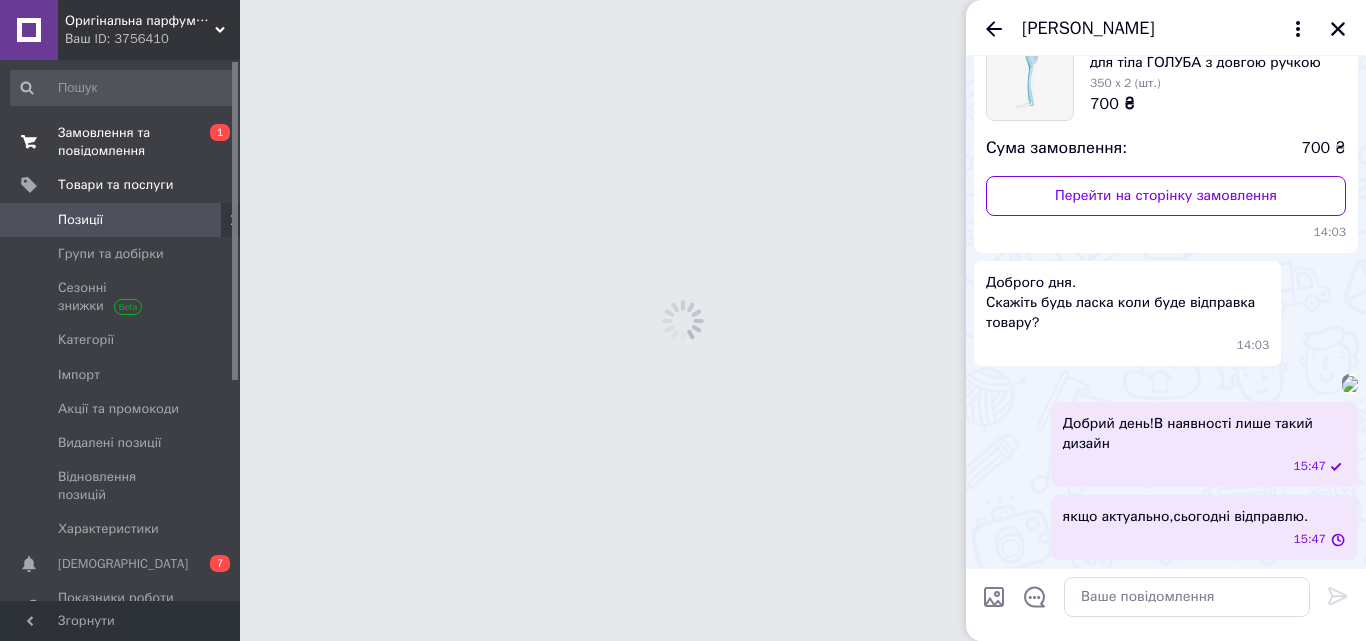 click on "Замовлення та повідомлення" at bounding box center (121, 142) 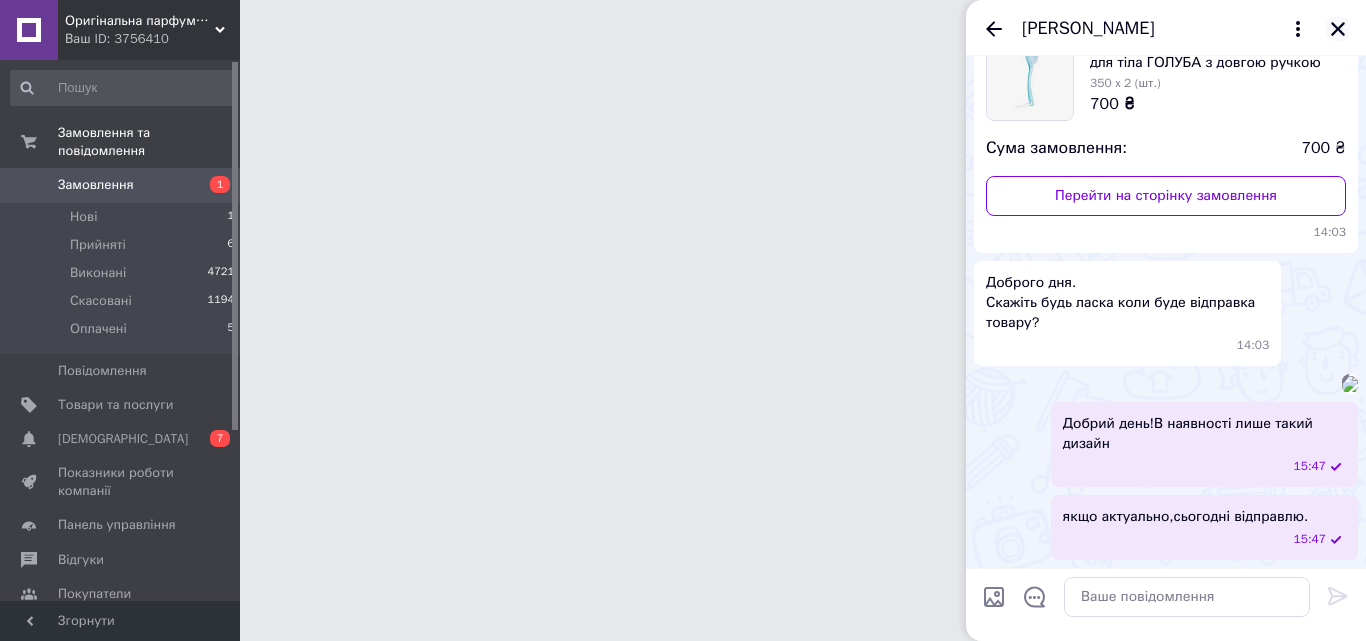 click 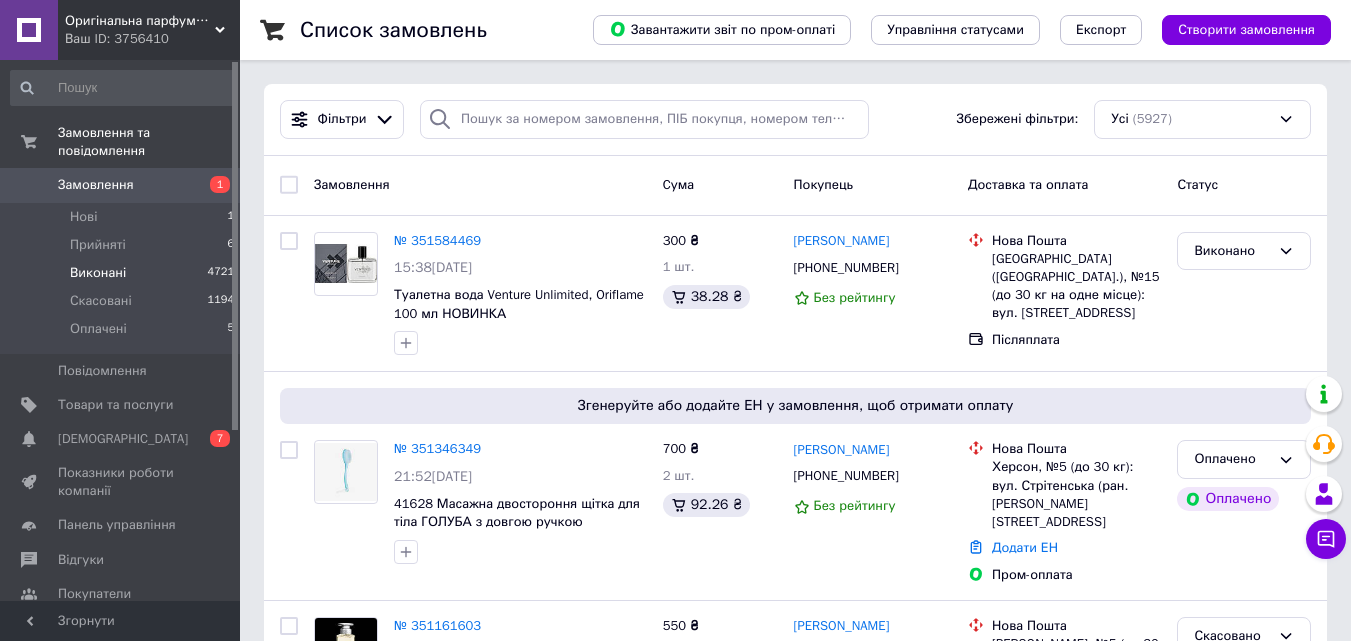 click on "Виконані 4721" at bounding box center [123, 273] 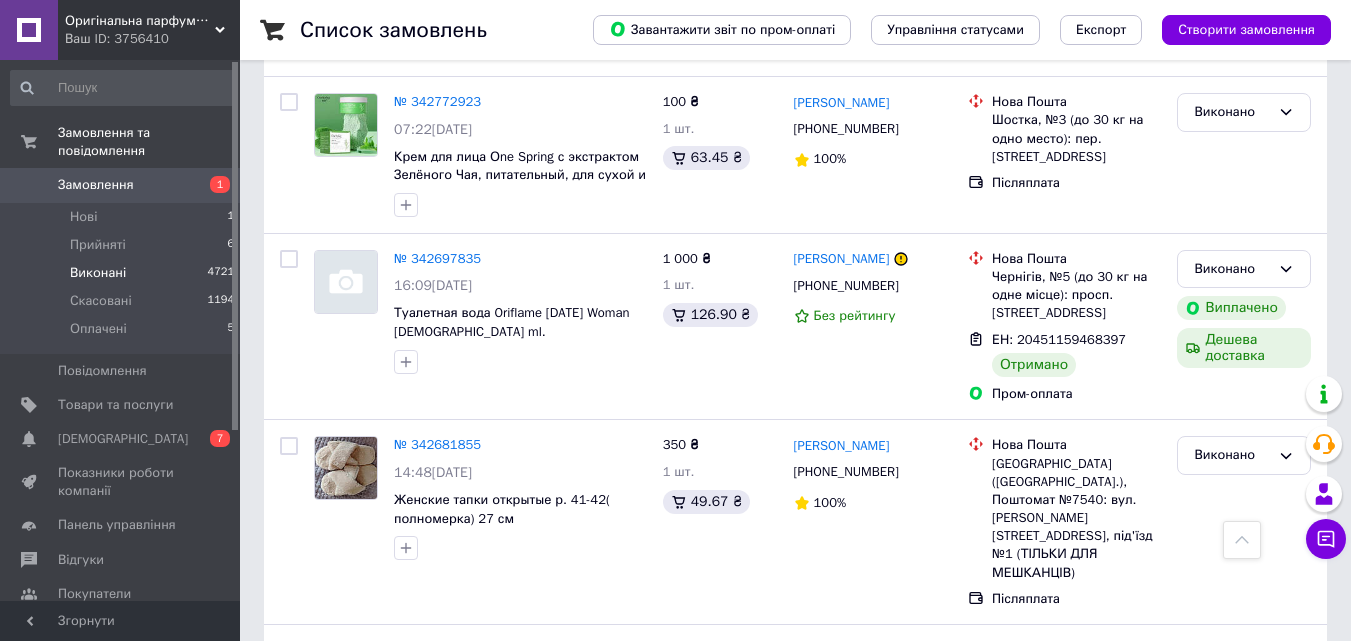 scroll, scrollTop: 3047, scrollLeft: 0, axis: vertical 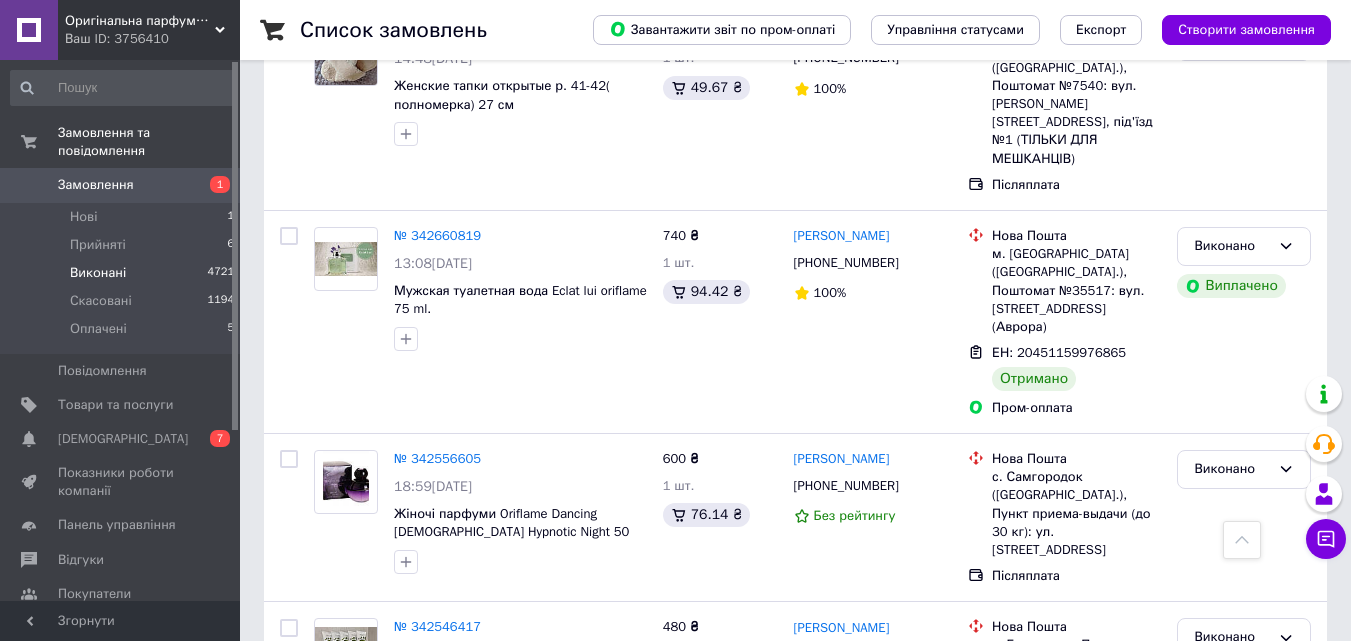 click on "237" at bounding box center (463, 803) 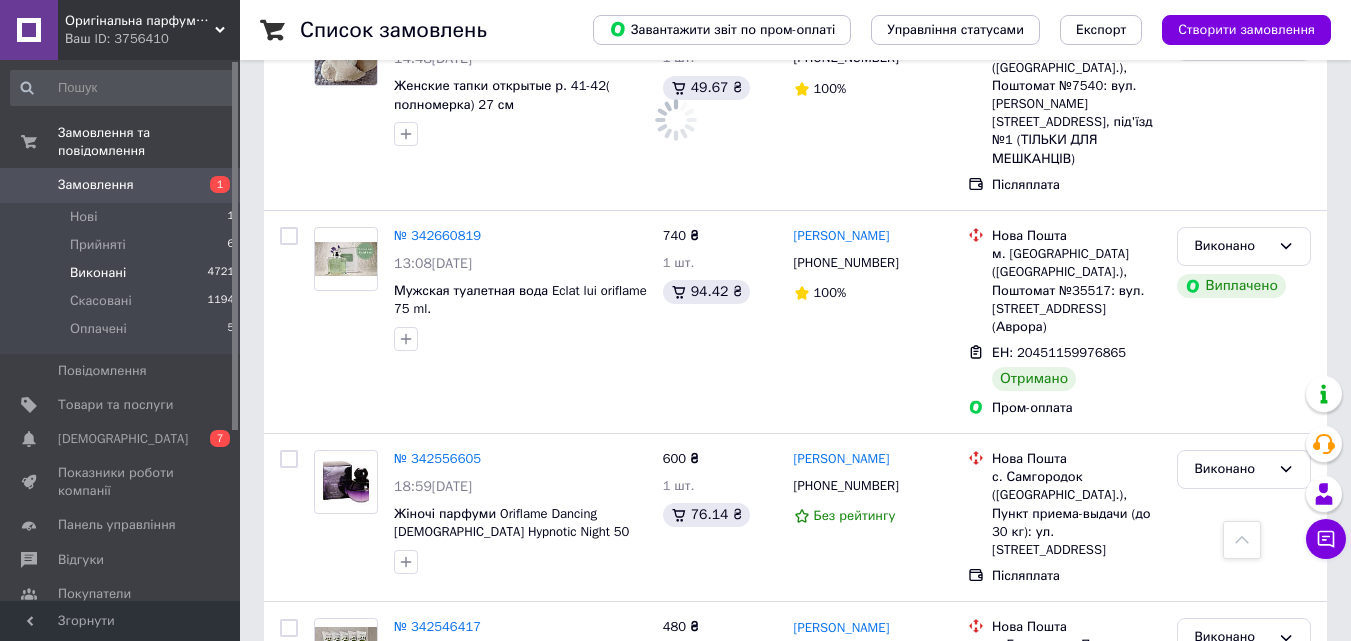 scroll, scrollTop: 0, scrollLeft: 0, axis: both 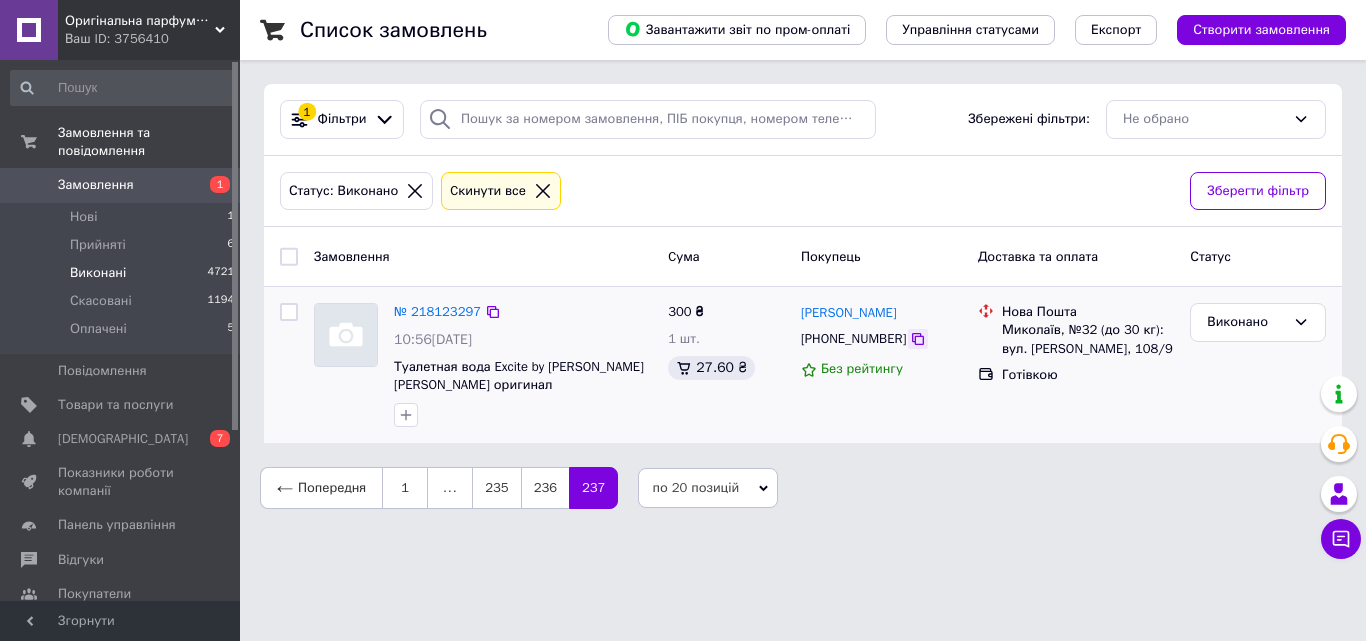 click 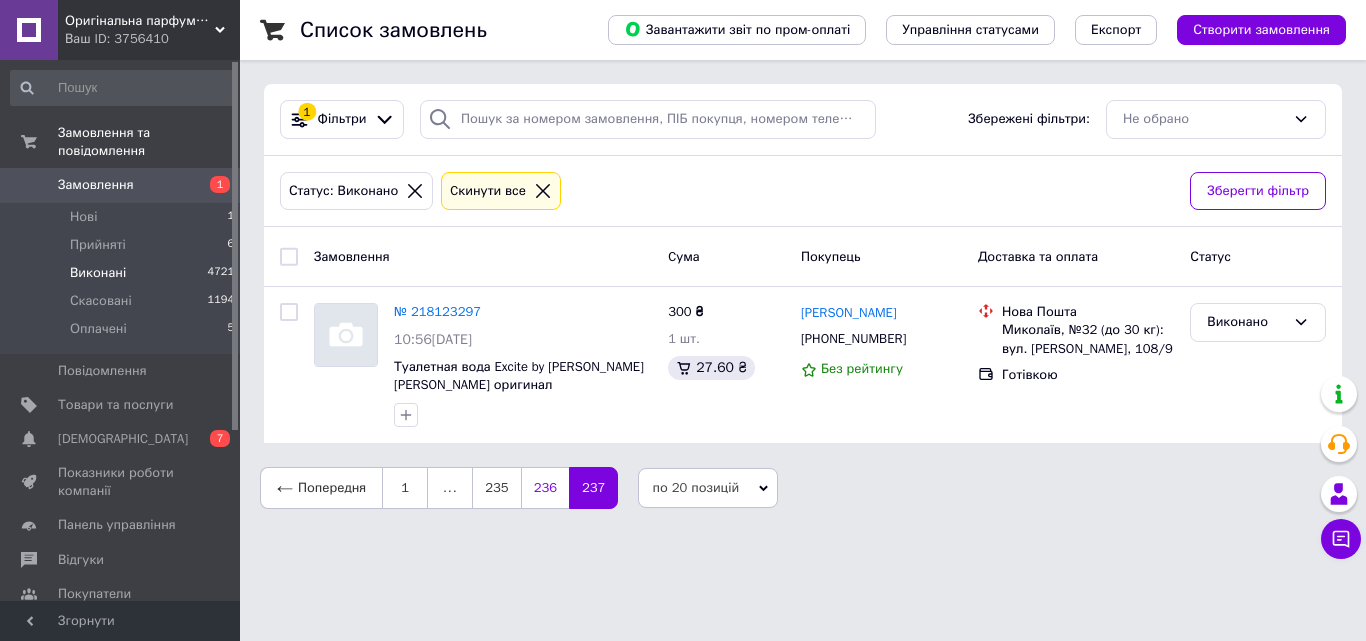 click on "236" at bounding box center [545, 488] 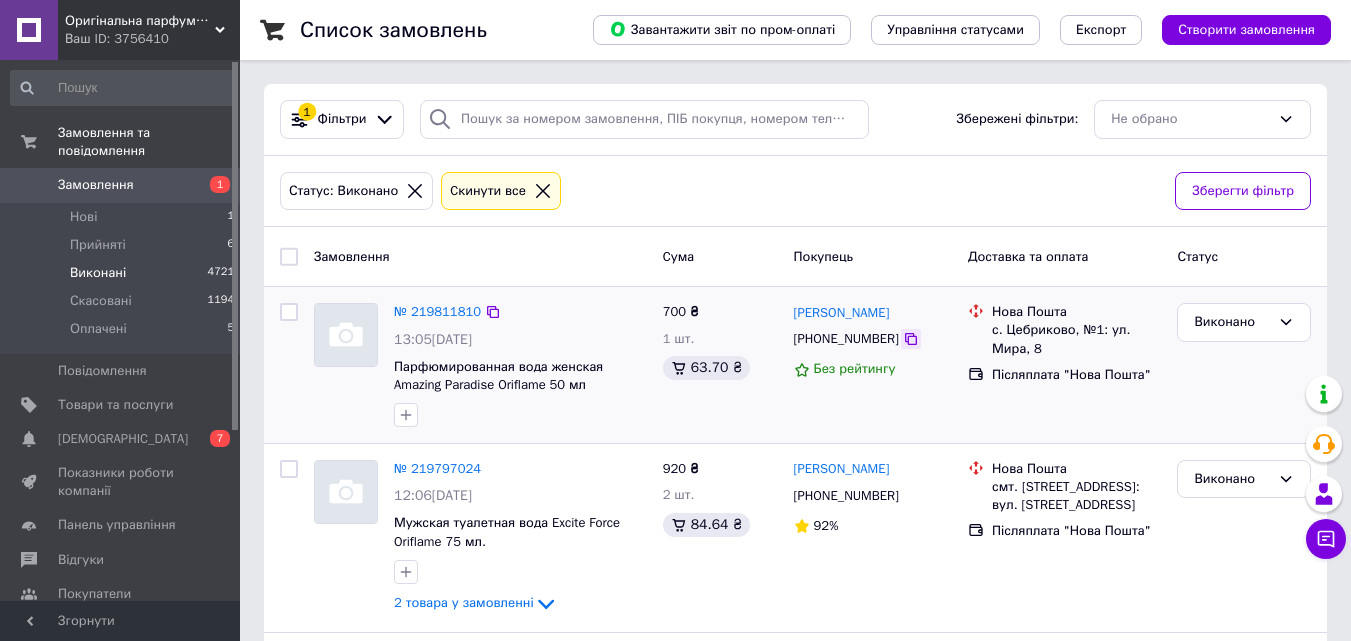 click 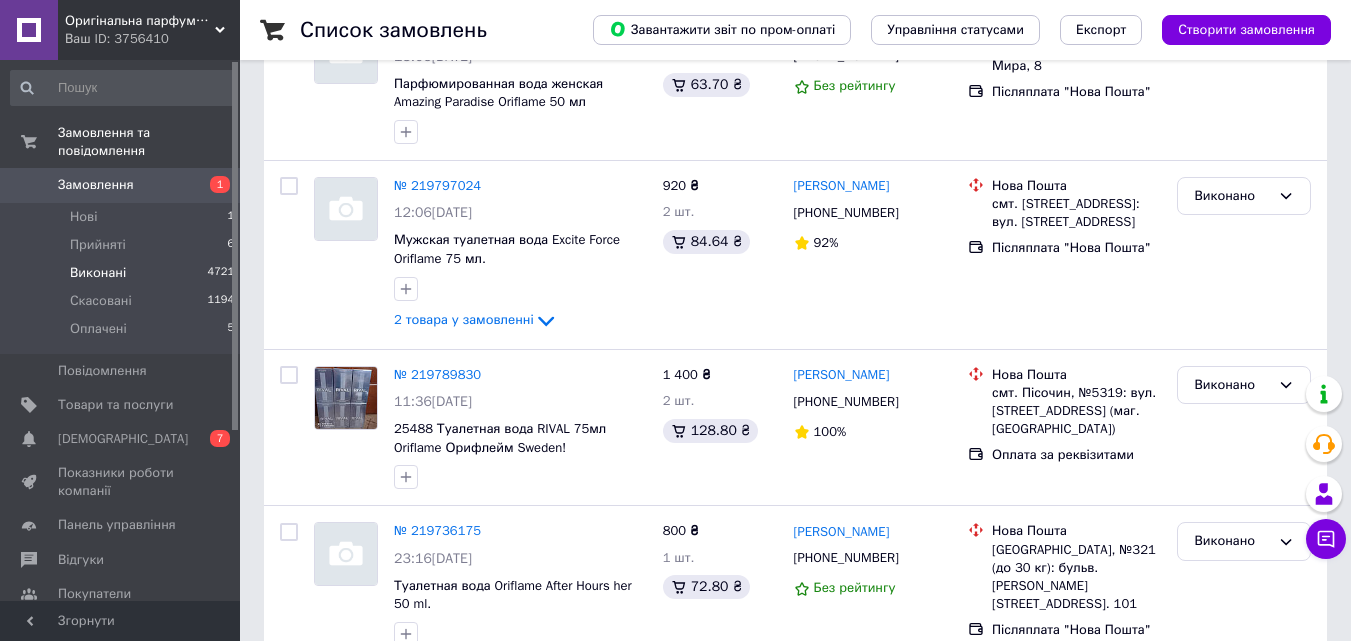 scroll, scrollTop: 294, scrollLeft: 0, axis: vertical 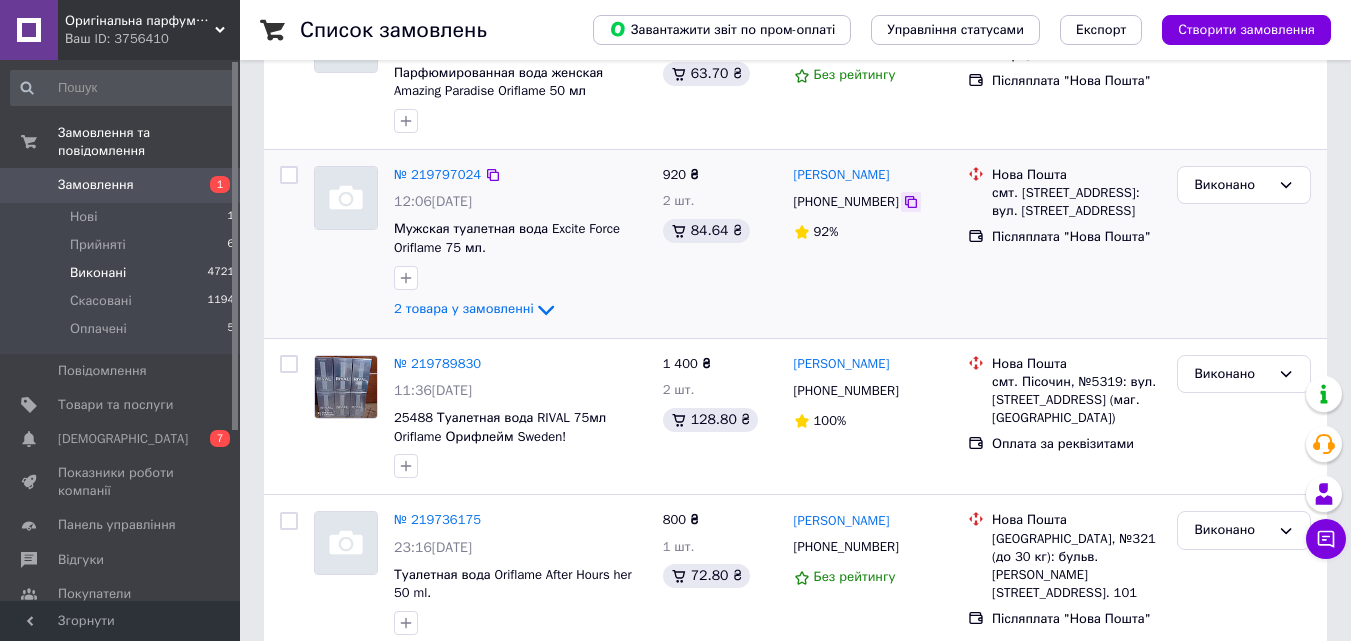 click 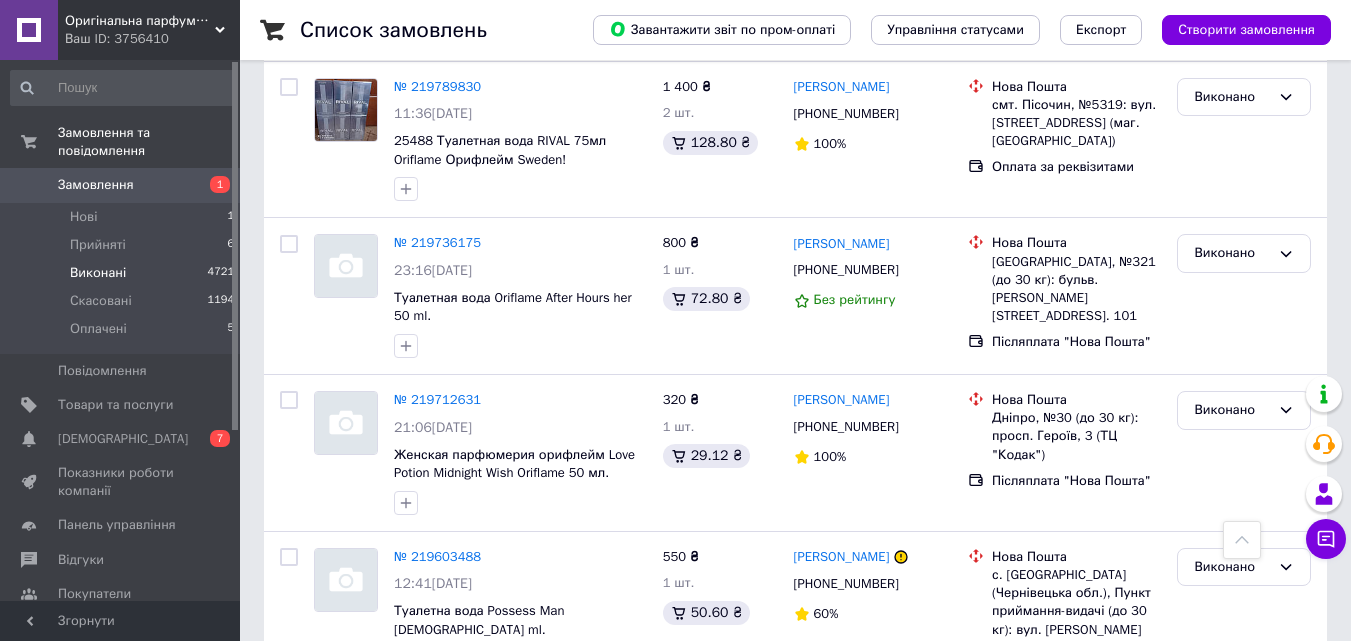 scroll, scrollTop: 612, scrollLeft: 0, axis: vertical 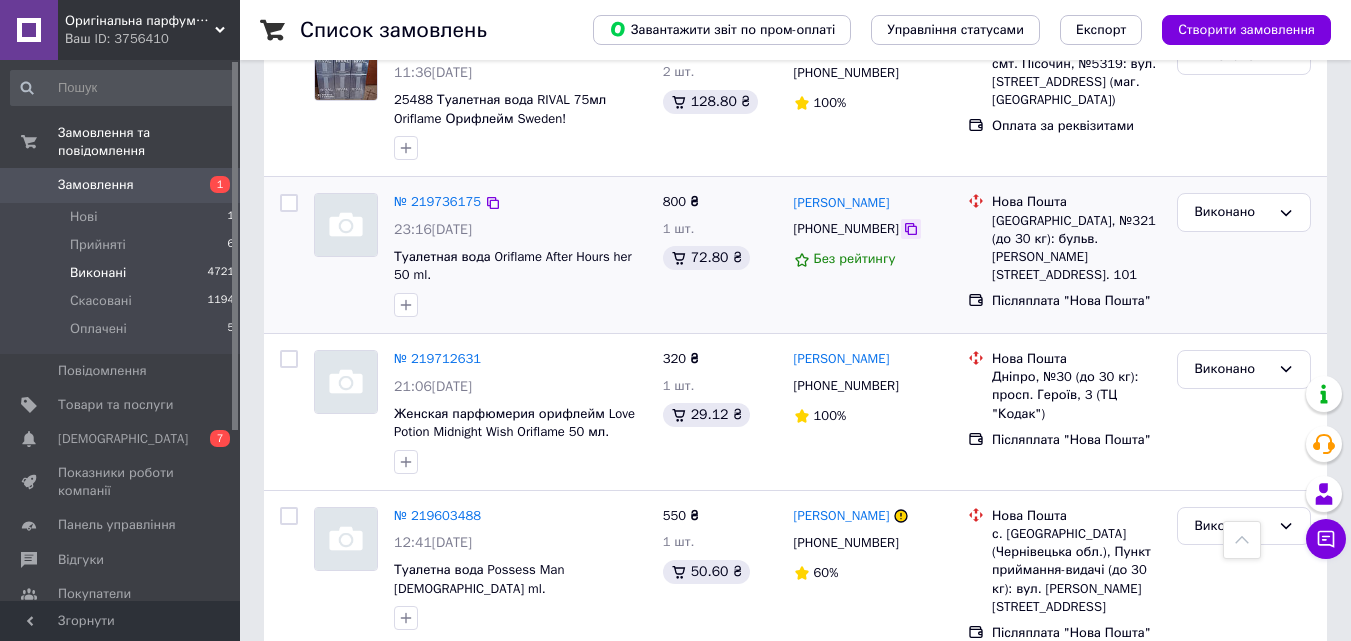 click 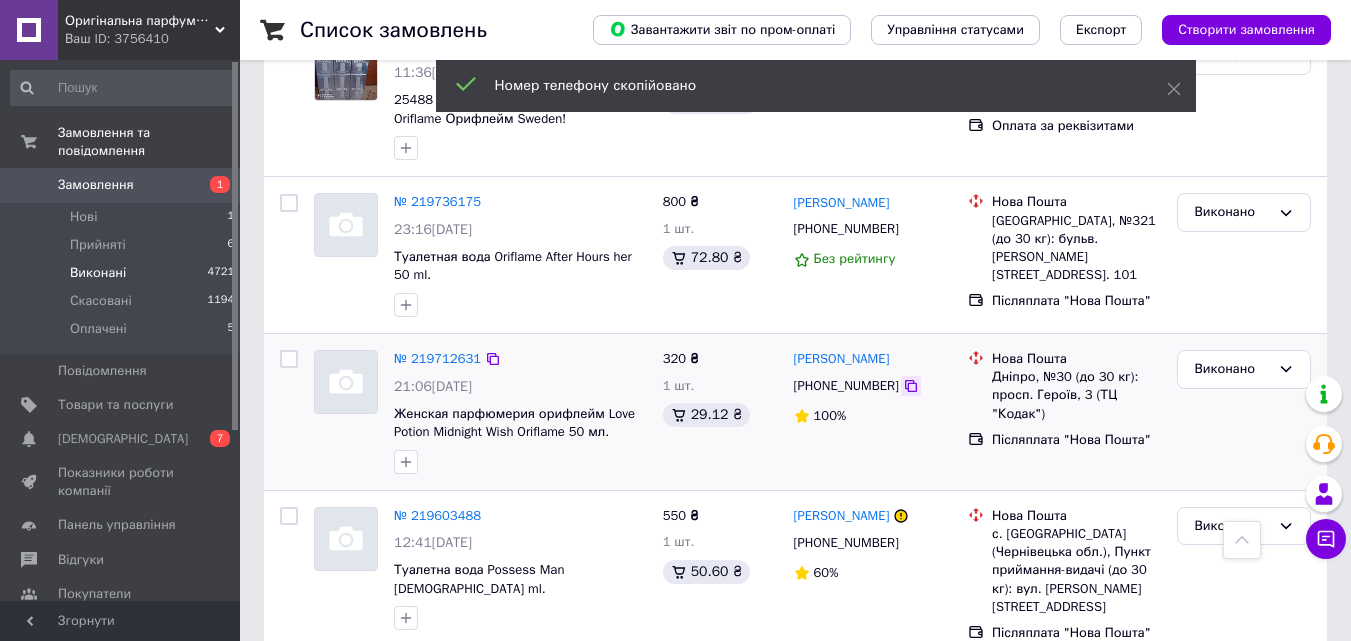 click 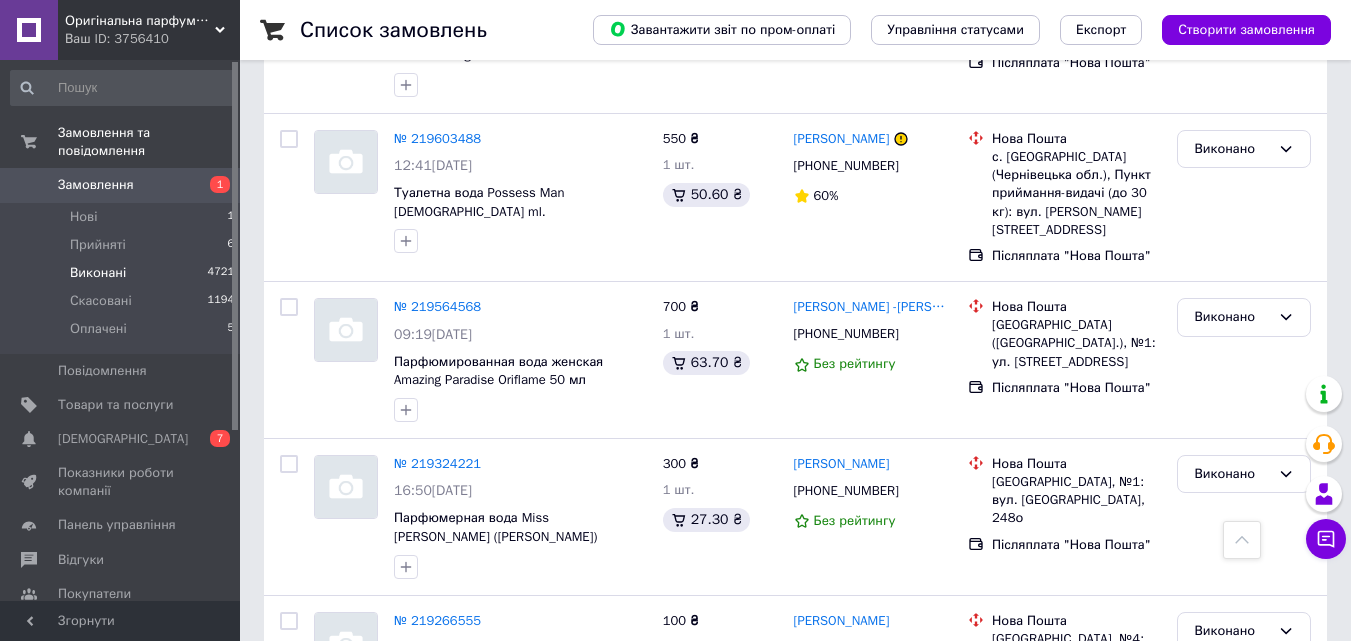 scroll, scrollTop: 995, scrollLeft: 0, axis: vertical 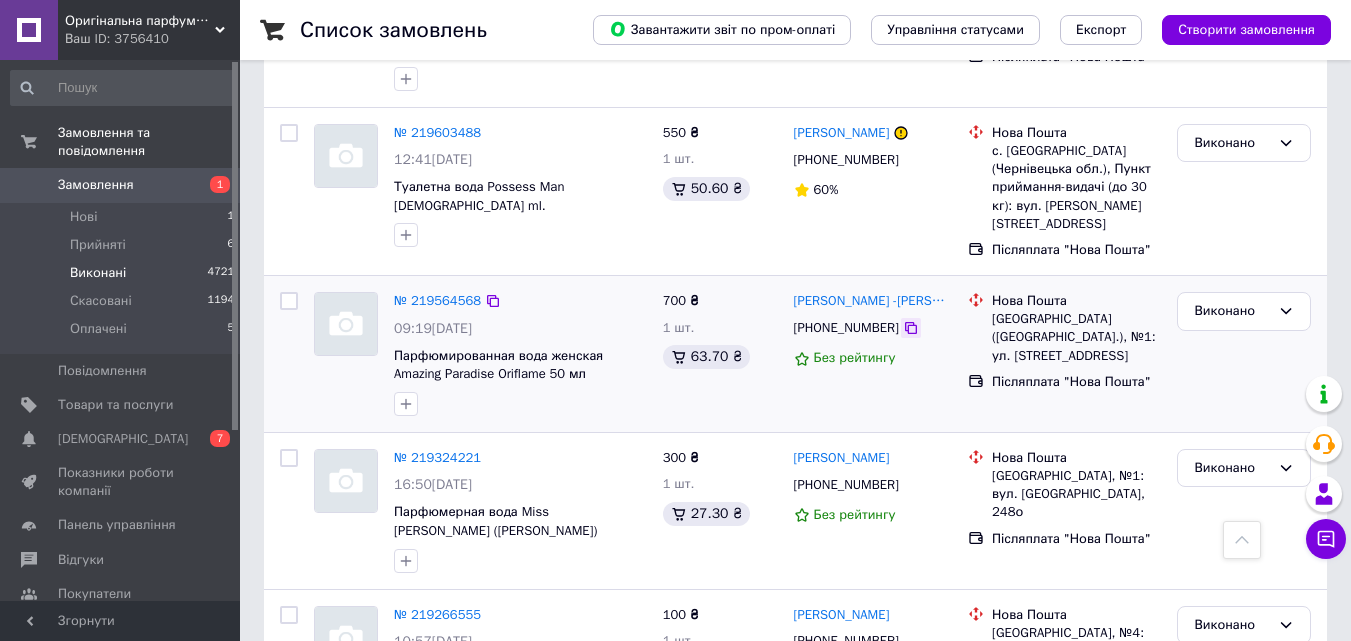click 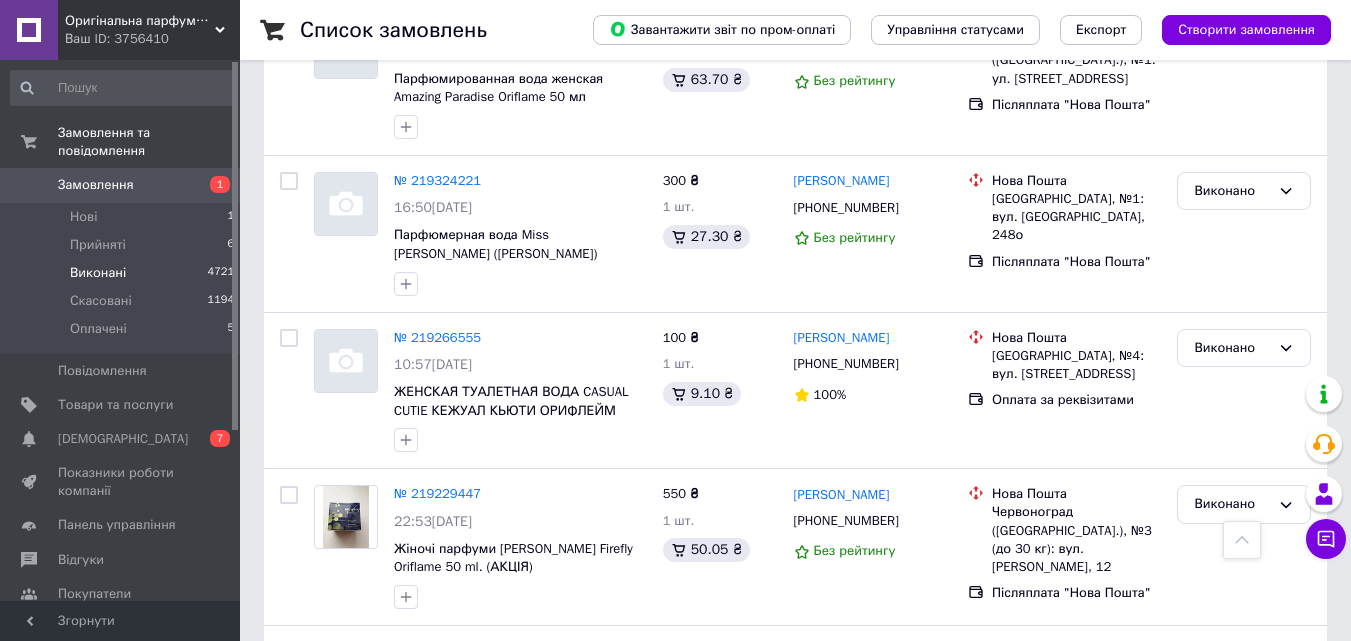 scroll, scrollTop: 1278, scrollLeft: 0, axis: vertical 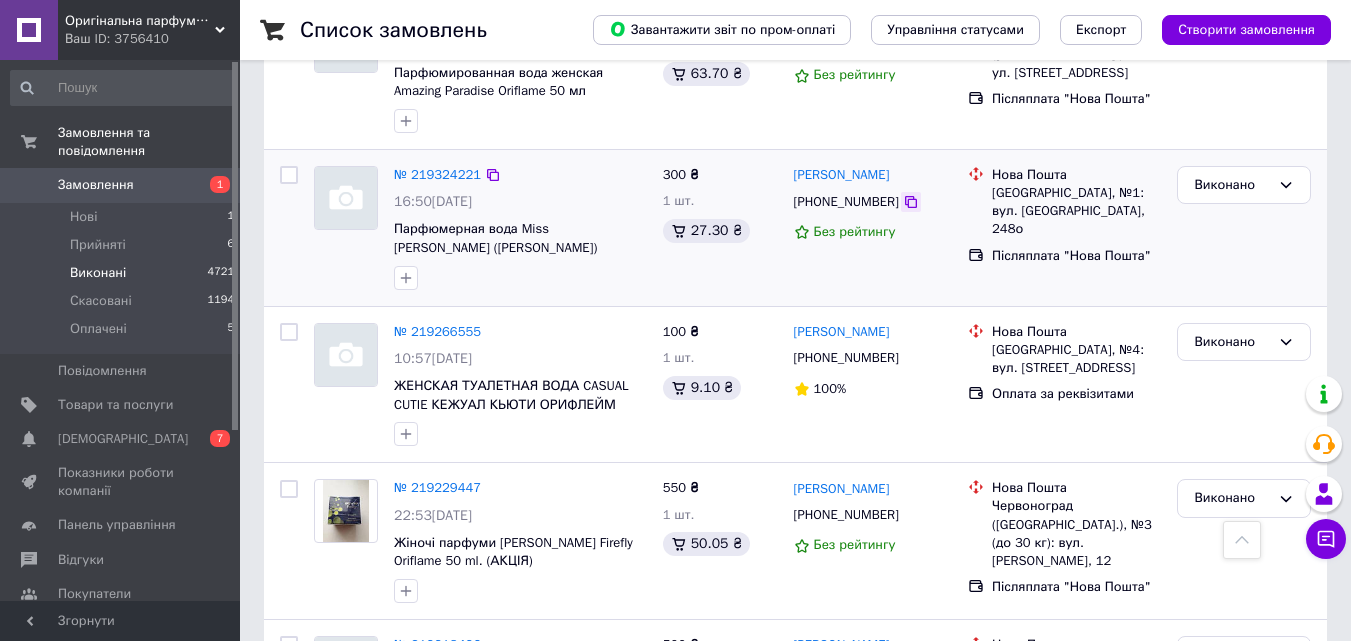 click 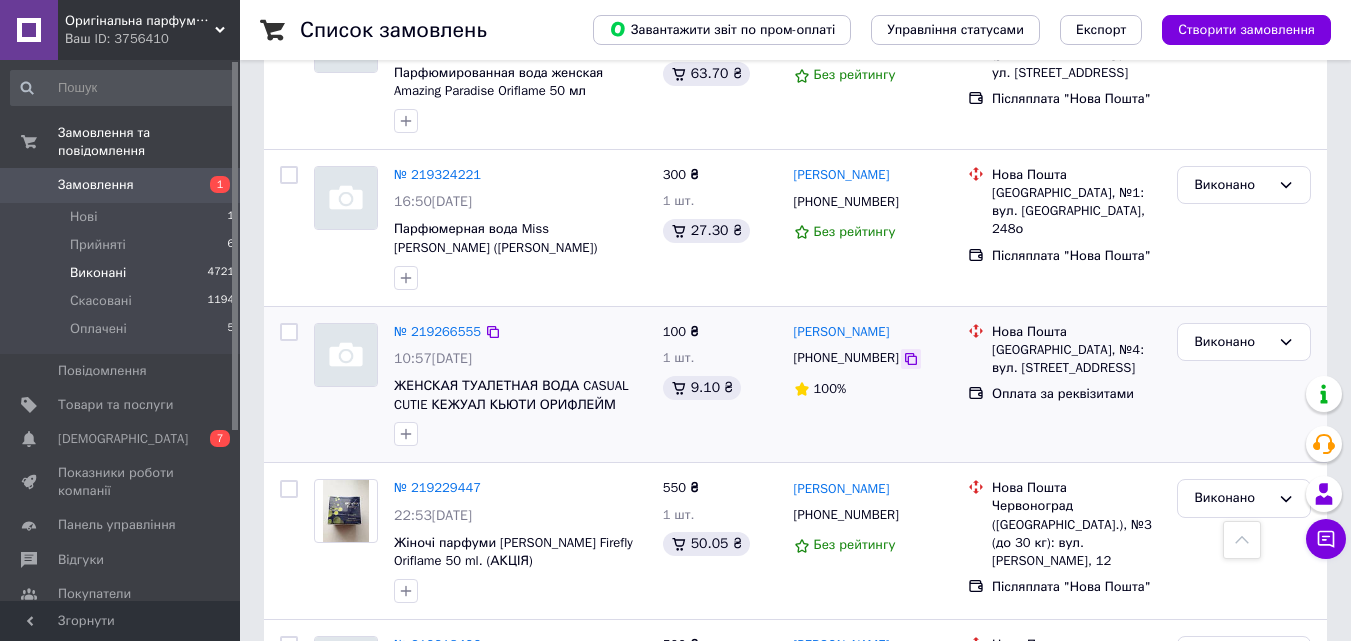 click 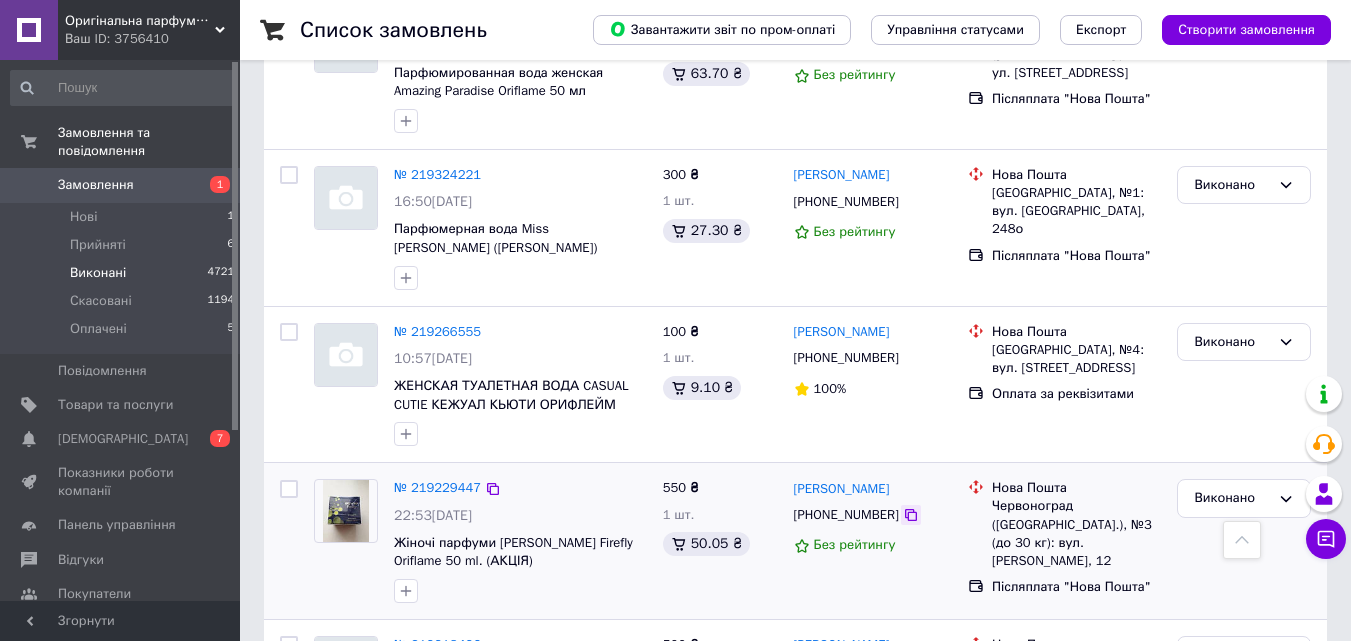 click 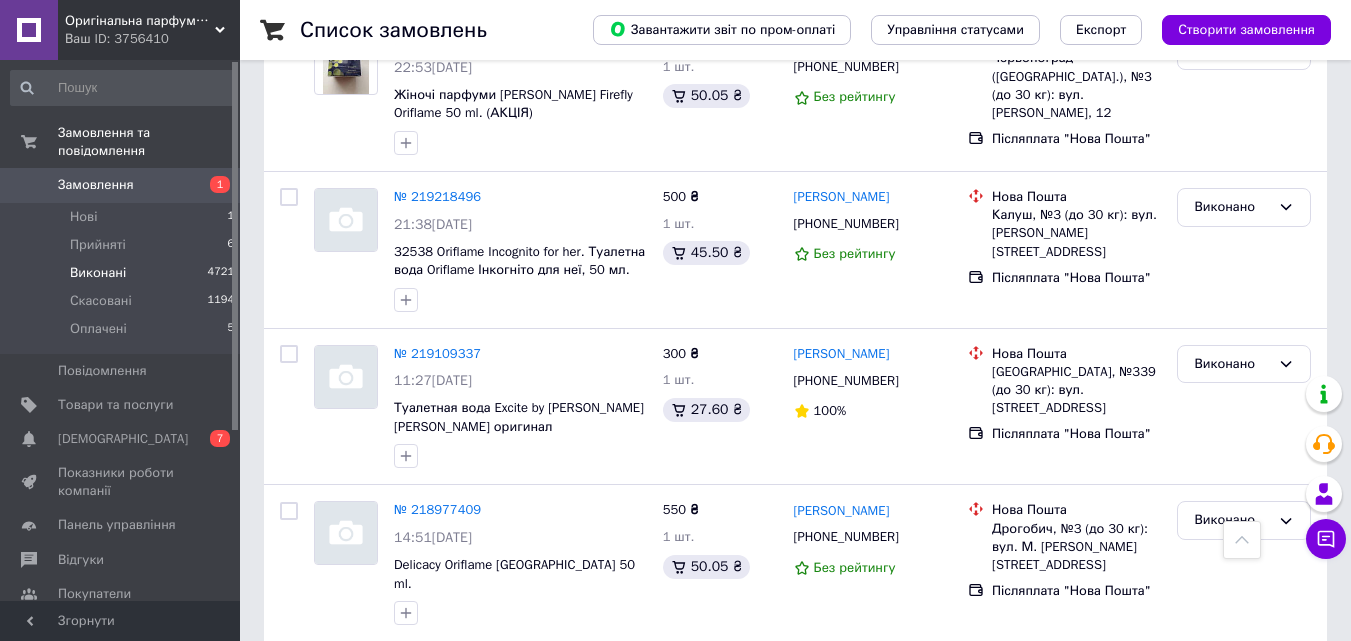 scroll, scrollTop: 1767, scrollLeft: 0, axis: vertical 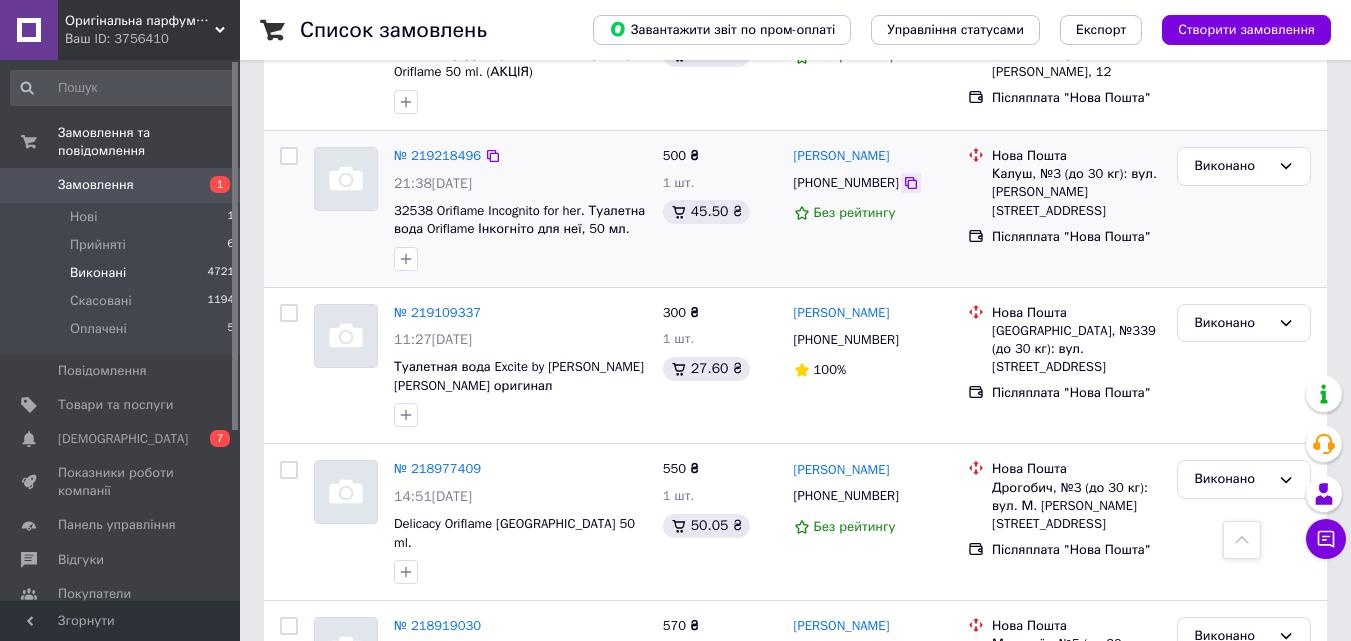 click 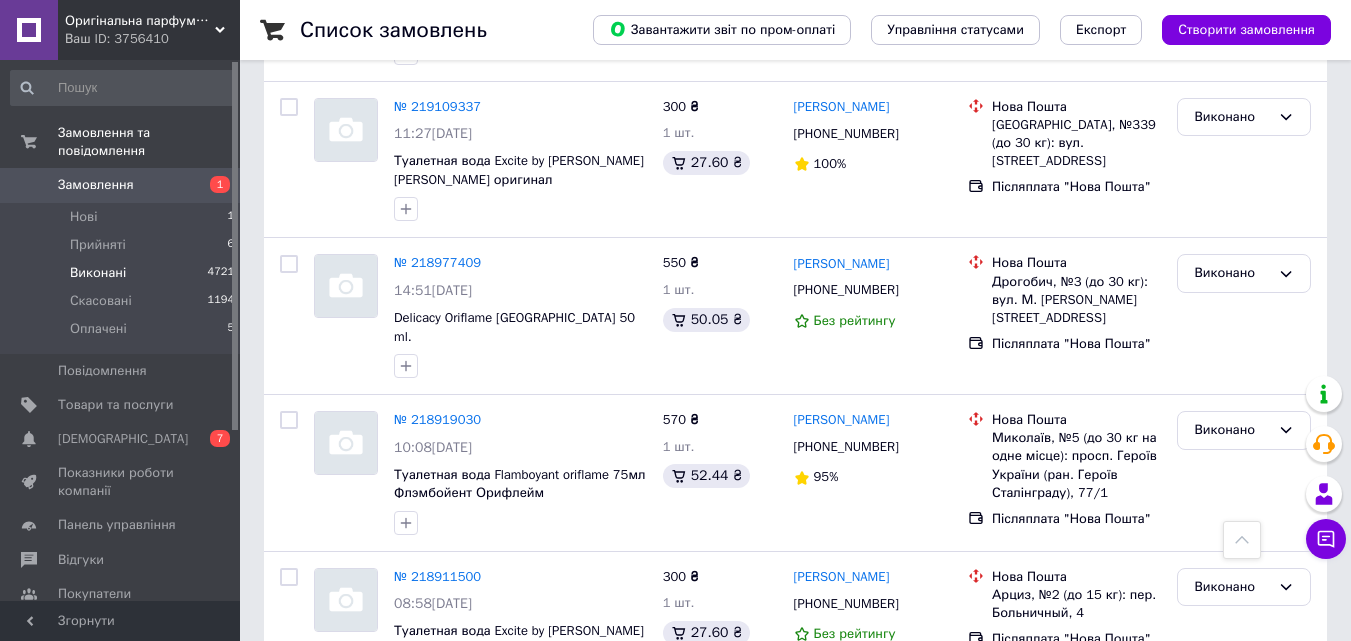 scroll, scrollTop: 2002, scrollLeft: 0, axis: vertical 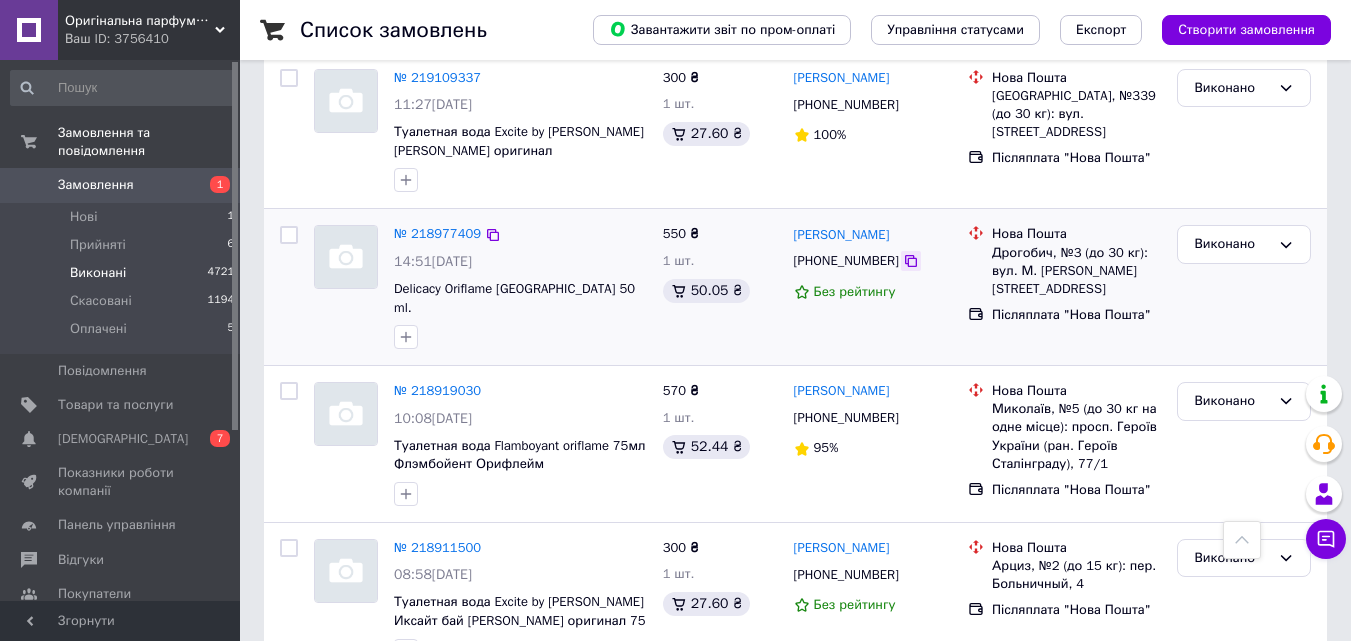 click 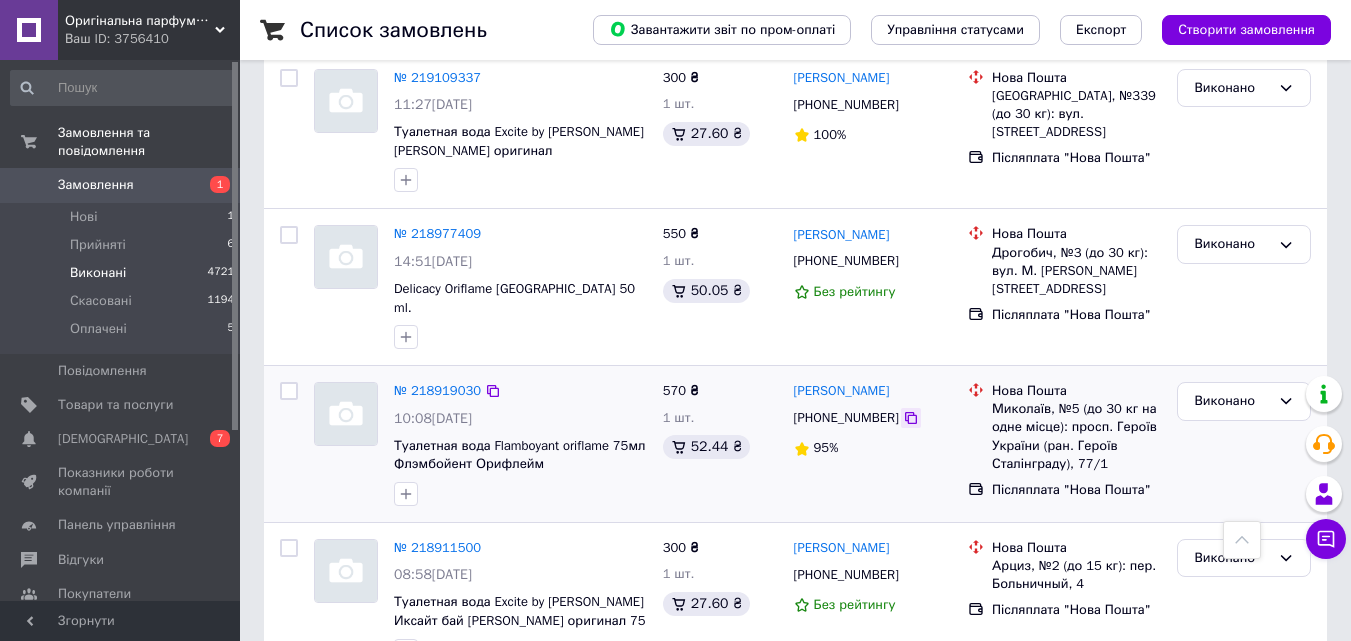 click 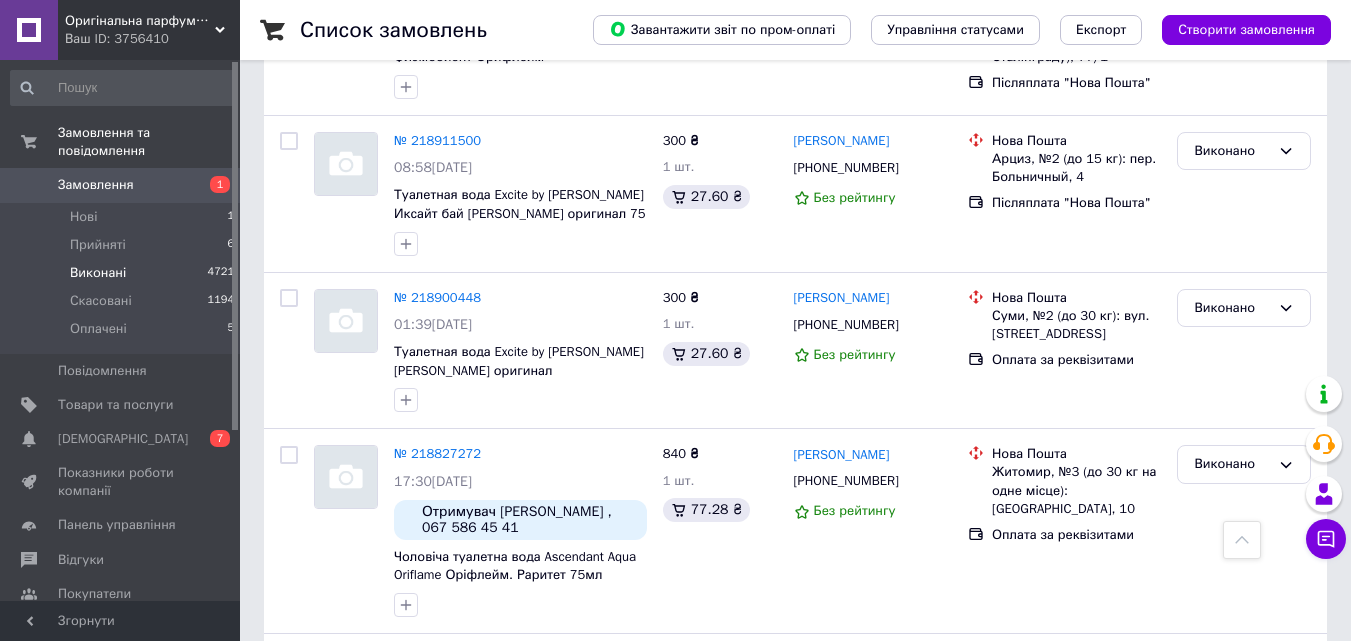 scroll, scrollTop: 2438, scrollLeft: 0, axis: vertical 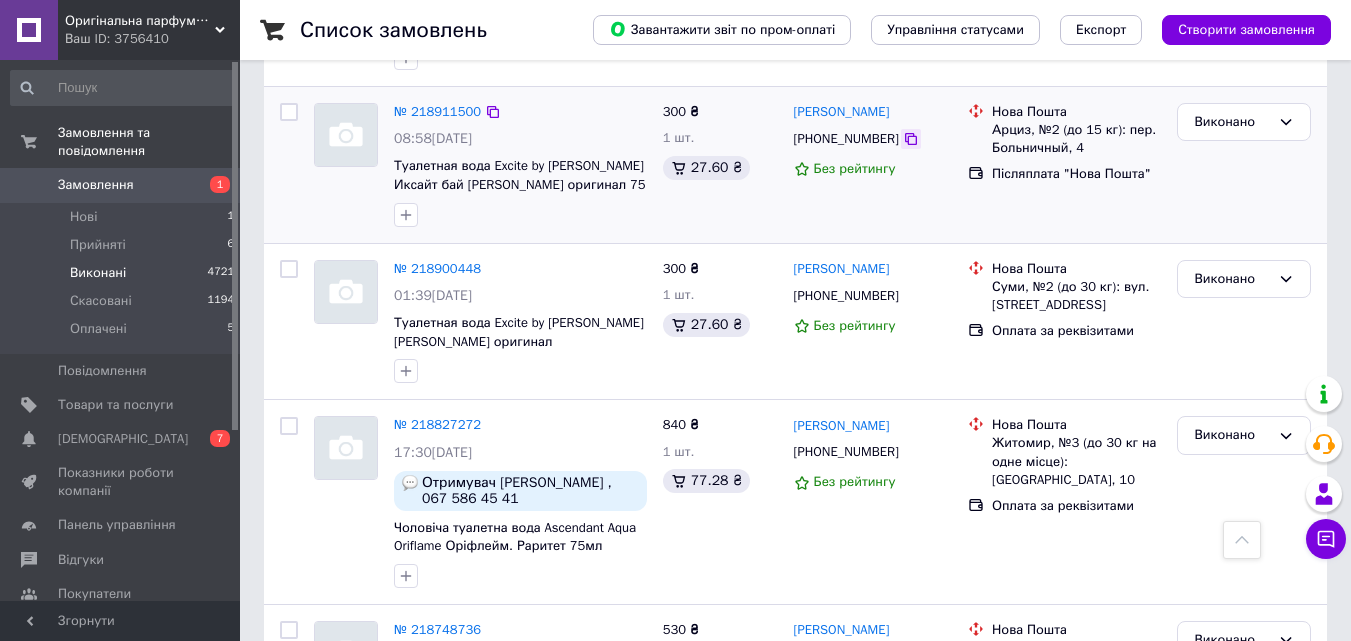 click 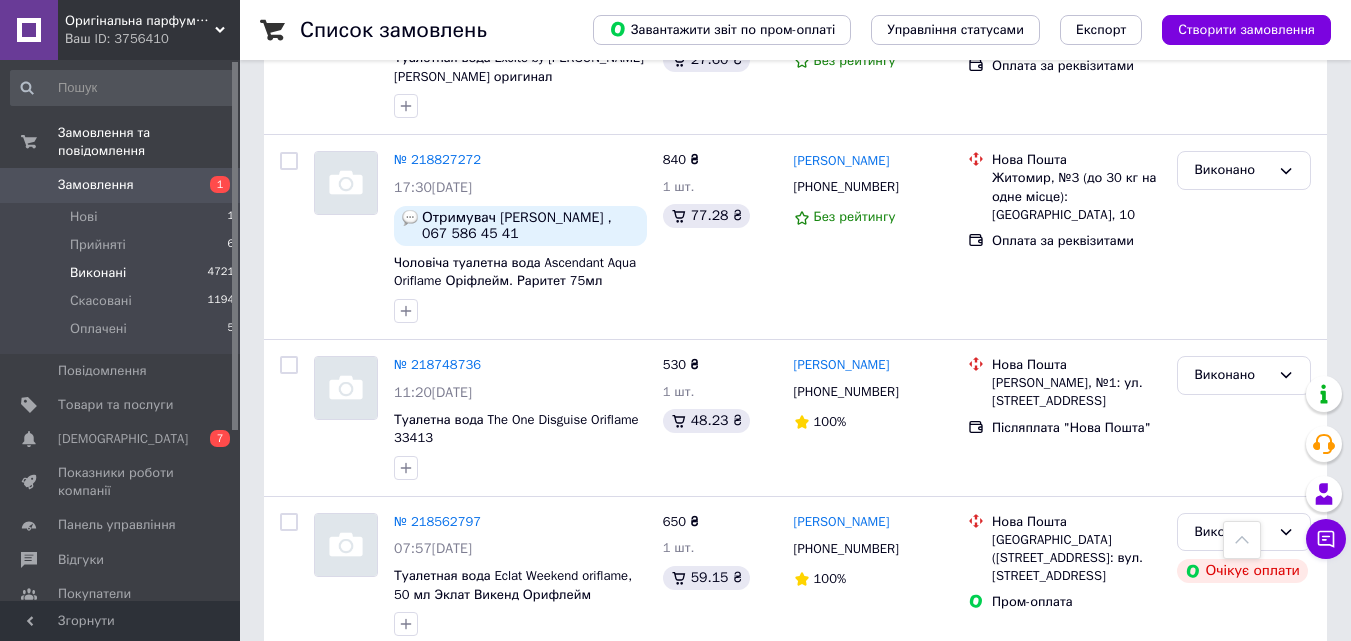 scroll, scrollTop: 2921, scrollLeft: 0, axis: vertical 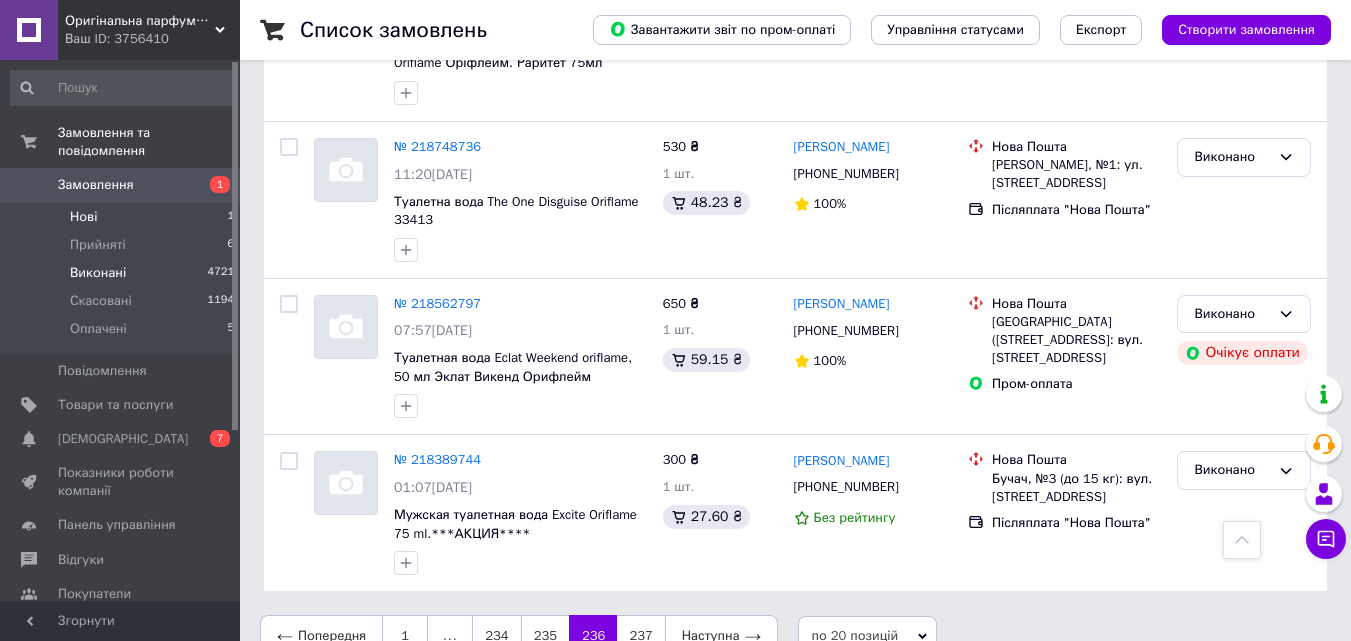 click on "Нові 1" at bounding box center [123, 217] 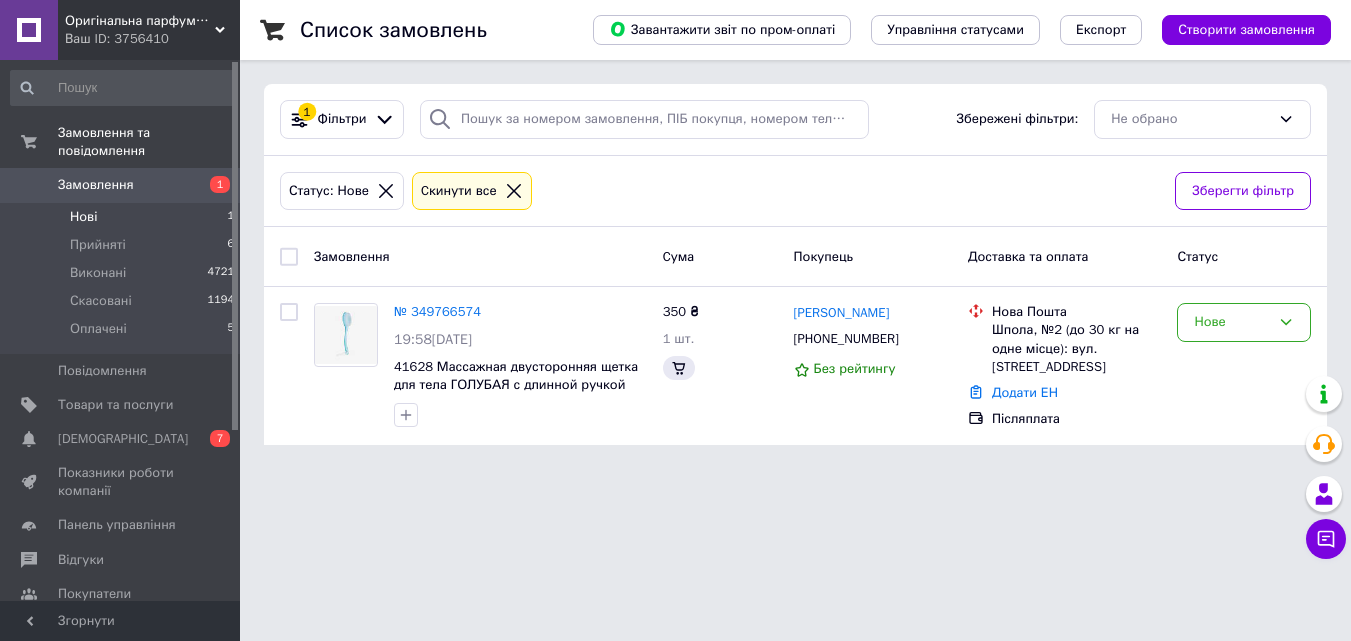 scroll, scrollTop: 0, scrollLeft: 0, axis: both 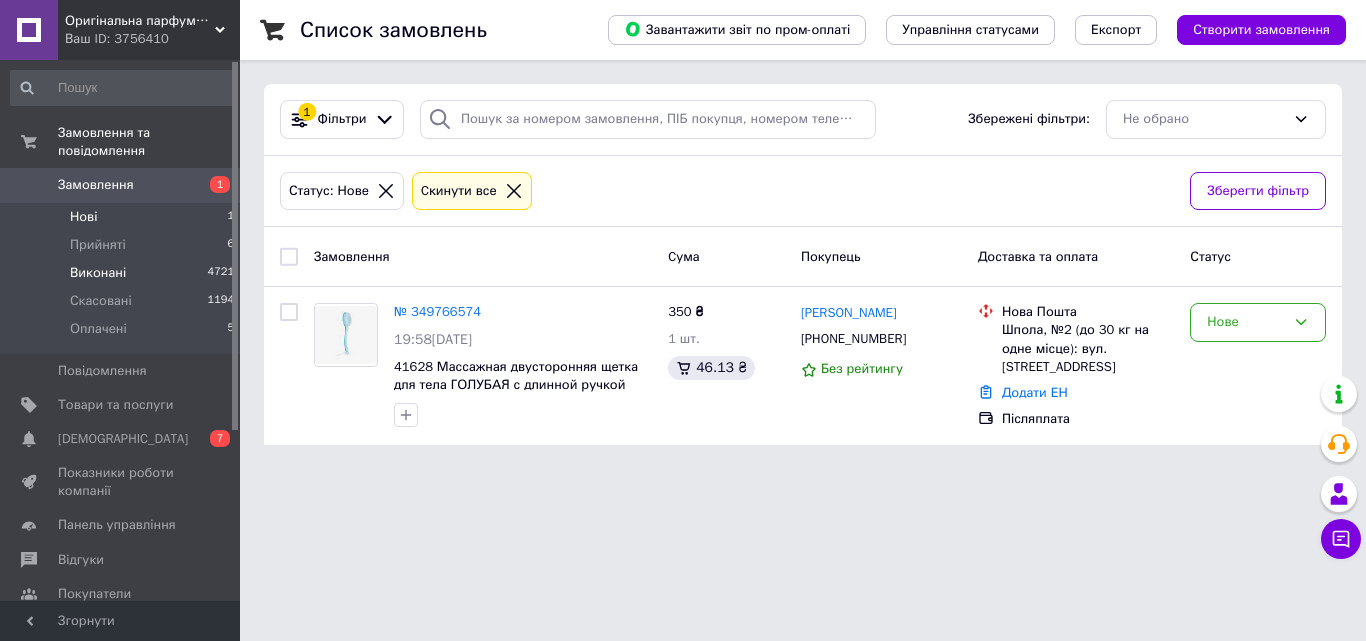 click on "Виконані" at bounding box center [98, 273] 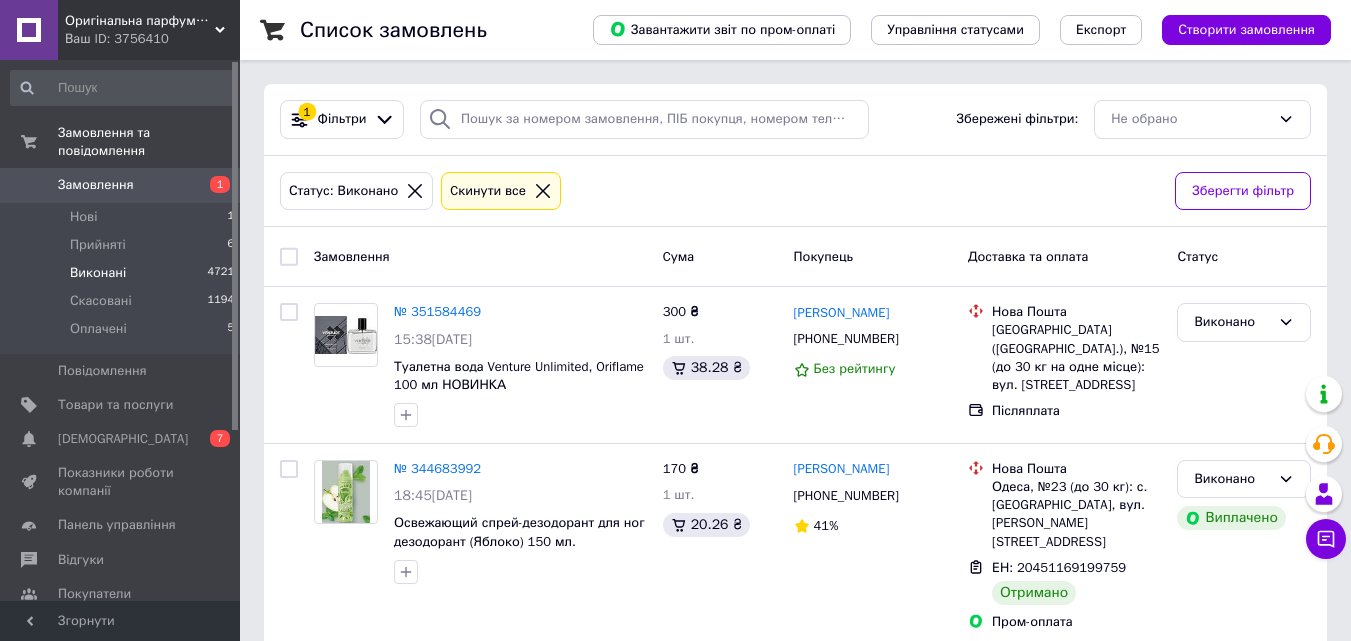scroll, scrollTop: 3047, scrollLeft: 0, axis: vertical 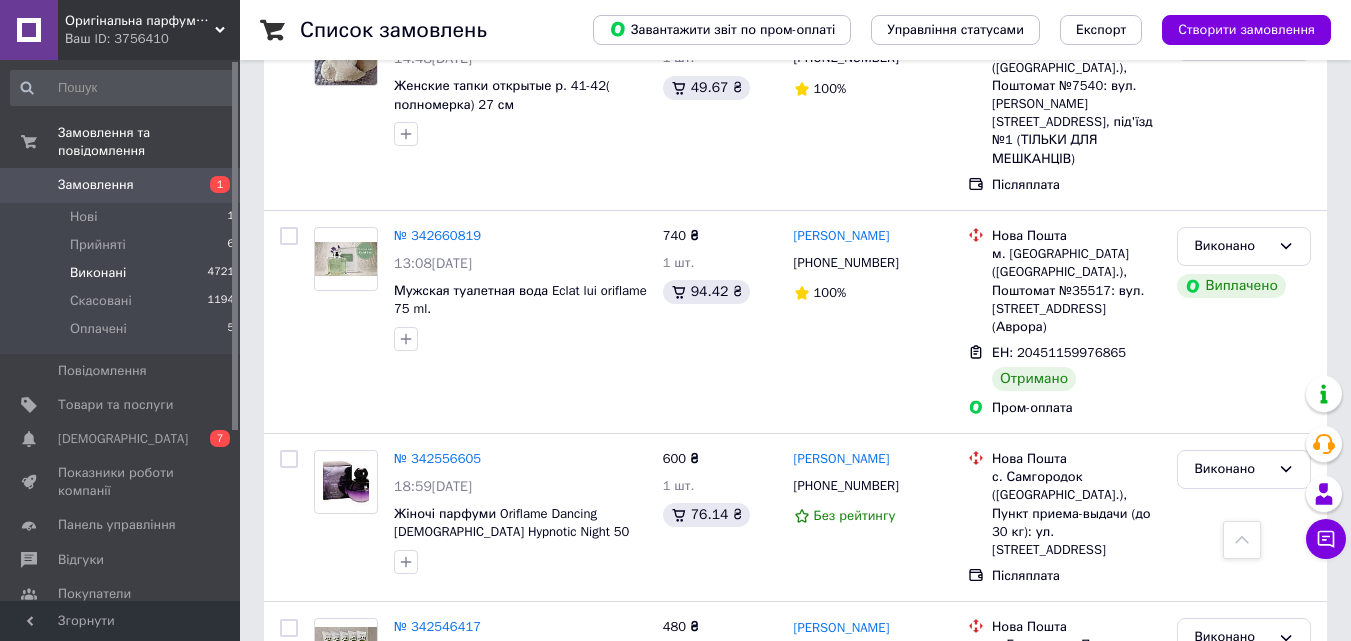 click on "237" at bounding box center [463, 803] 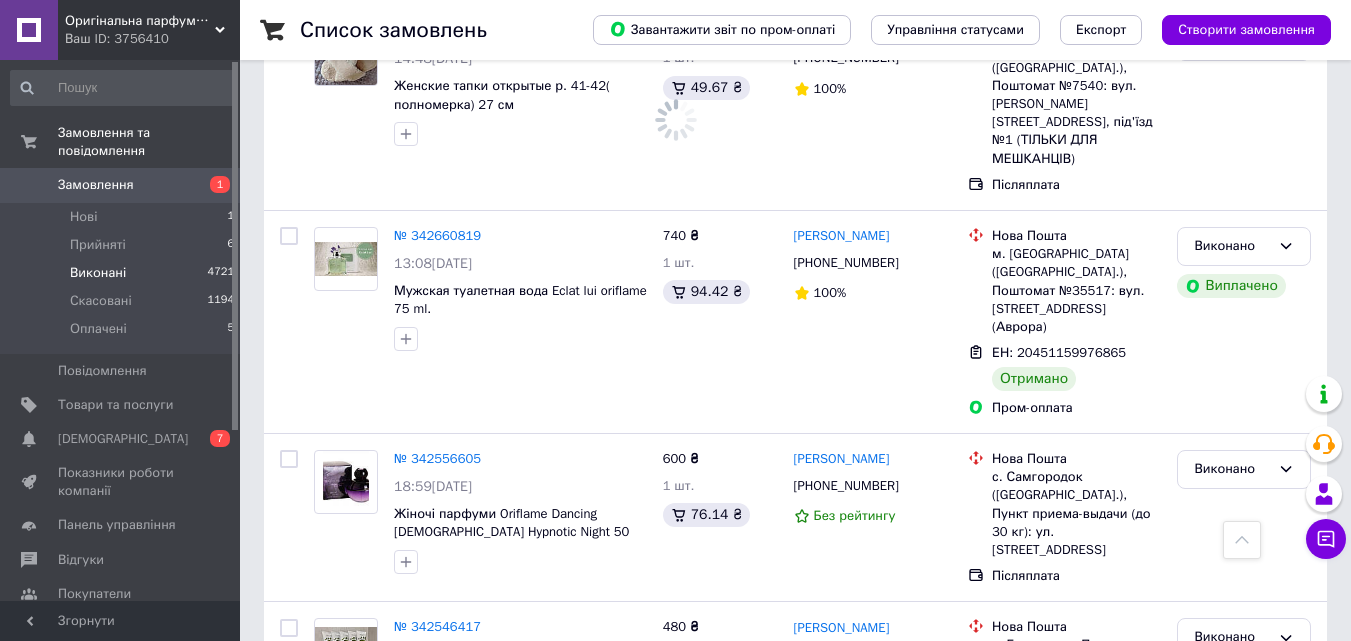 scroll, scrollTop: 0, scrollLeft: 0, axis: both 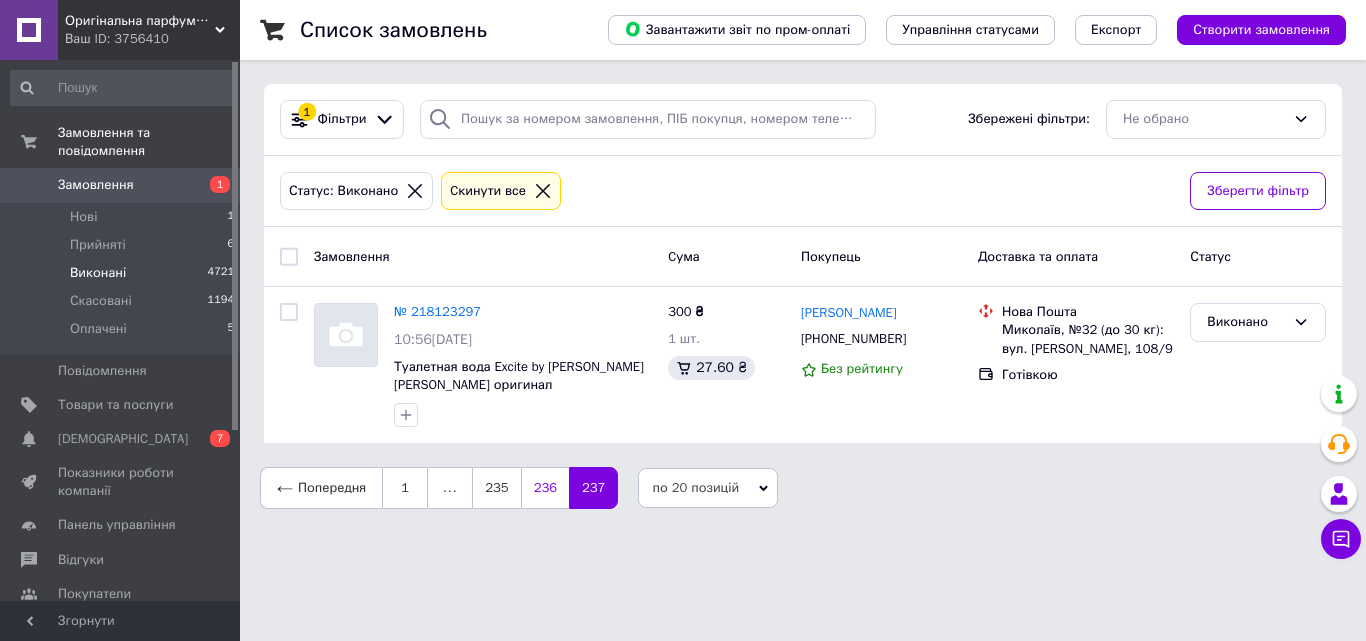 click on "236" at bounding box center (545, 488) 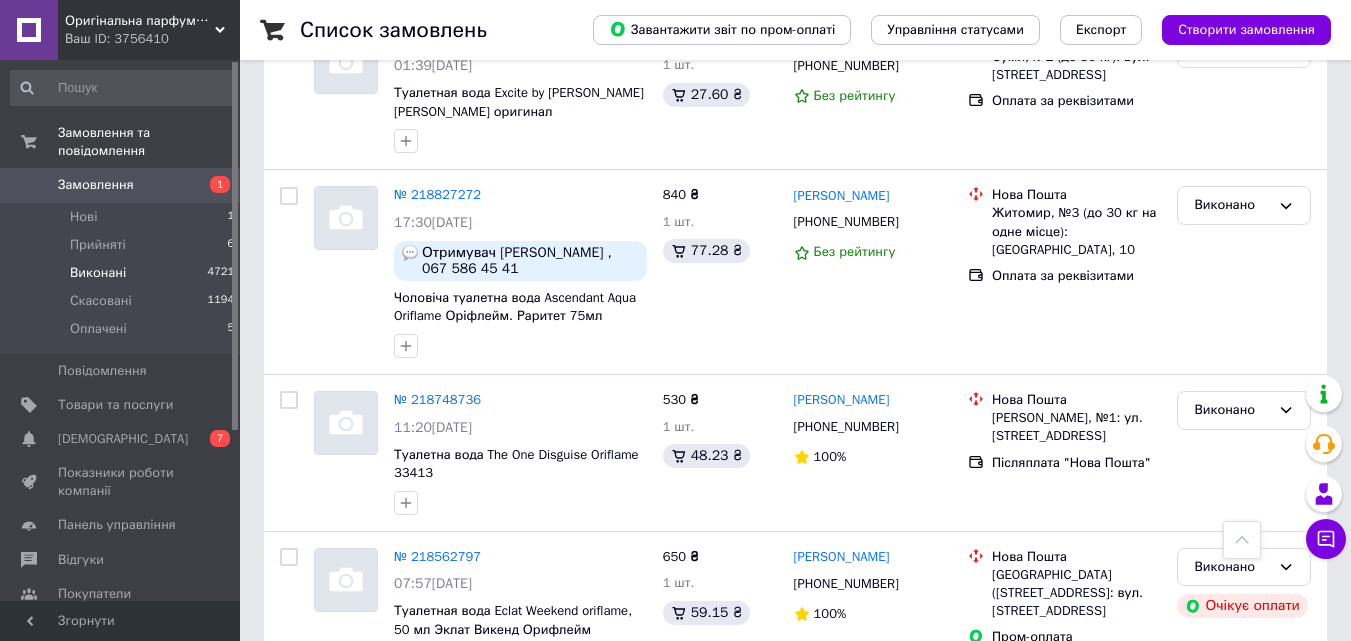 scroll, scrollTop: 2921, scrollLeft: 0, axis: vertical 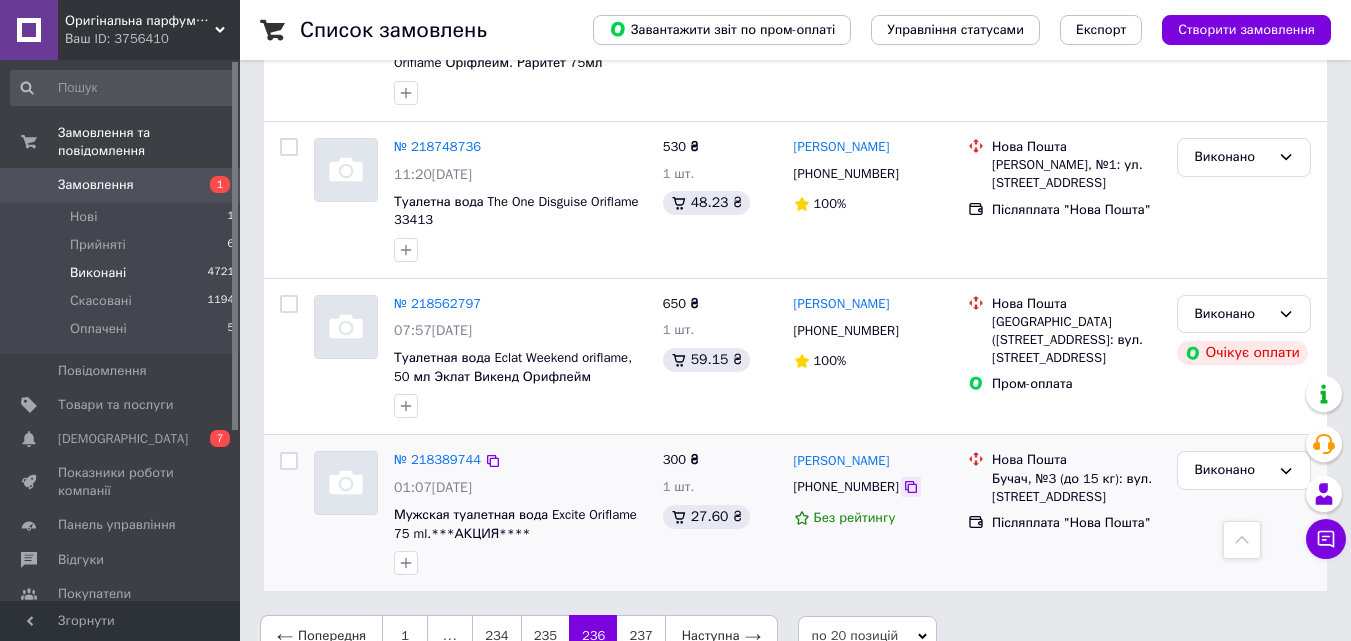 click 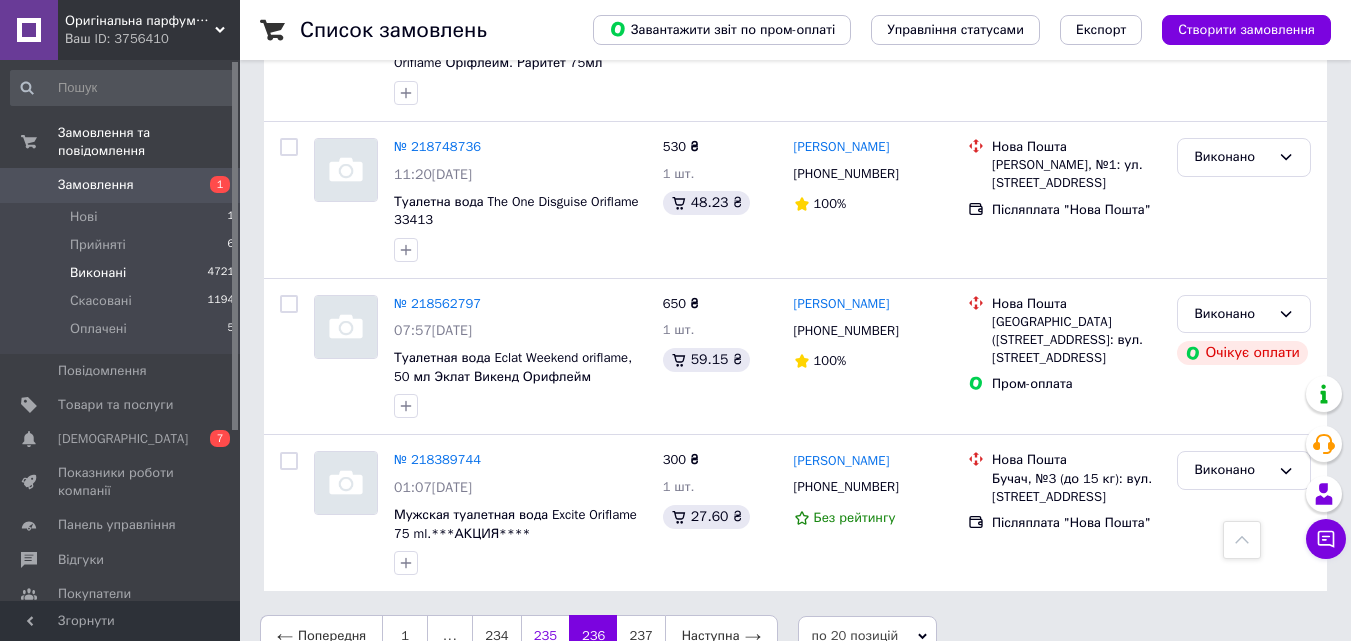 click on "235" at bounding box center (545, 636) 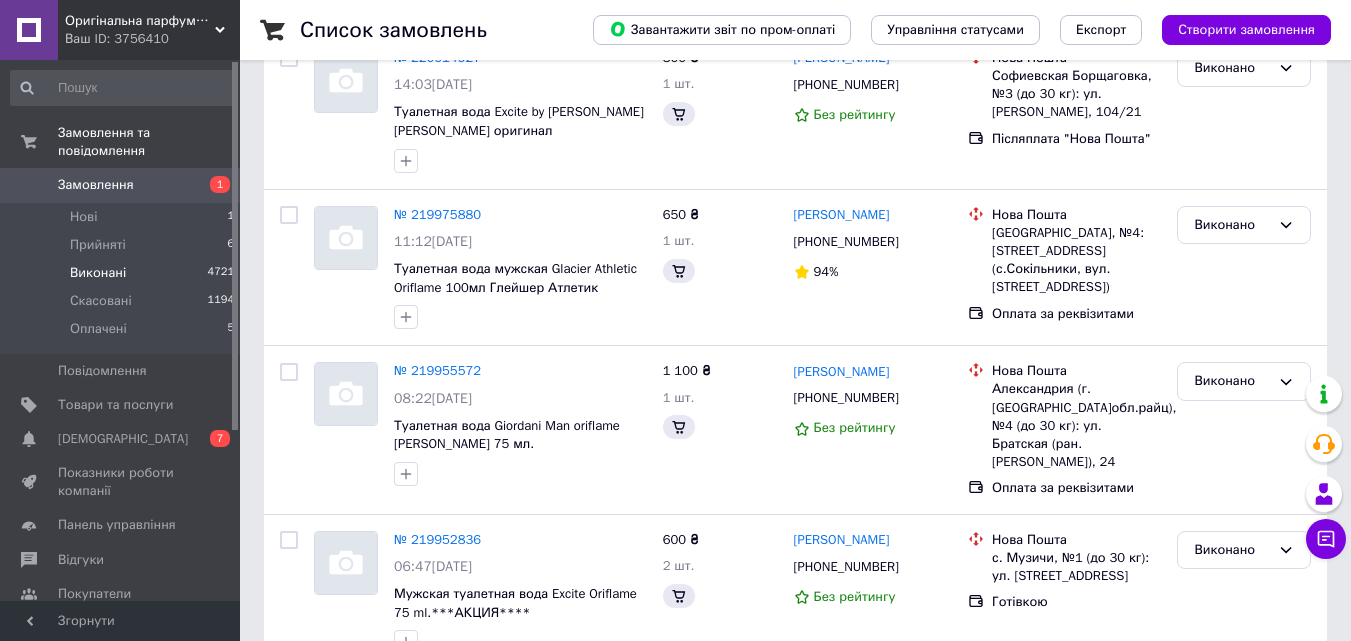 scroll, scrollTop: 0, scrollLeft: 0, axis: both 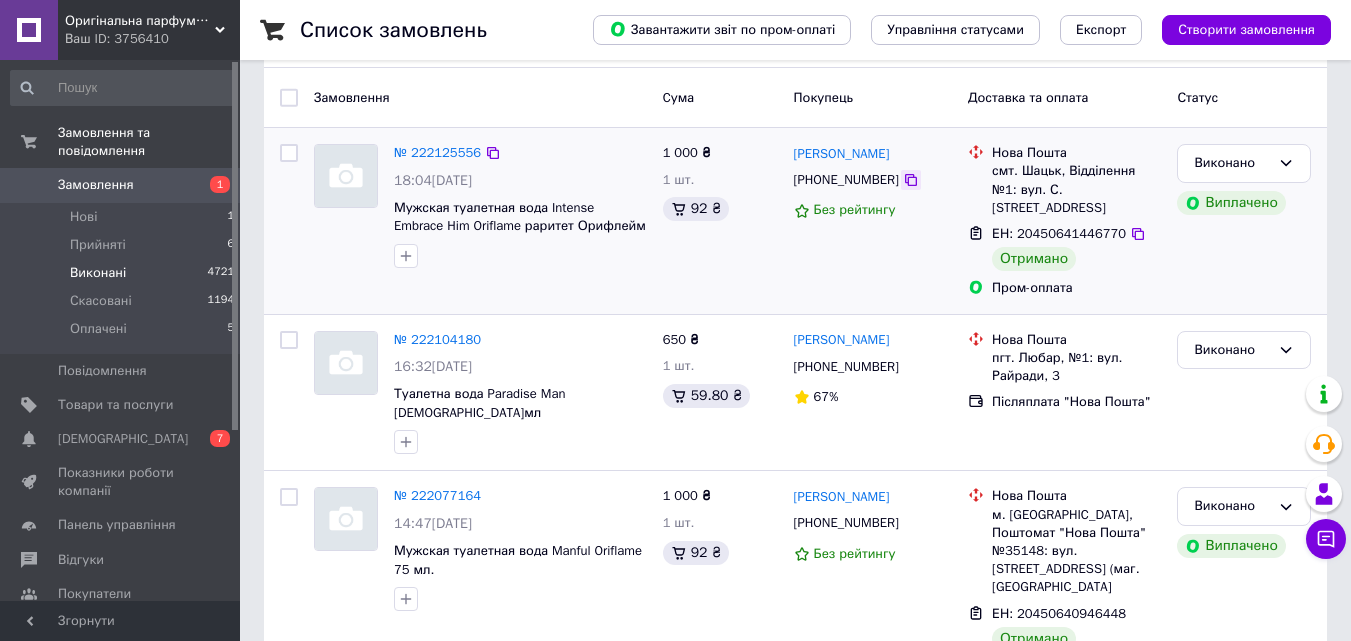 click 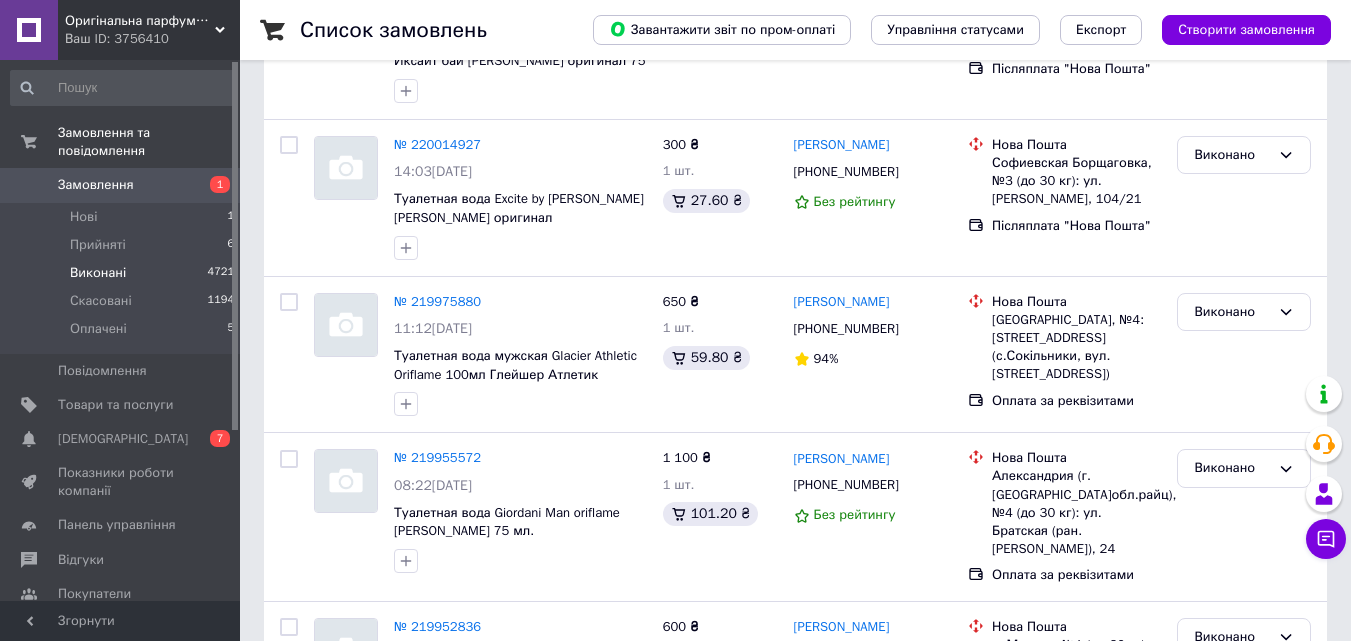 scroll, scrollTop: 2934, scrollLeft: 0, axis: vertical 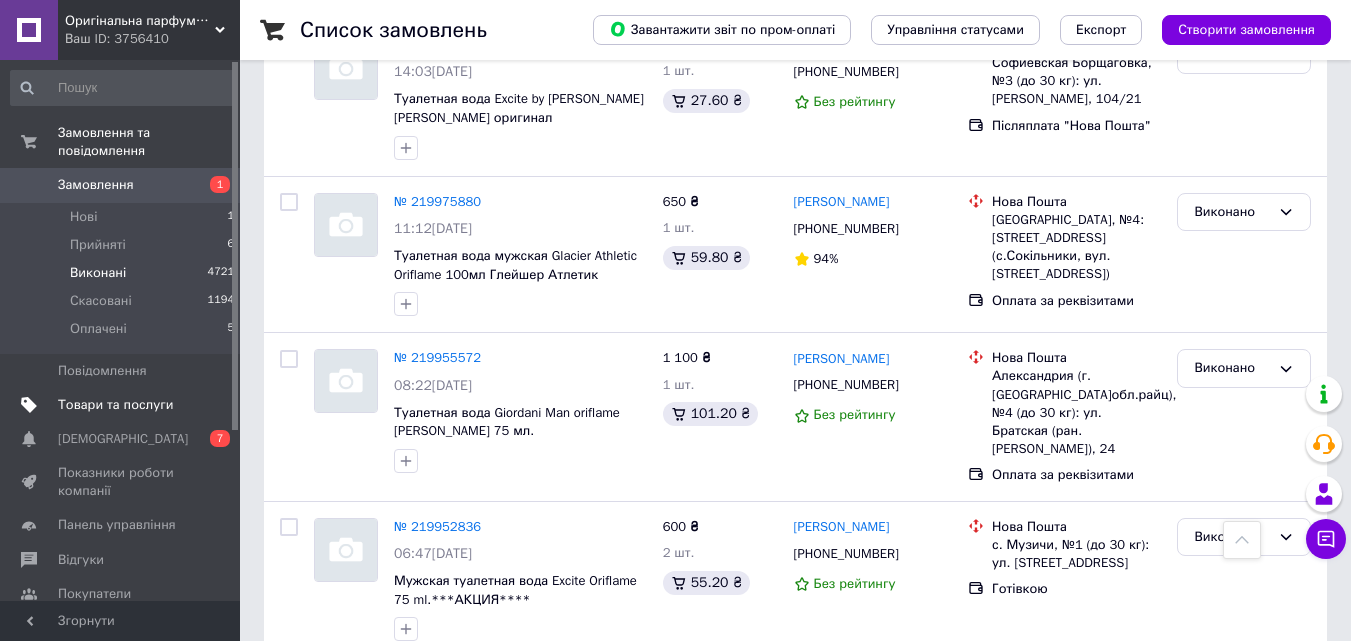 click on "Товари та послуги" at bounding box center (115, 405) 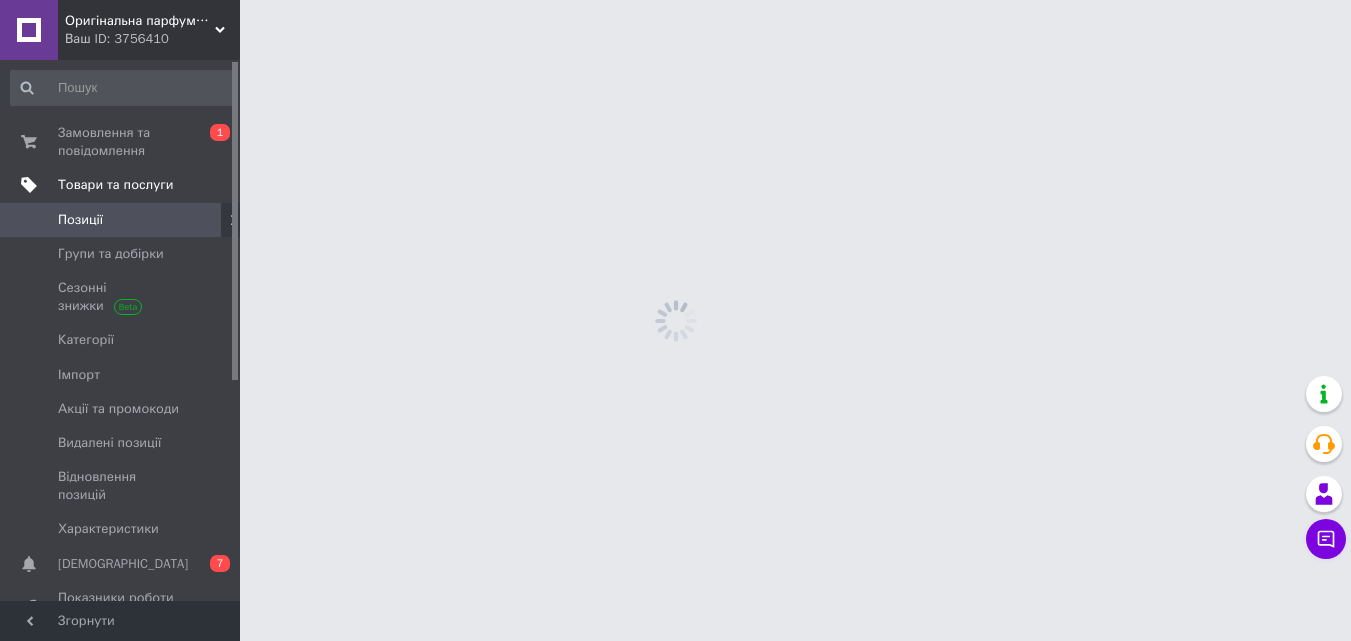 scroll, scrollTop: 0, scrollLeft: 0, axis: both 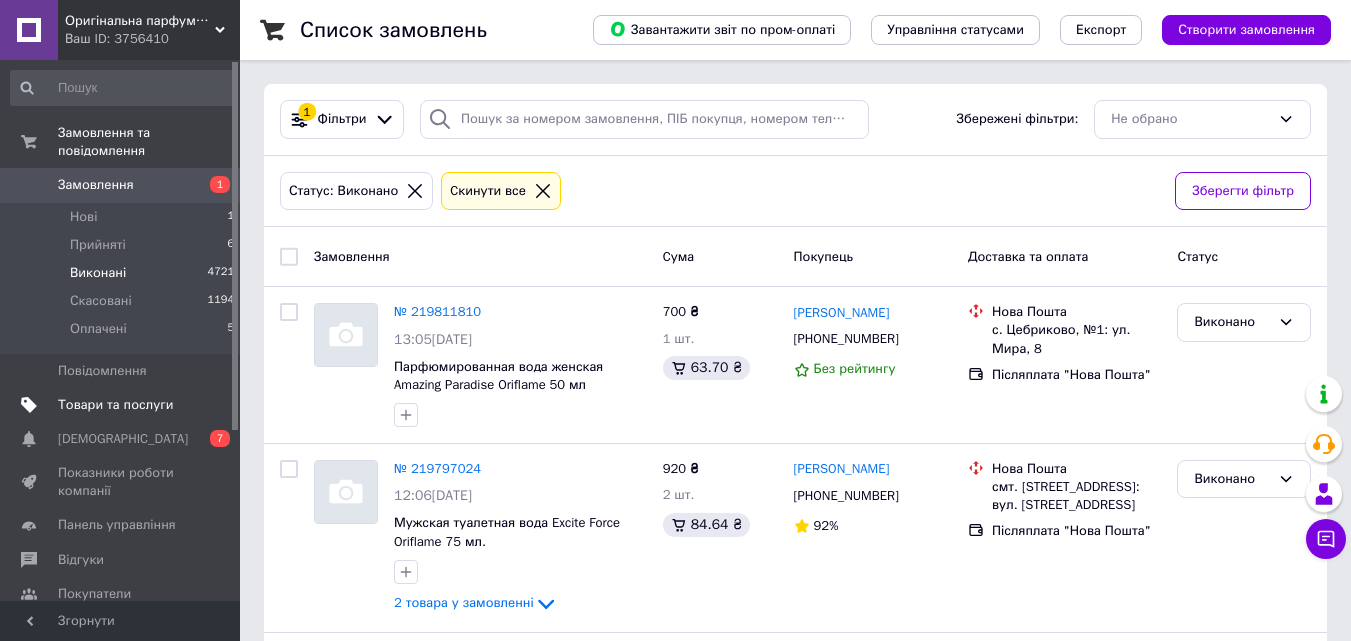 click on "Товари та послуги" at bounding box center (115, 405) 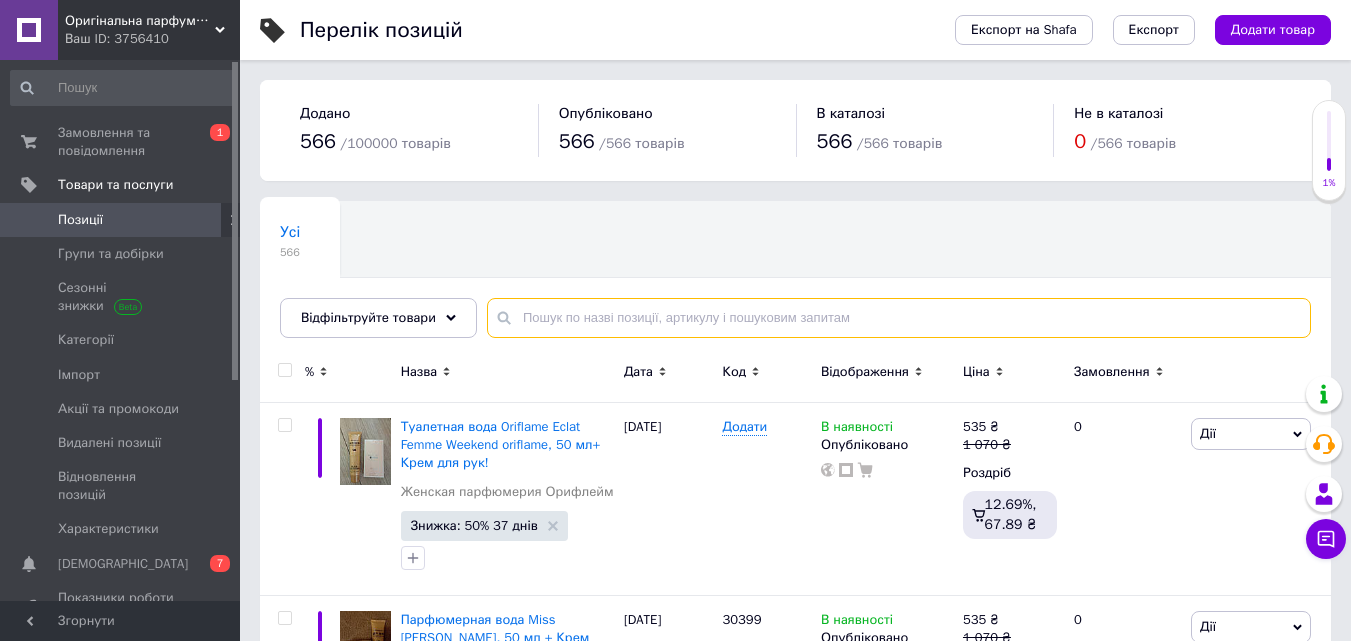 click at bounding box center (899, 318) 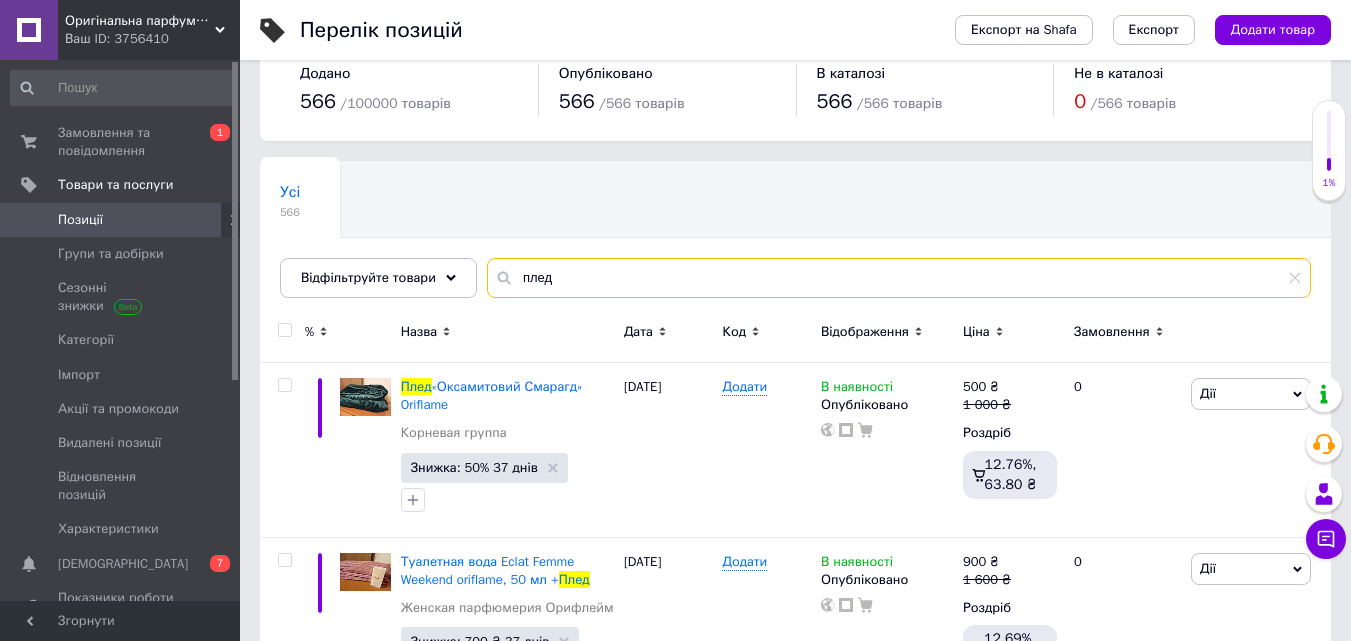 scroll, scrollTop: 46, scrollLeft: 0, axis: vertical 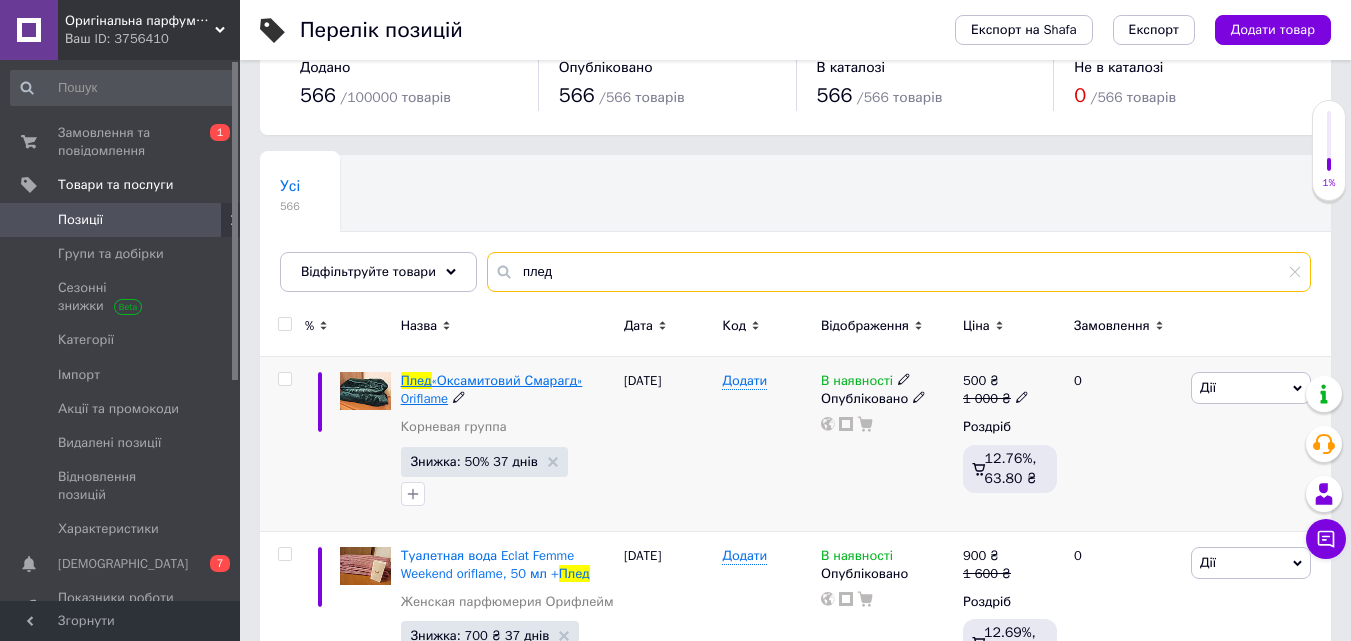 type on "плед" 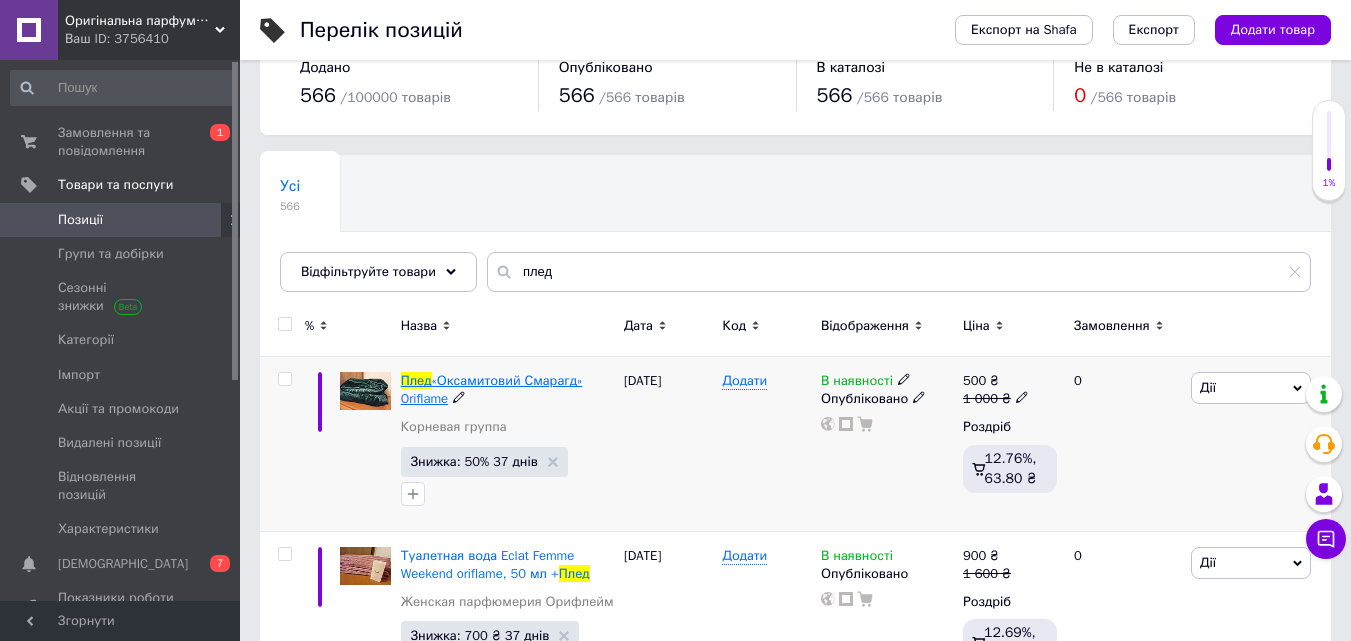 click on "«Оксамитовий Смарагд» Oriflame" at bounding box center [492, 389] 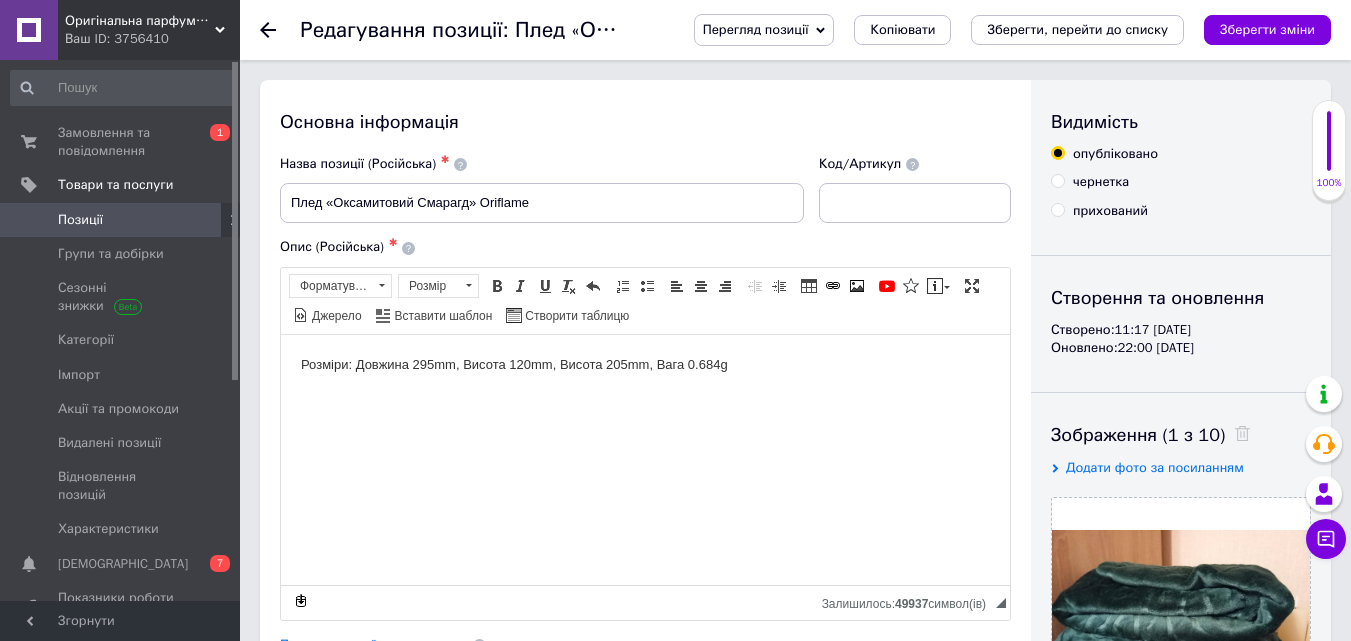 scroll, scrollTop: 0, scrollLeft: 0, axis: both 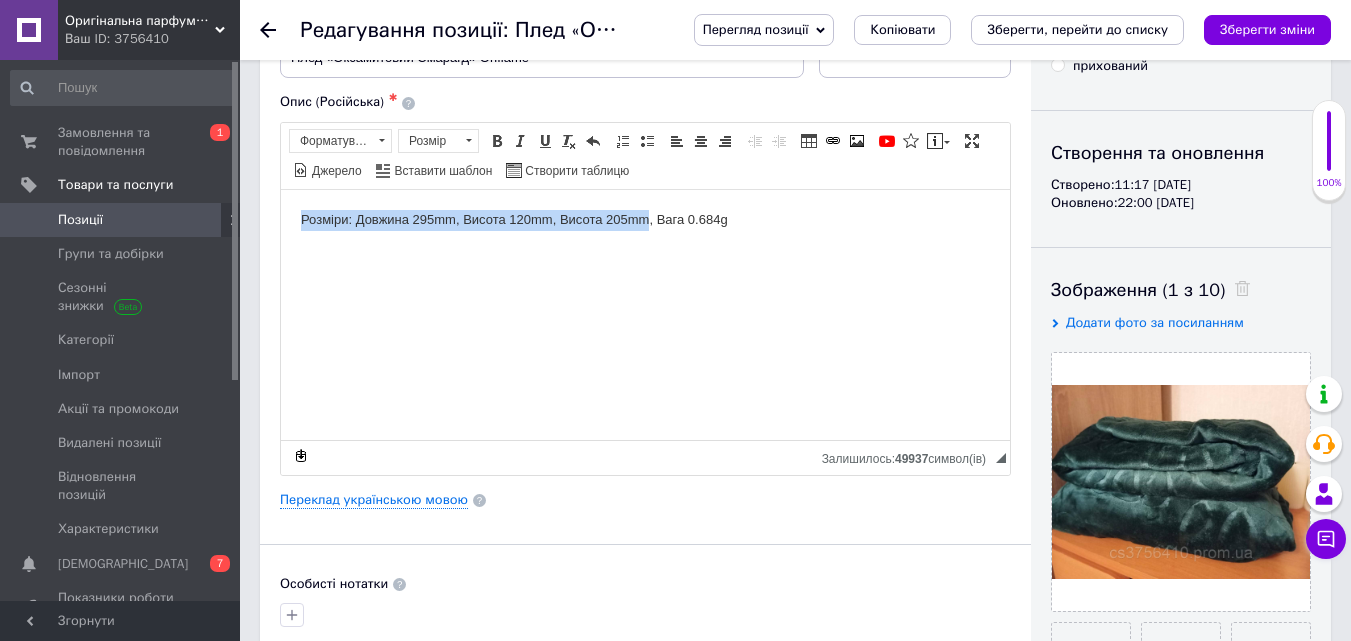 drag, startPoint x: 650, startPoint y: 218, endPoint x: 268, endPoint y: 183, distance: 383.60007 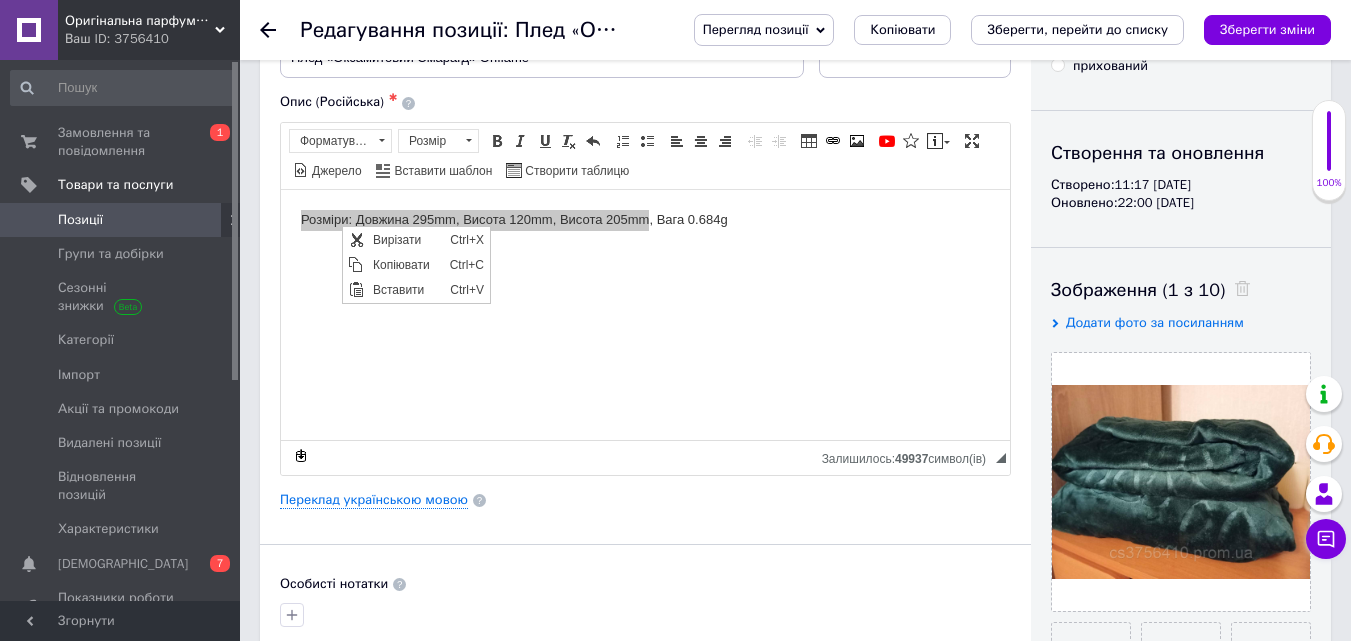 scroll, scrollTop: 0, scrollLeft: 0, axis: both 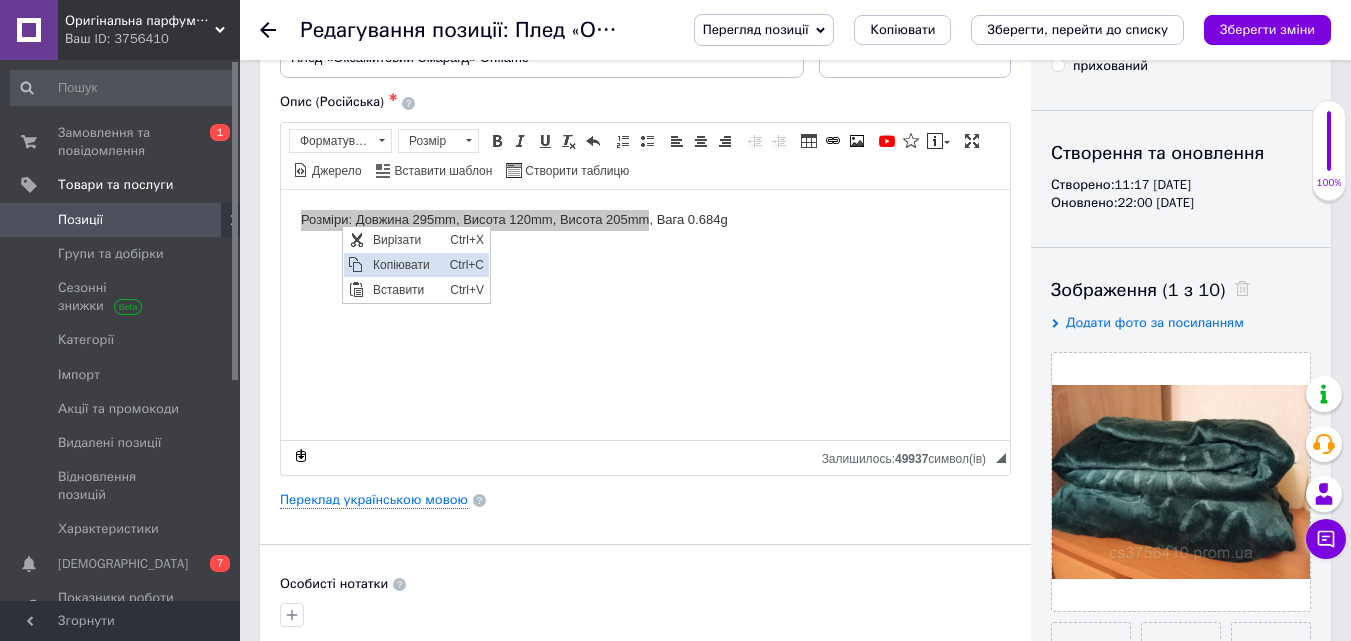 click on "Копіювати" at bounding box center (406, 264) 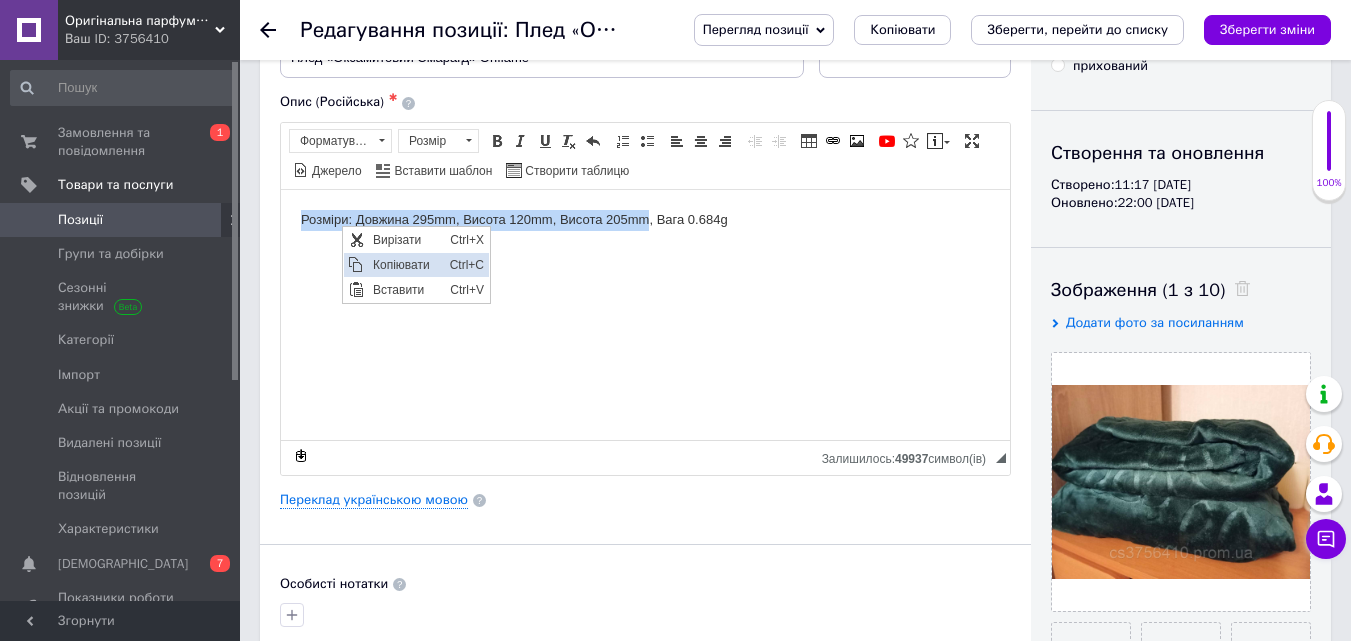 copy on "Розміри: Довжина 295mm, Висота 120mm, Висота 205mm" 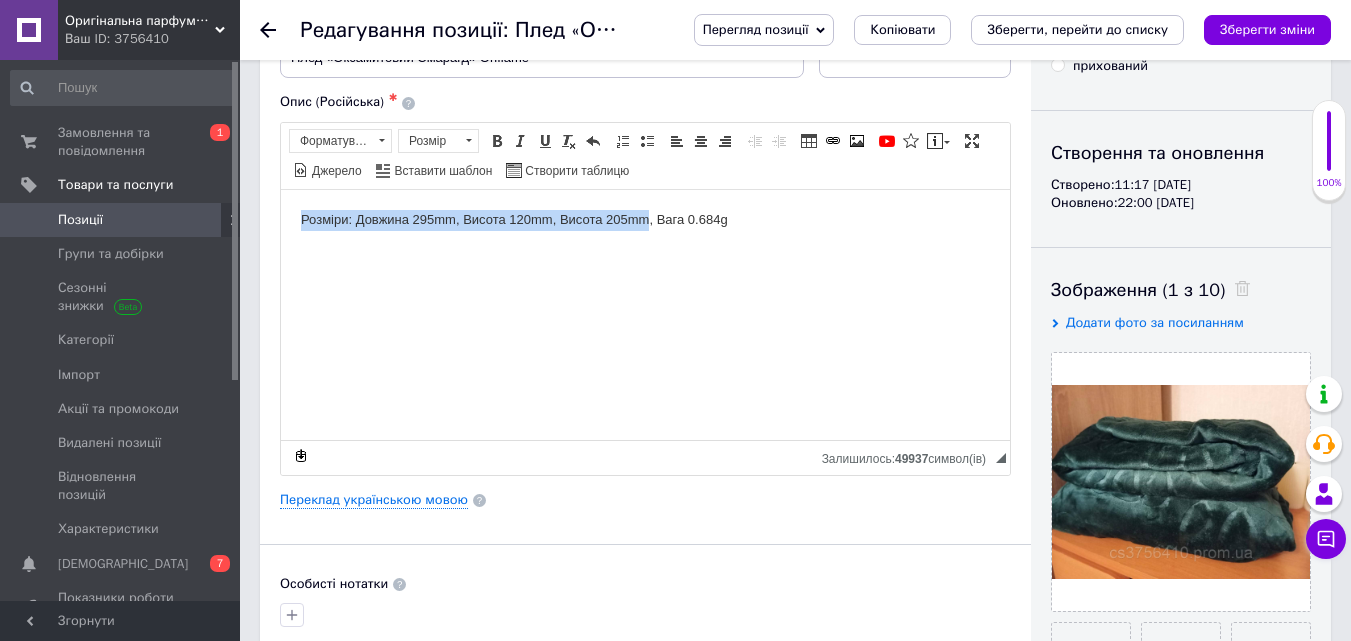 click on "Розміри: Довжина 295mm, Висота 120mm, Висота 205mm, Вага 0.684g" at bounding box center [645, 219] 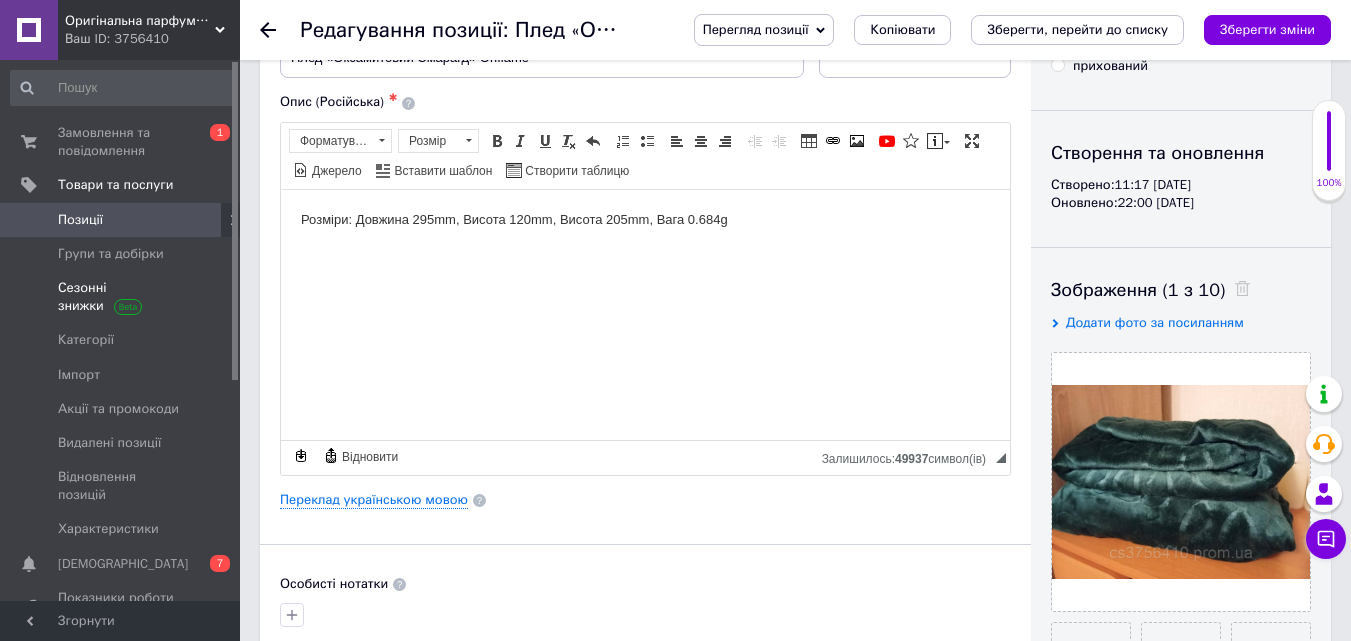 click at bounding box center (212, 297) 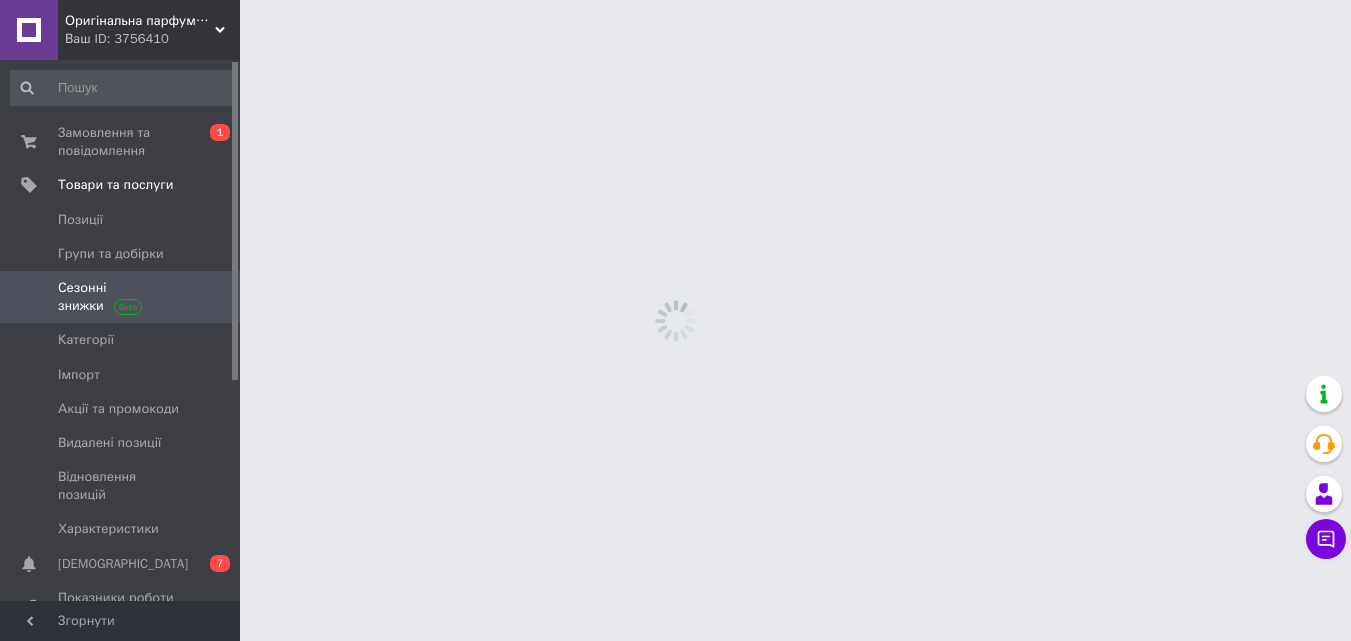 scroll, scrollTop: 0, scrollLeft: 0, axis: both 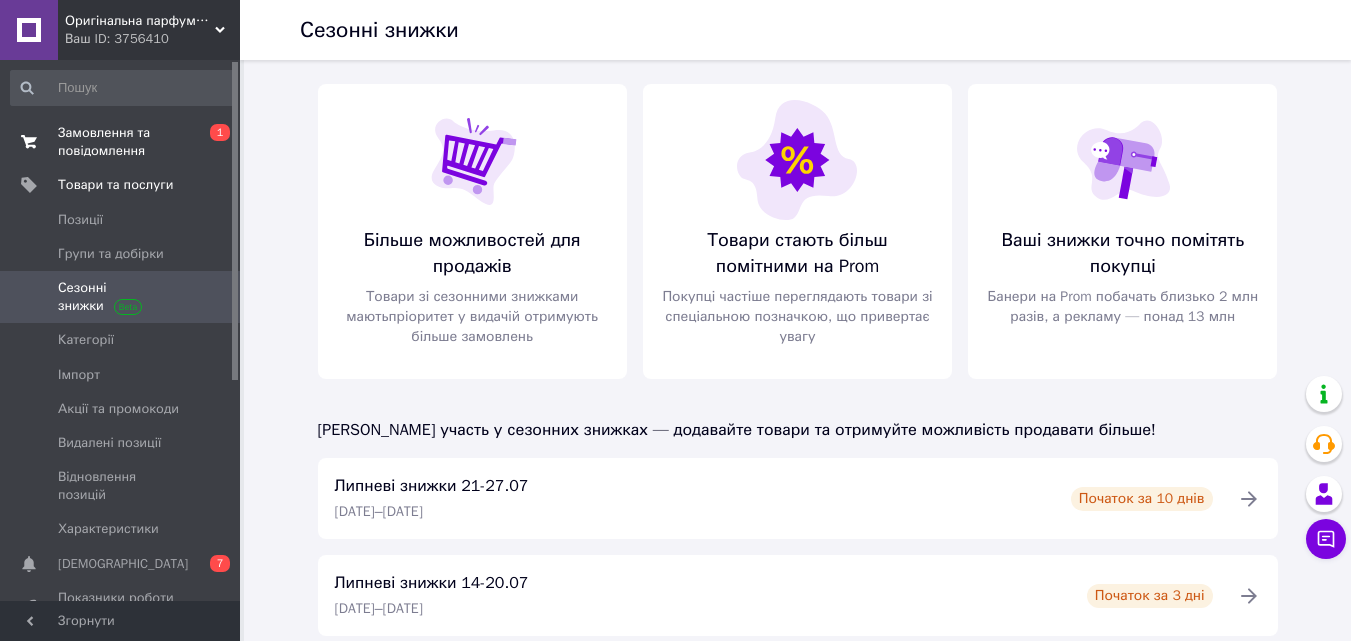 click on "Замовлення та повідомлення" at bounding box center [121, 142] 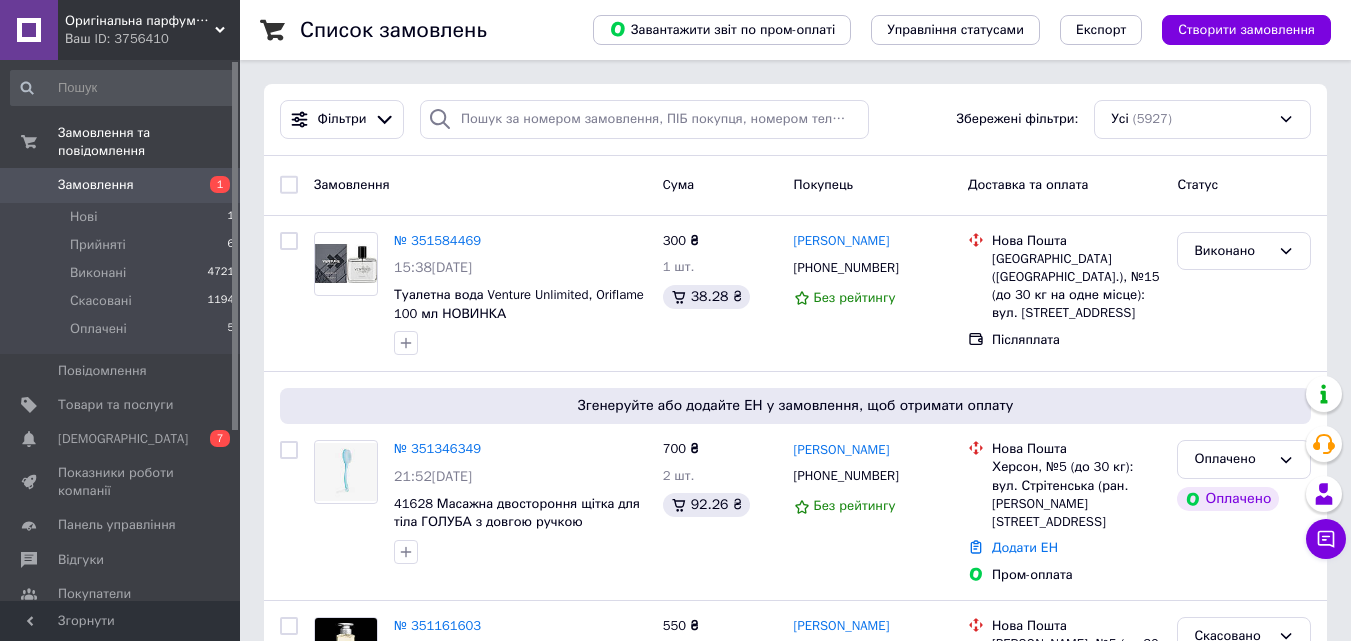 click on "Ваш ID: 3756410" at bounding box center (152, 39) 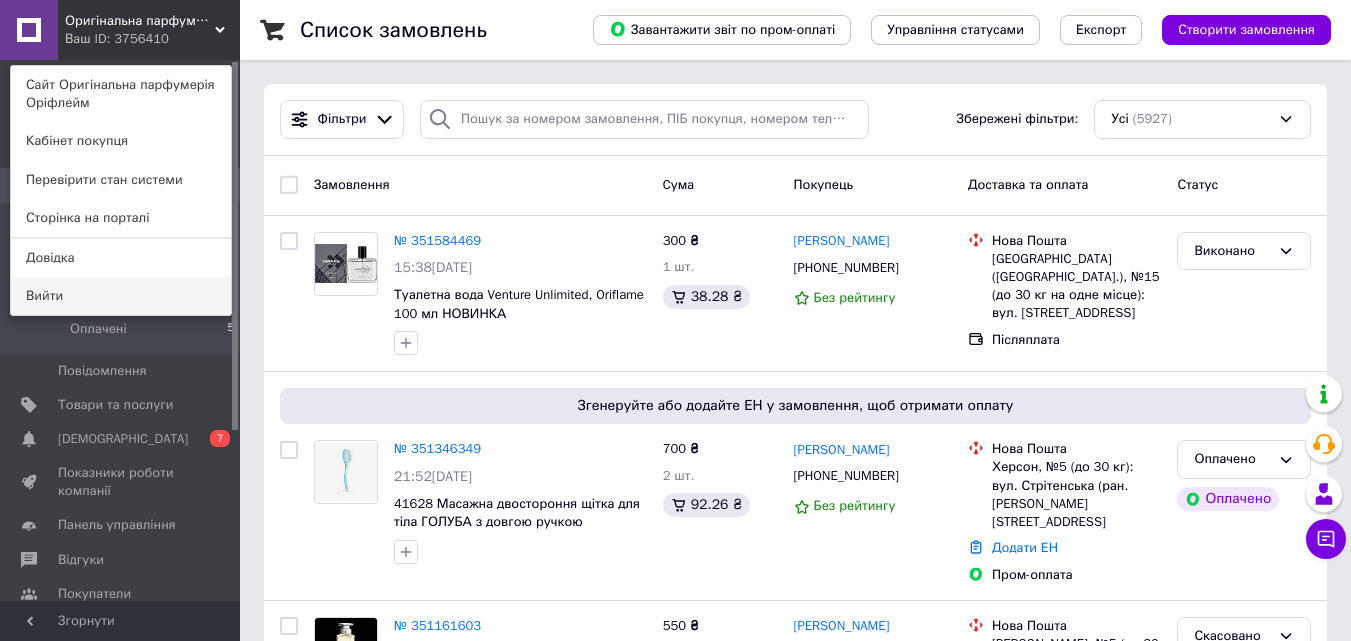 click on "Вийти" at bounding box center (121, 296) 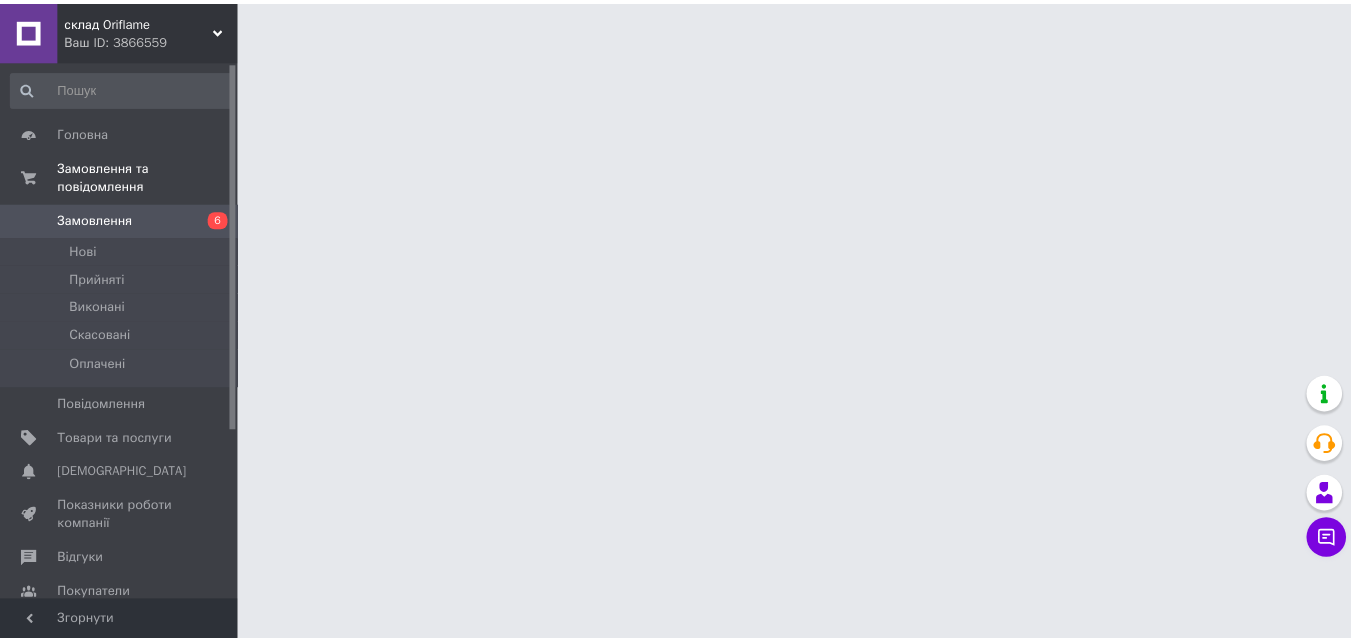 scroll, scrollTop: 0, scrollLeft: 0, axis: both 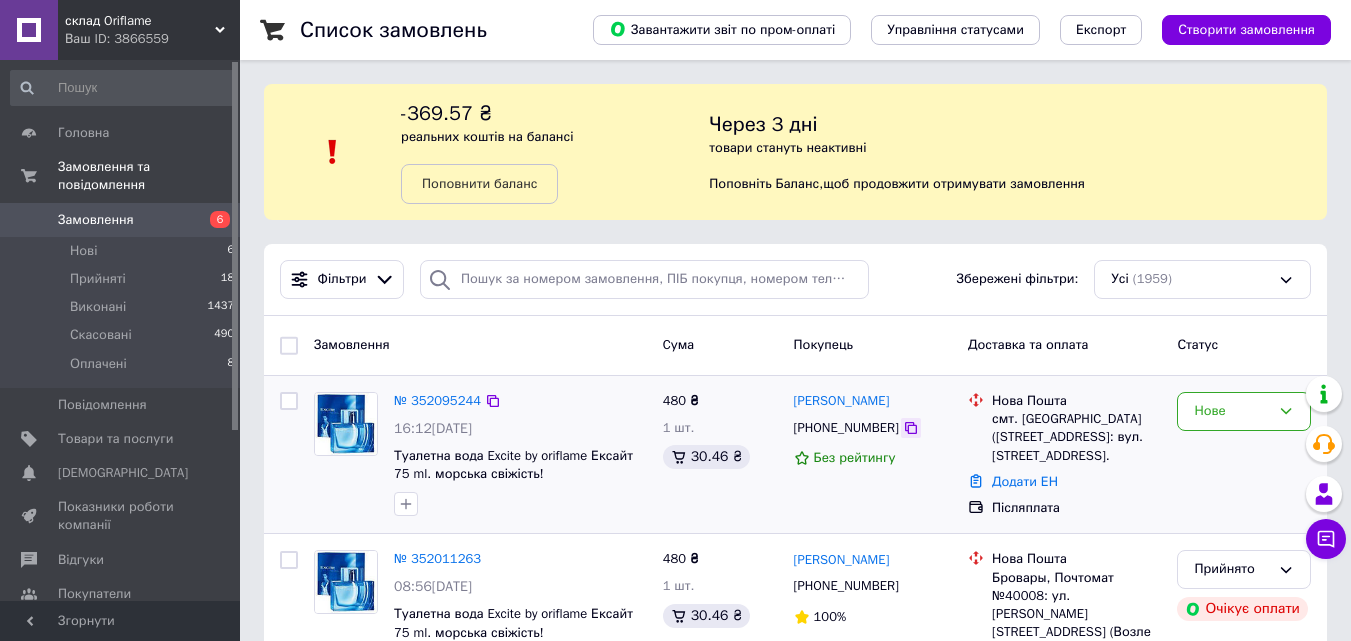 click 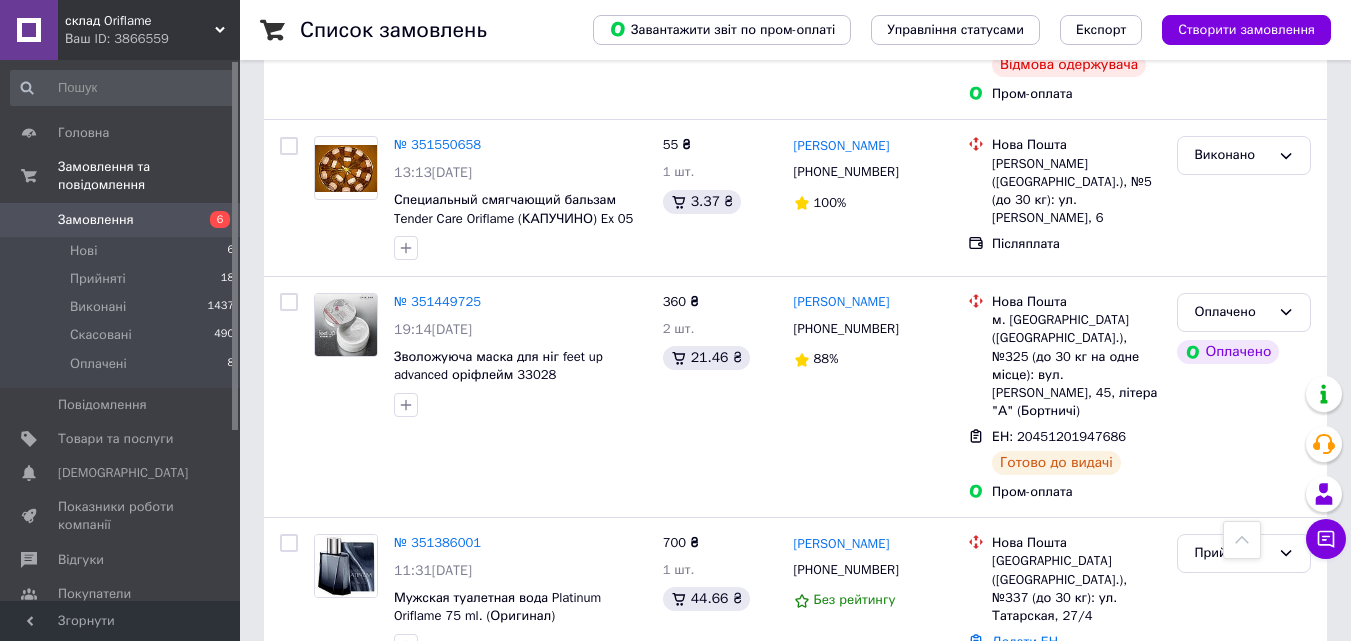scroll, scrollTop: 3360, scrollLeft: 0, axis: vertical 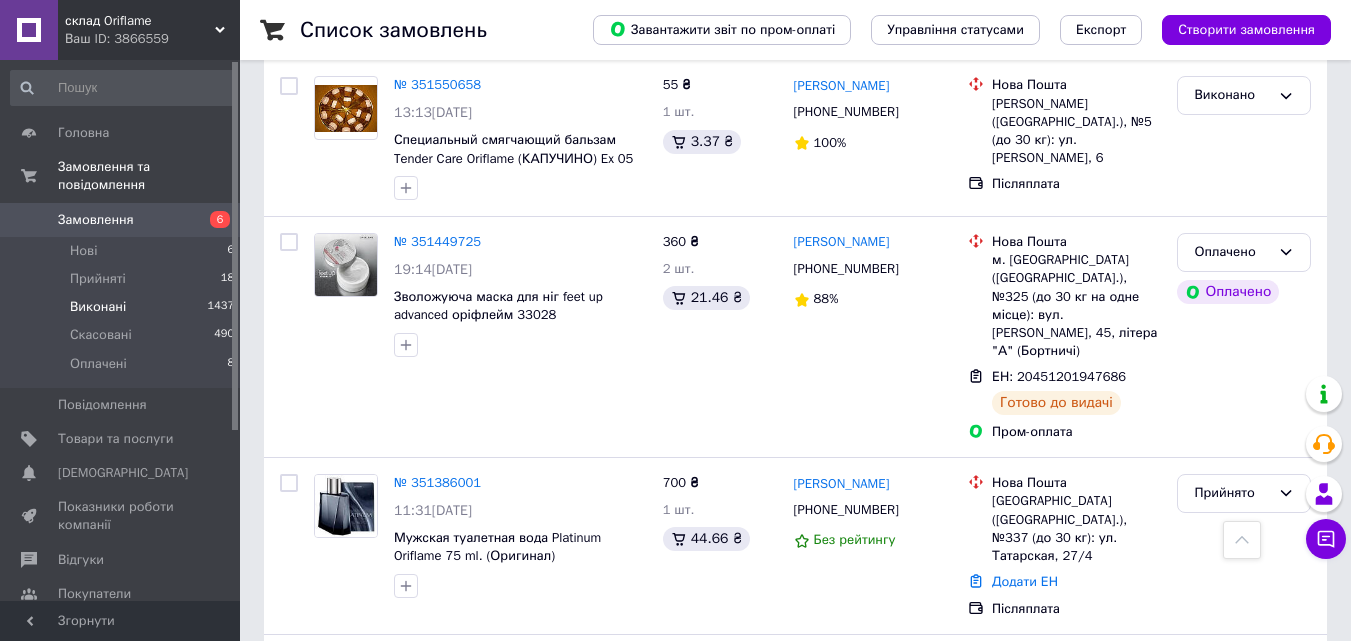 click on "Виконані" at bounding box center [98, 307] 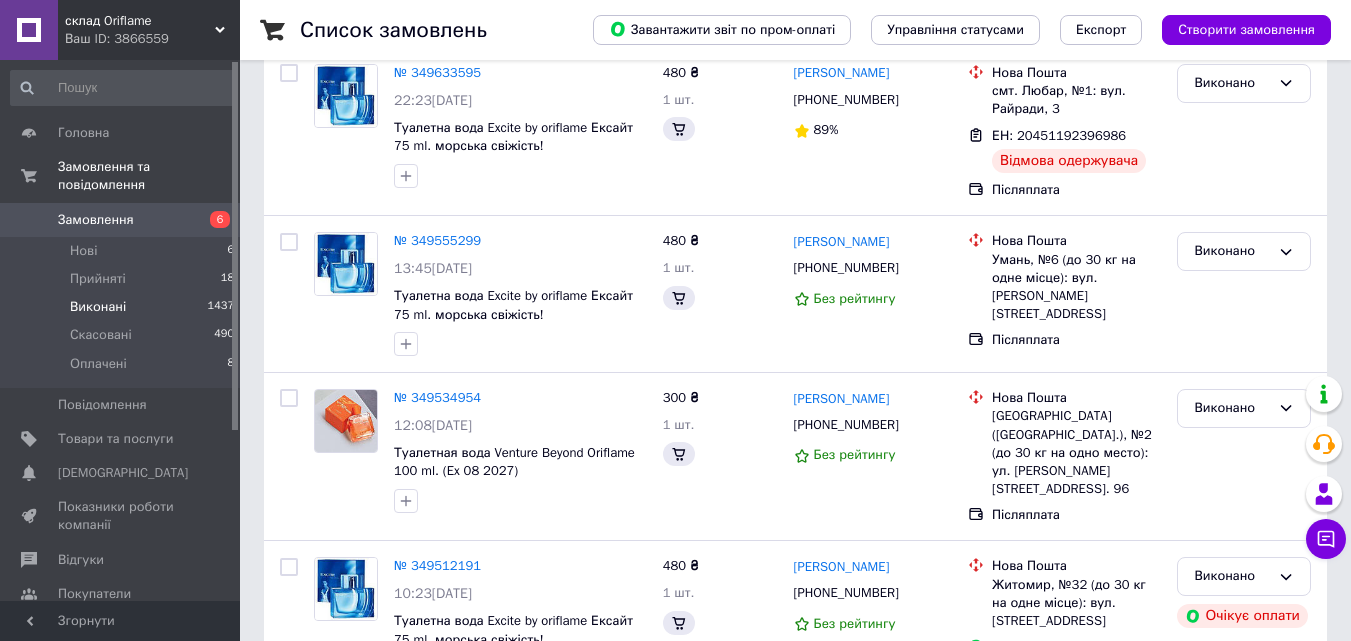 scroll, scrollTop: 0, scrollLeft: 0, axis: both 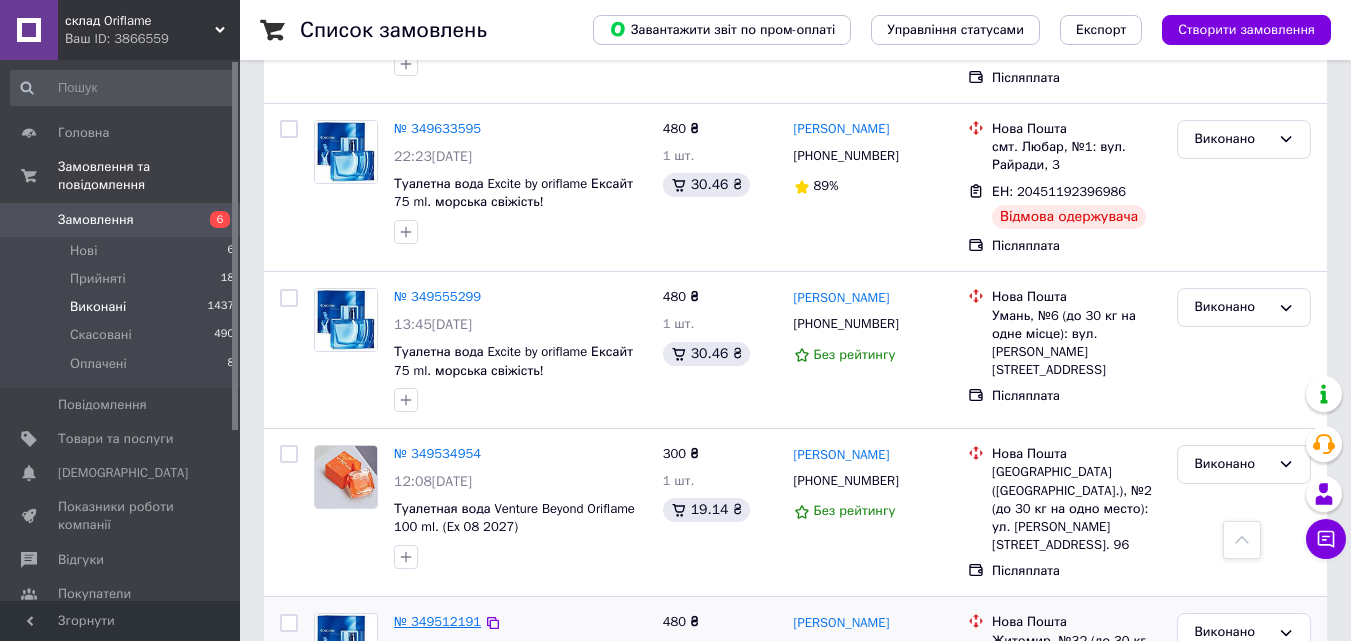 click on "№ 349512191" at bounding box center [437, 621] 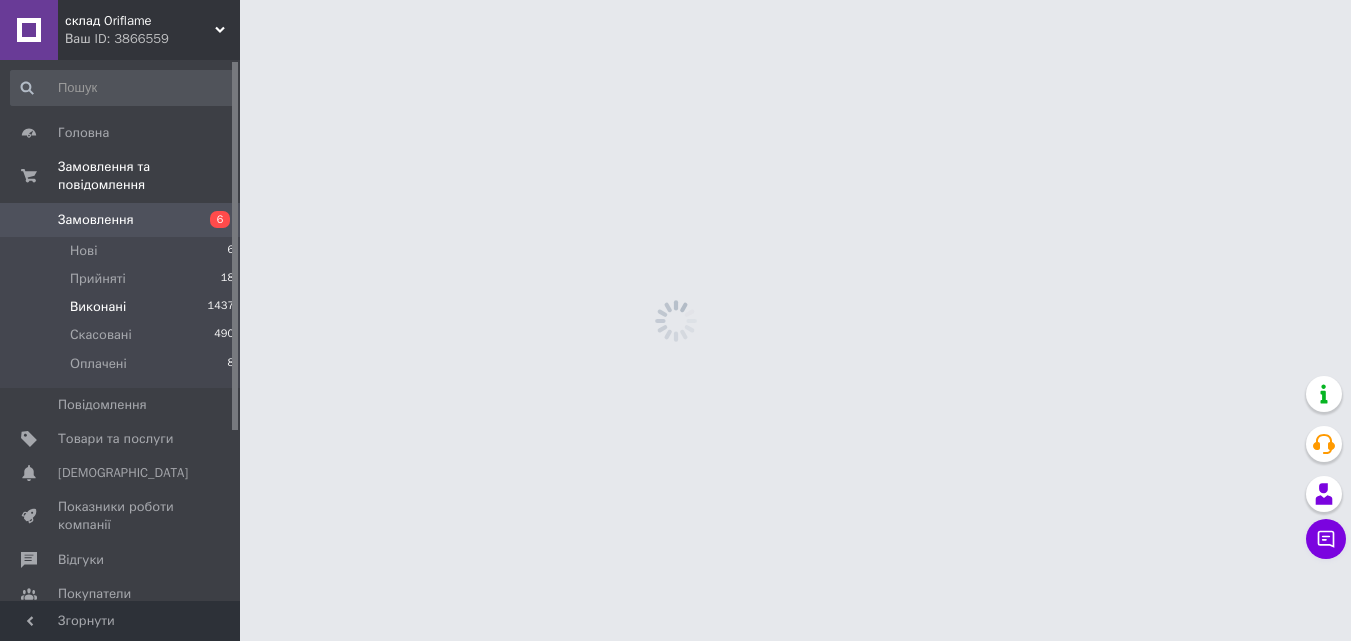 scroll, scrollTop: 0, scrollLeft: 0, axis: both 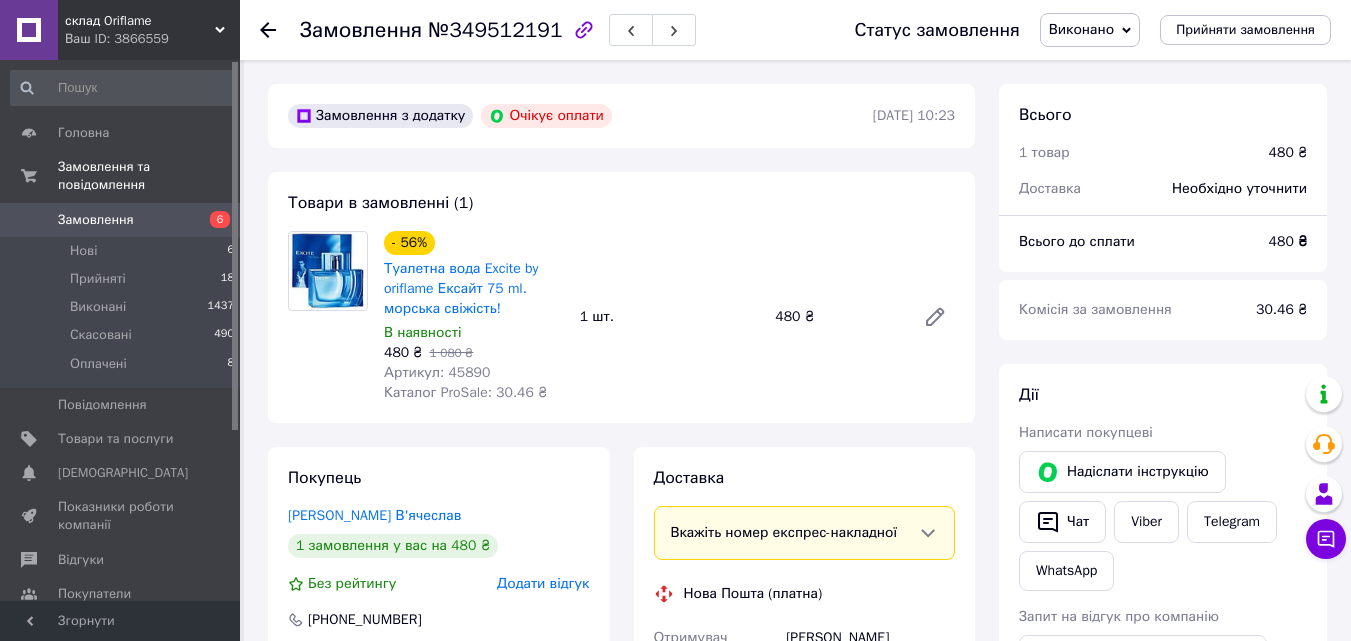 click on "Виконано" at bounding box center [1090, 30] 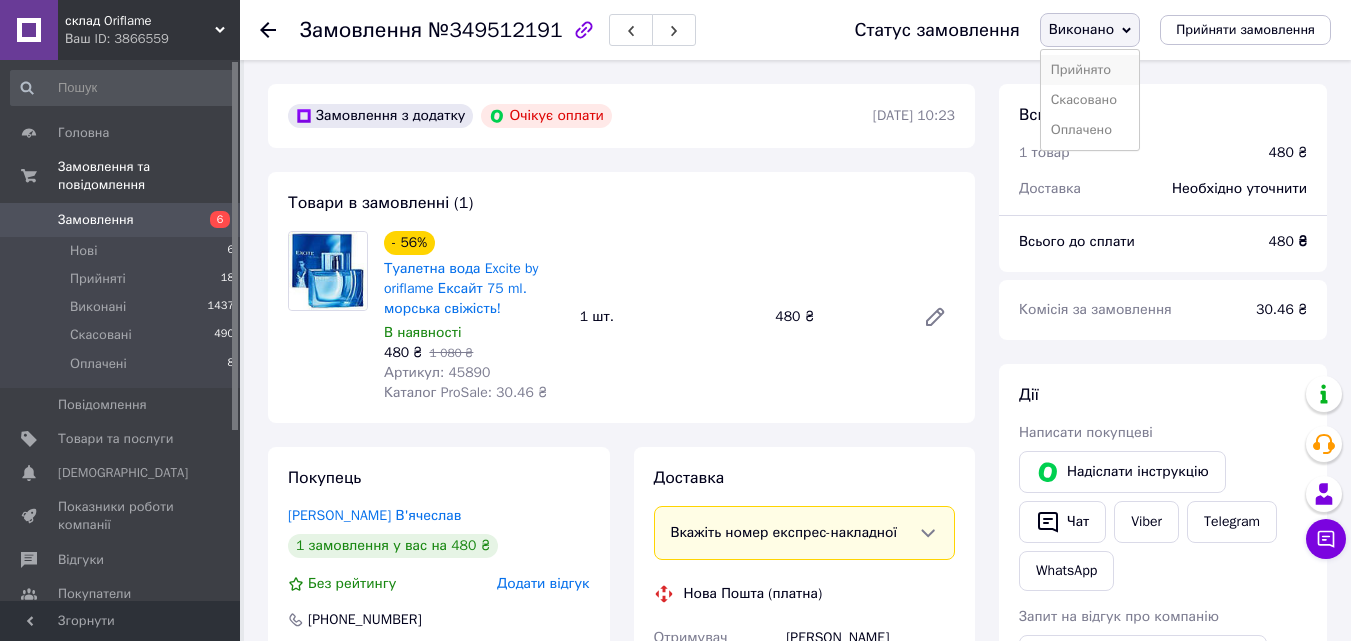 click on "Прийнято" at bounding box center [1090, 70] 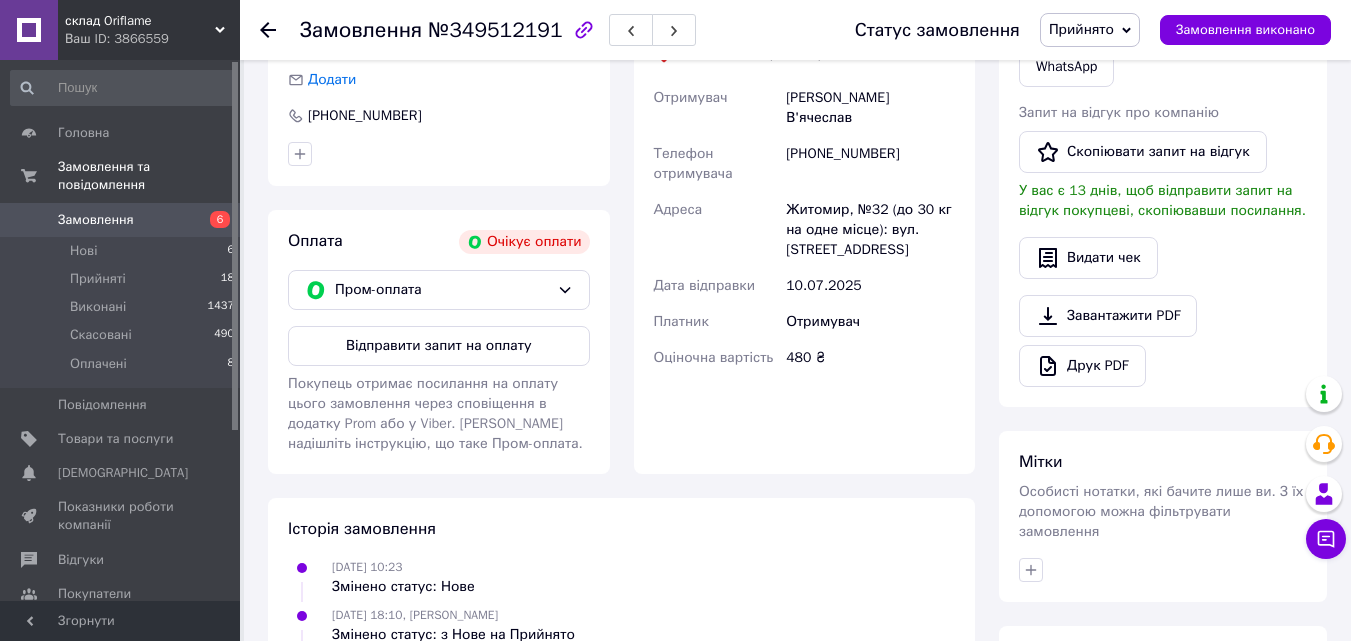 scroll, scrollTop: 544, scrollLeft: 0, axis: vertical 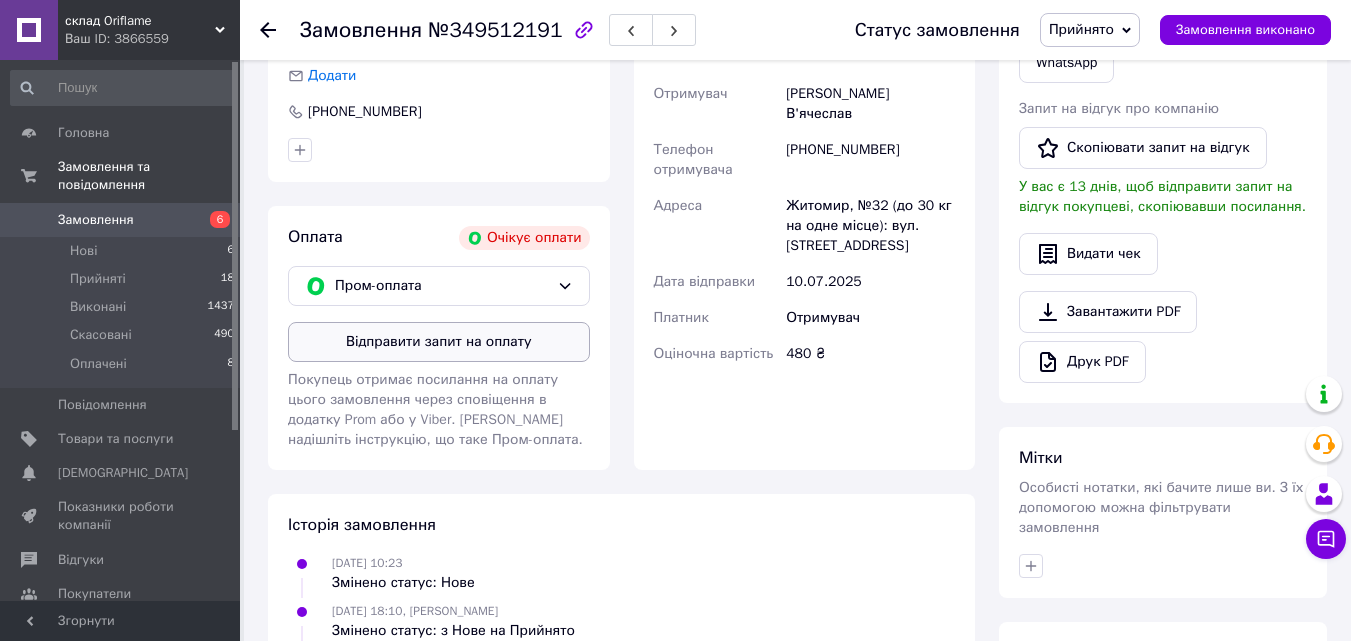click on "Відправити запит на оплату" at bounding box center [439, 342] 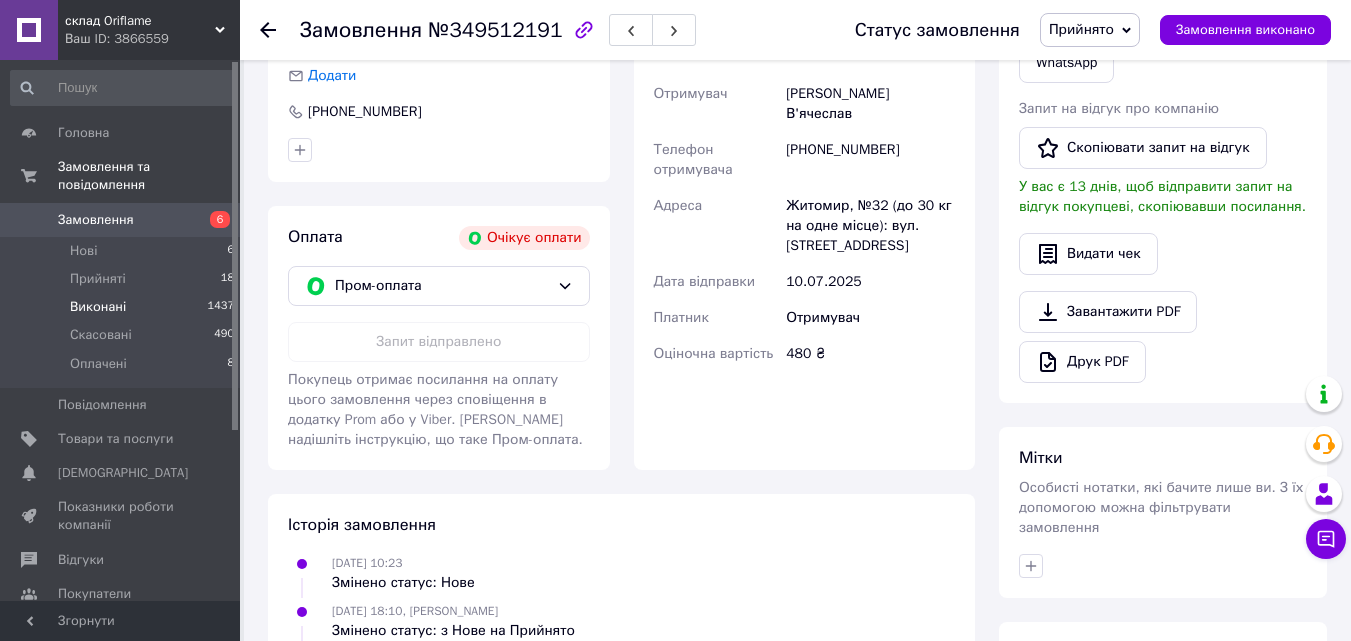 click on "Виконані" at bounding box center [98, 307] 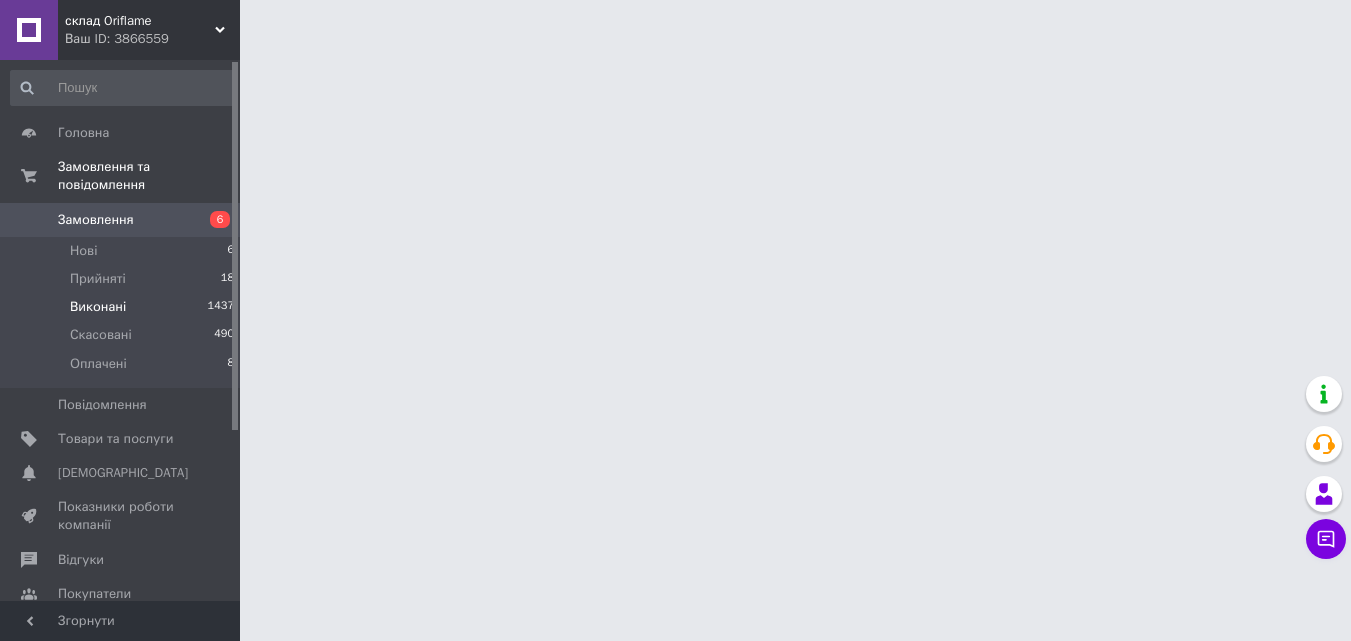 scroll, scrollTop: 0, scrollLeft: 0, axis: both 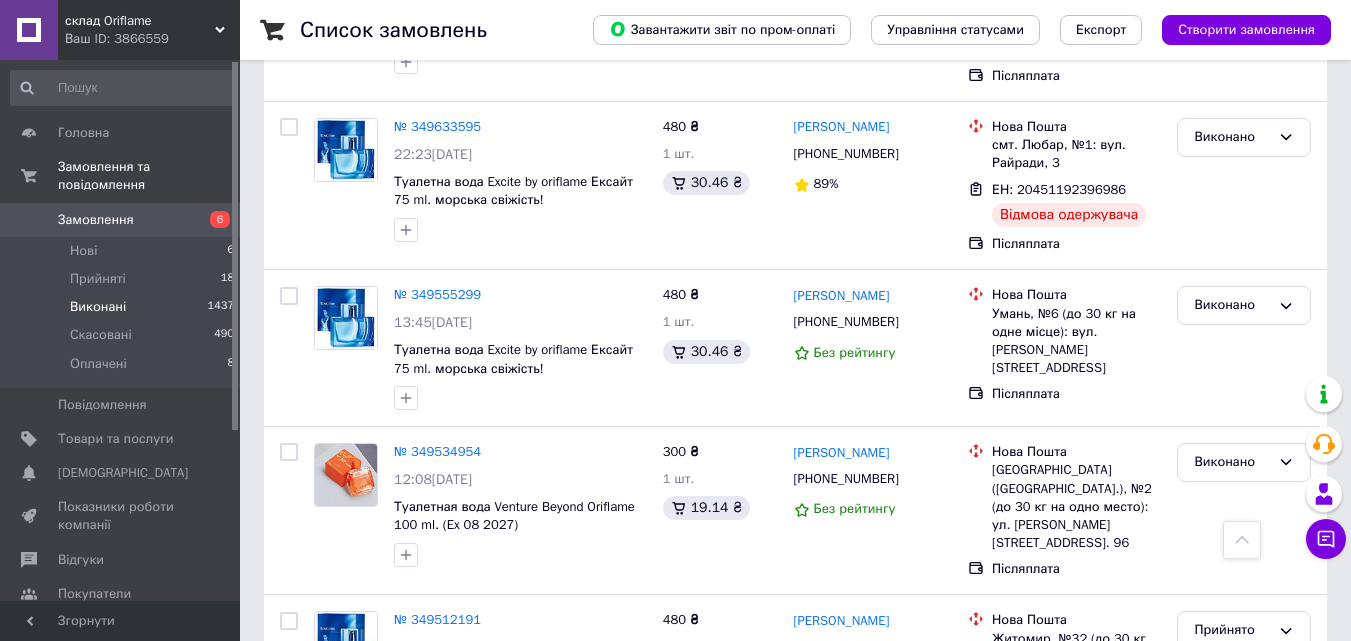 click on "72" at bounding box center [461, 798] 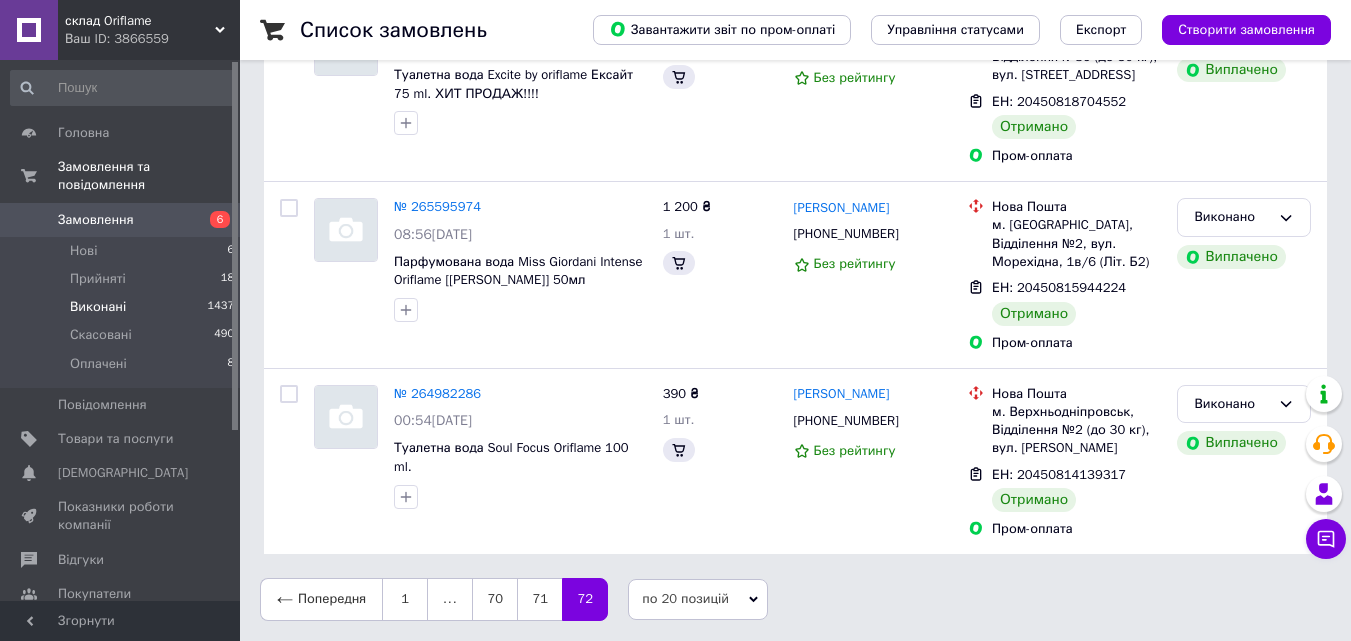 scroll, scrollTop: 0, scrollLeft: 0, axis: both 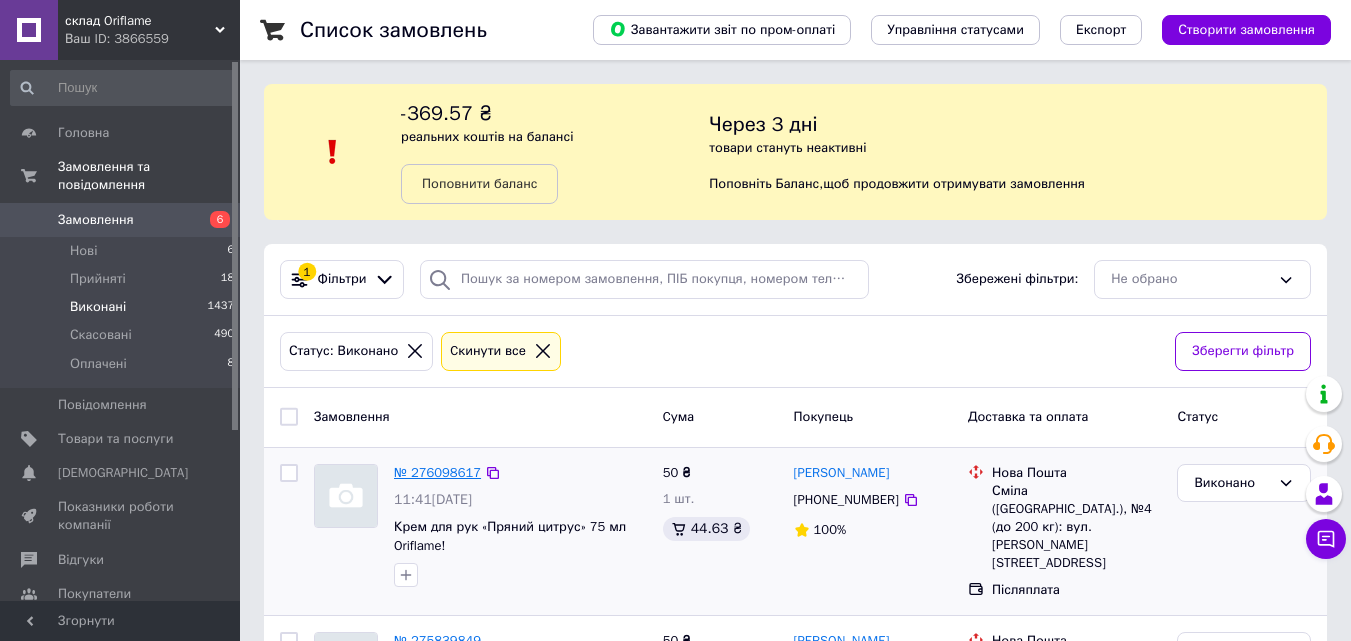 click on "№ 276098617" at bounding box center [437, 472] 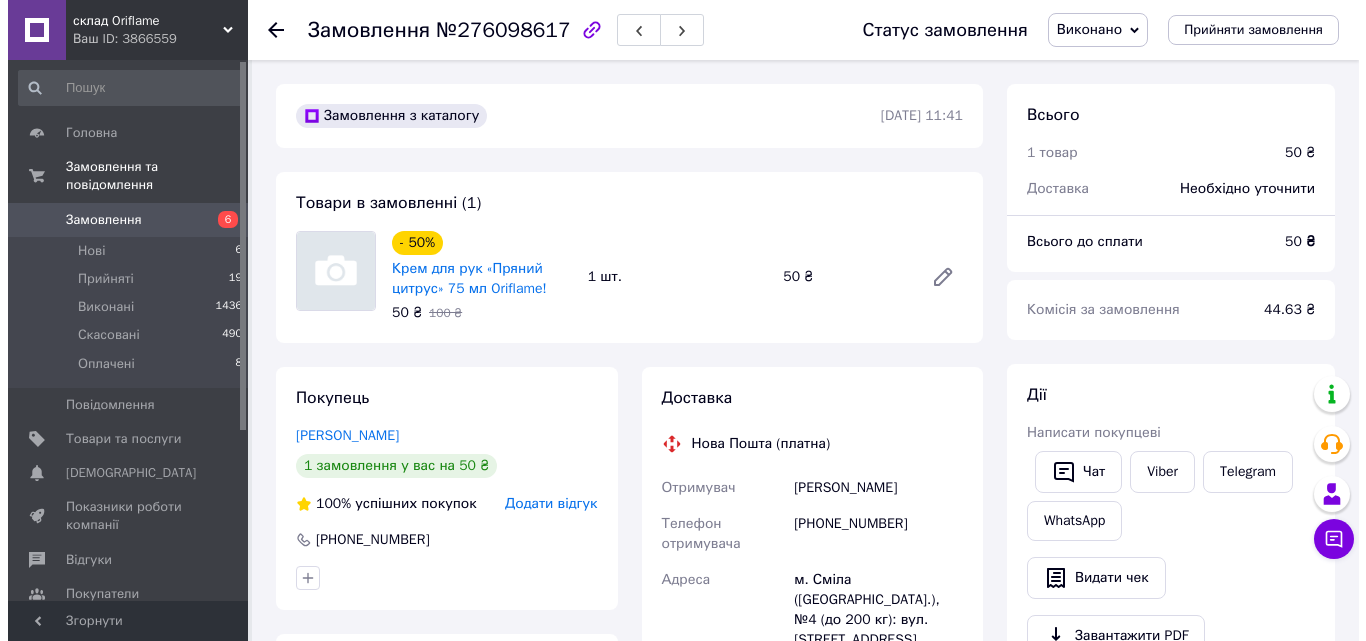 scroll, scrollTop: 0, scrollLeft: 0, axis: both 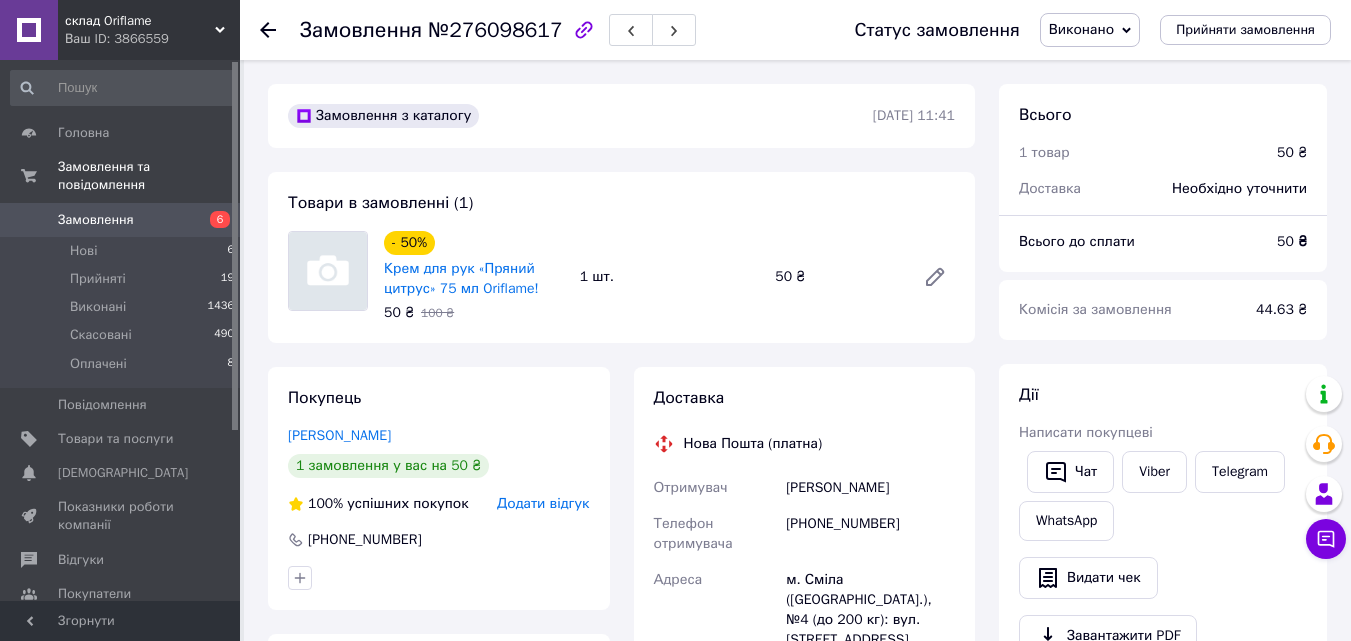 click on "Виконано" at bounding box center [1090, 30] 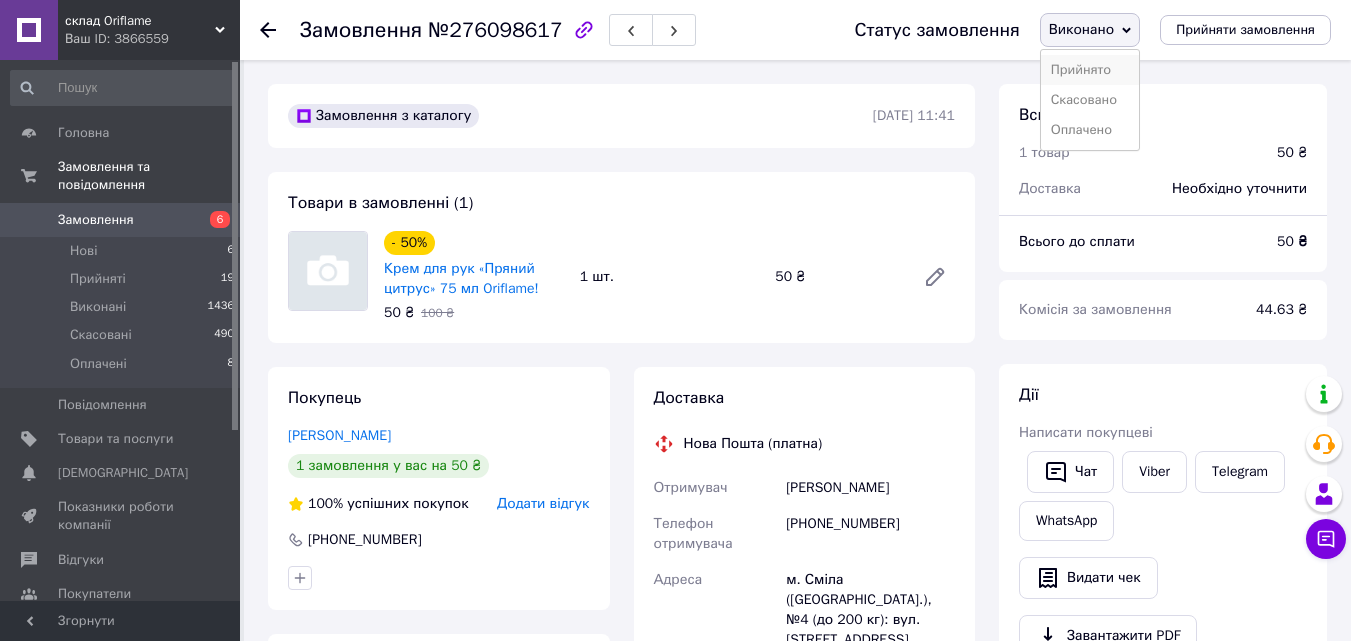 click on "Прийнято" at bounding box center [1090, 70] 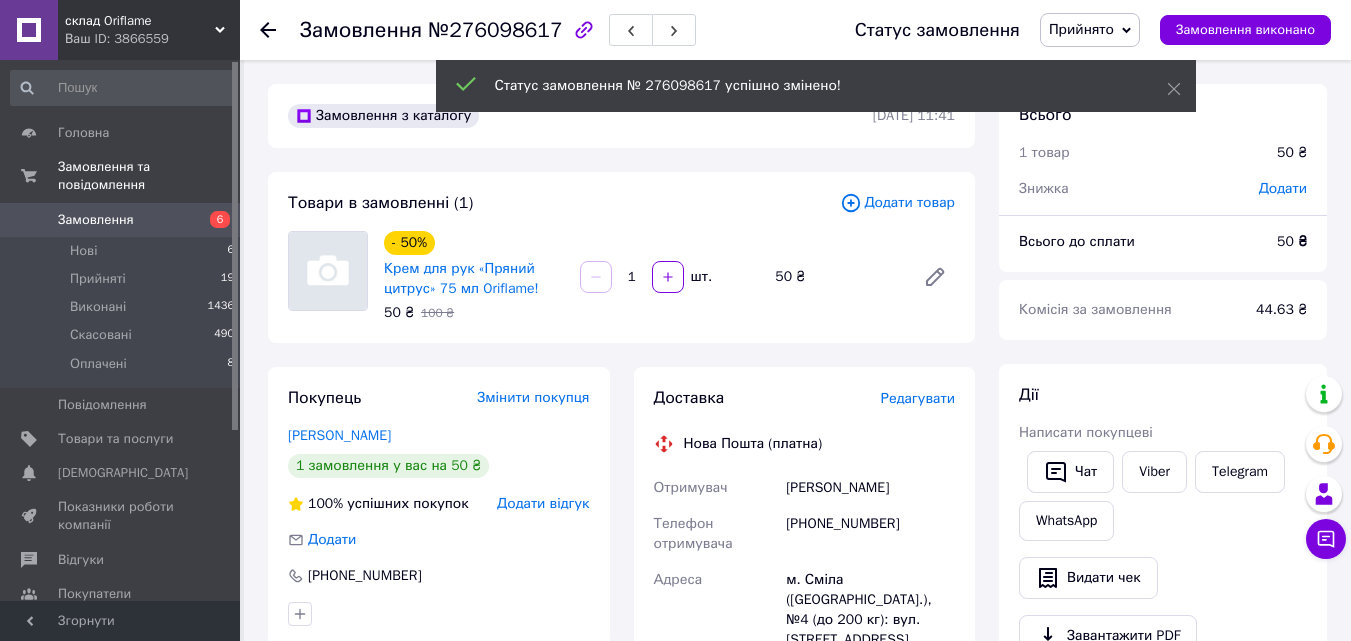 click on "Додати товар" at bounding box center (897, 203) 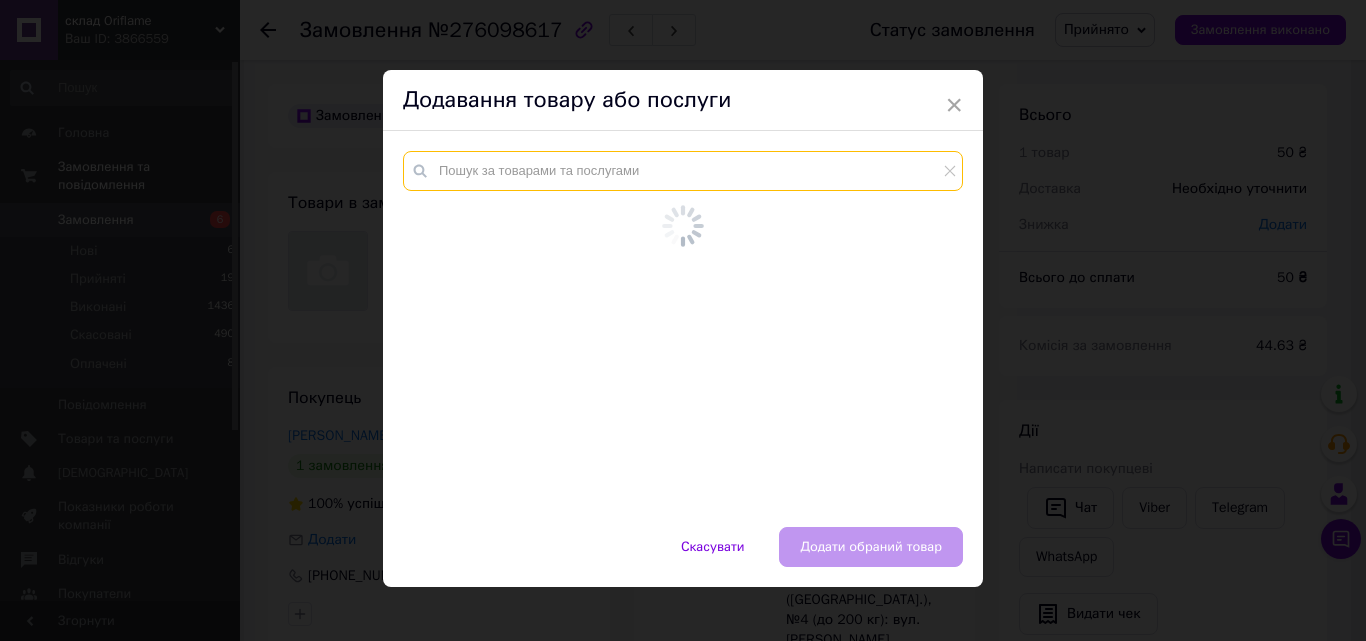 click at bounding box center [683, 171] 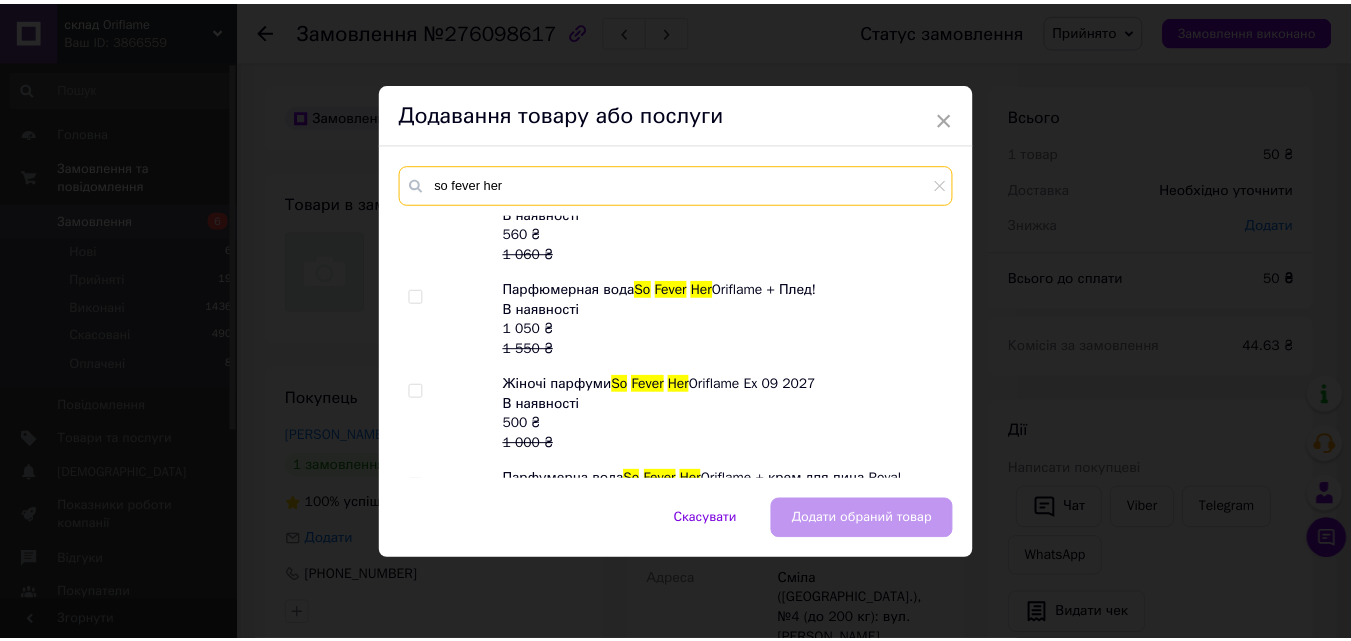 scroll, scrollTop: 956, scrollLeft: 0, axis: vertical 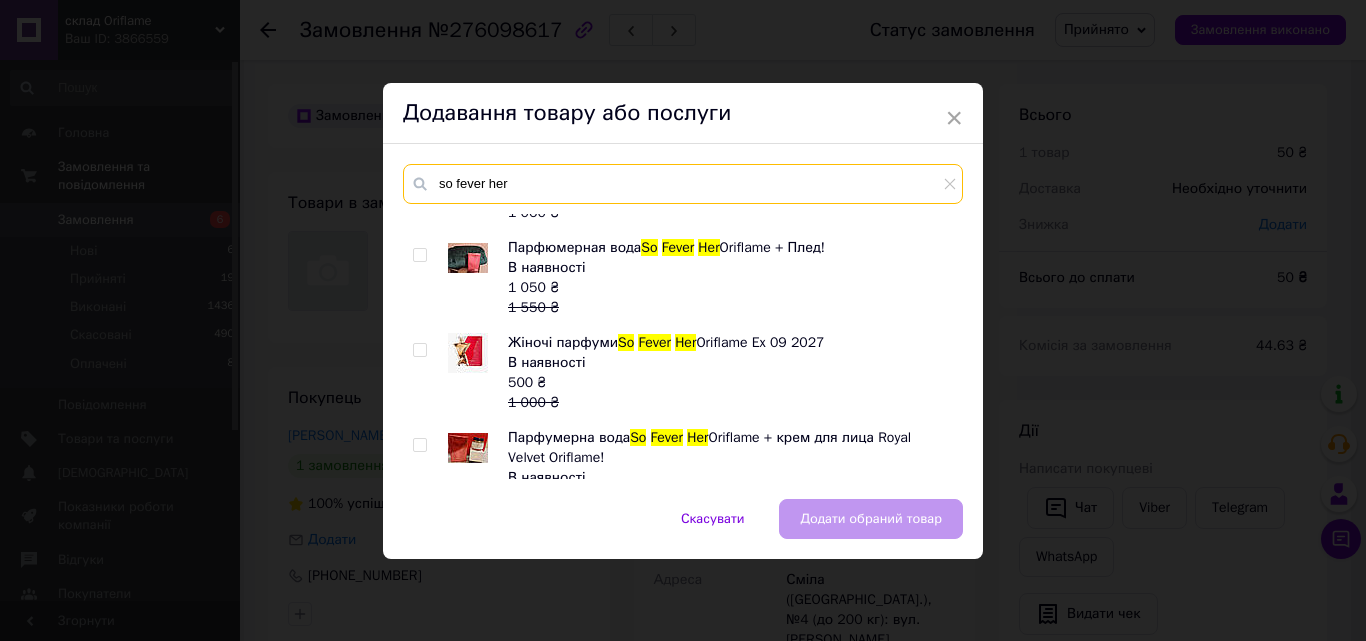 type on "so fever her" 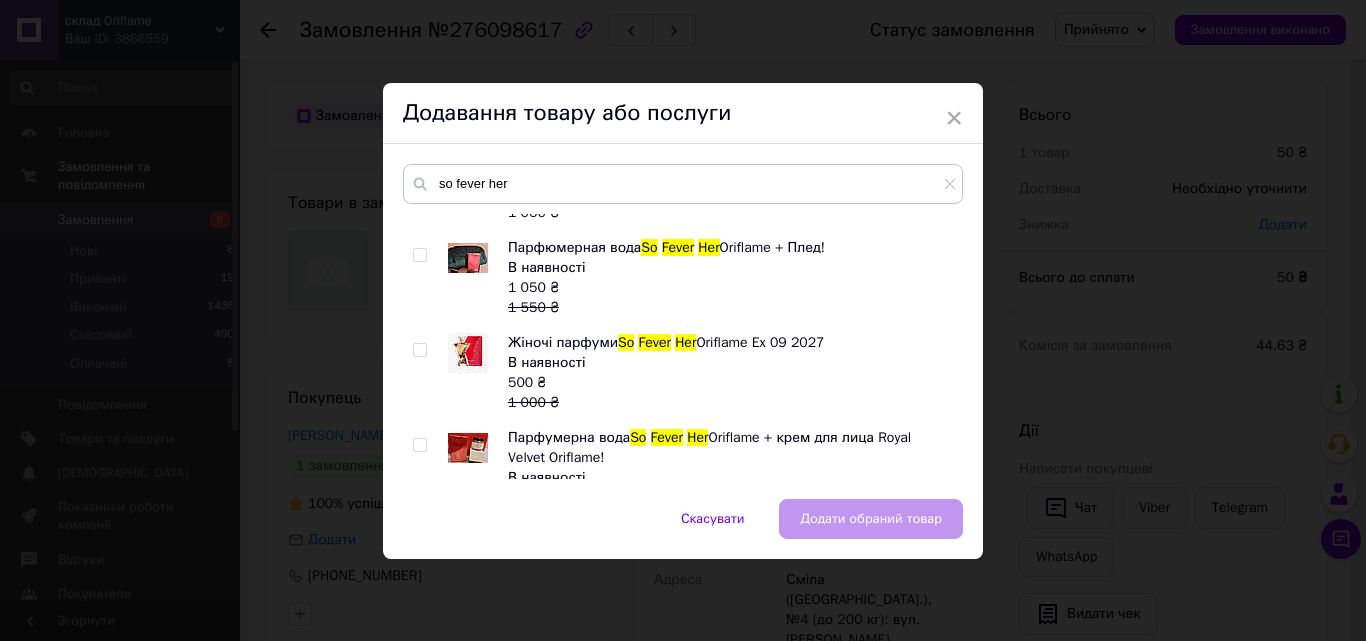 click at bounding box center (423, 373) 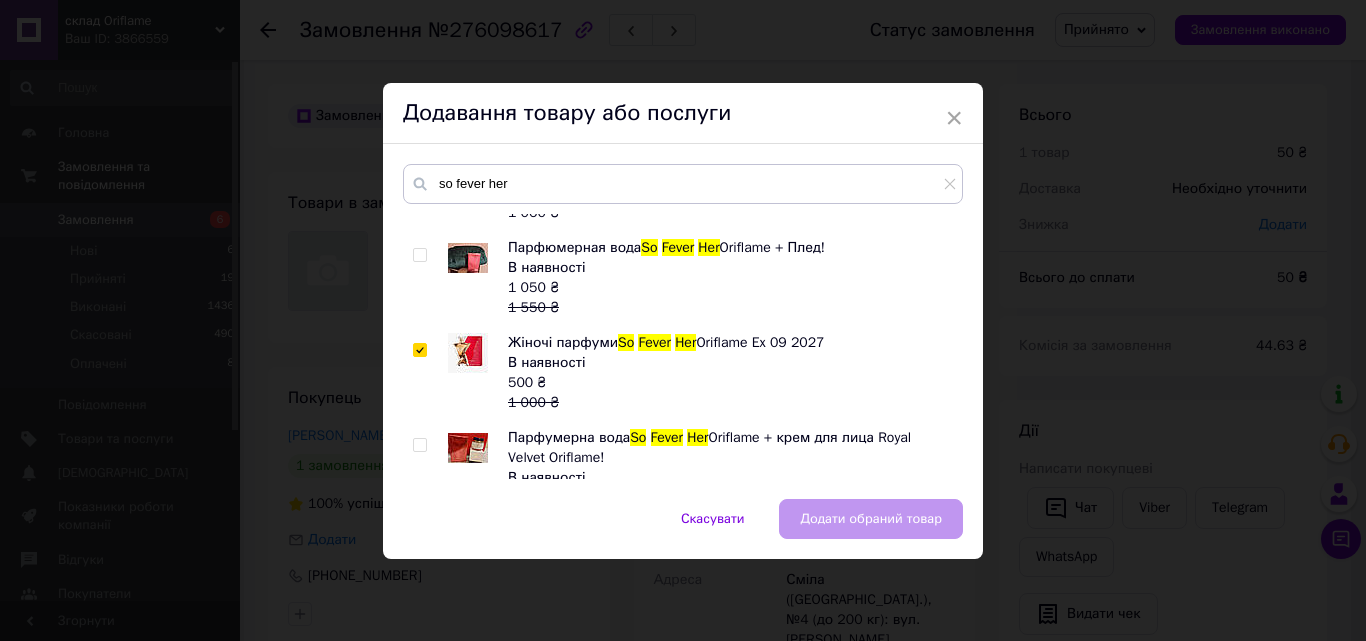 checkbox on "true" 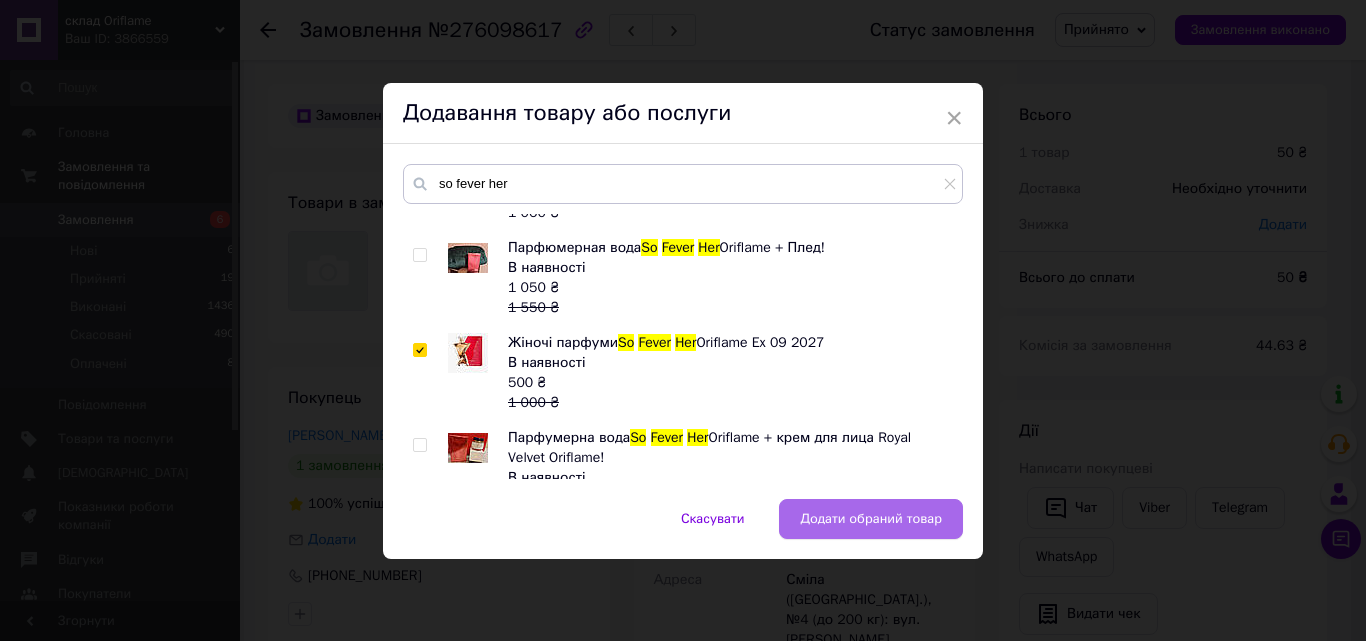click on "Додати обраний товар" at bounding box center [871, 519] 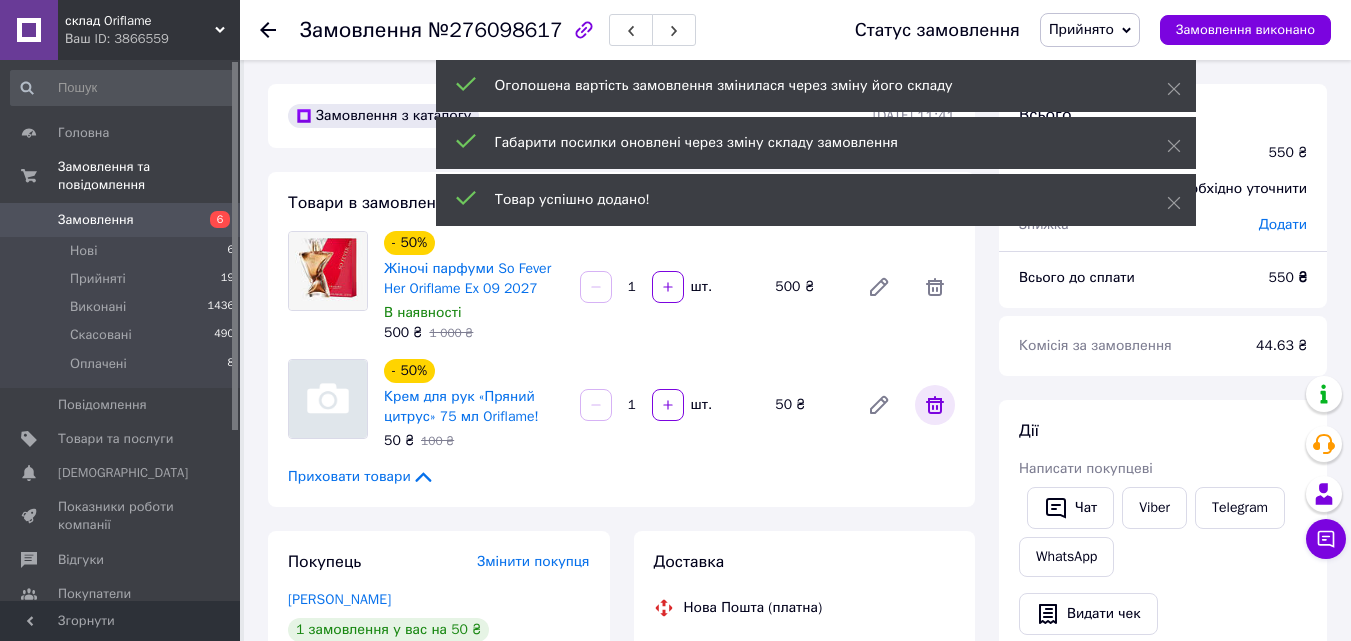 click 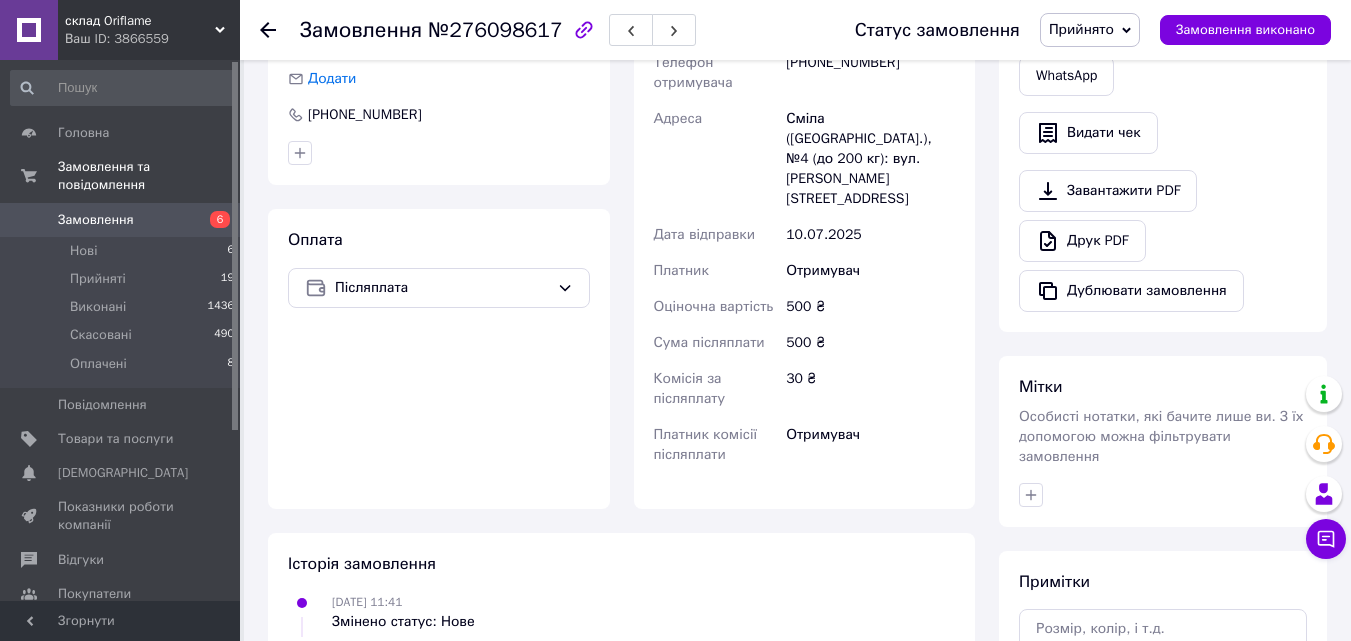 scroll, scrollTop: 495, scrollLeft: 0, axis: vertical 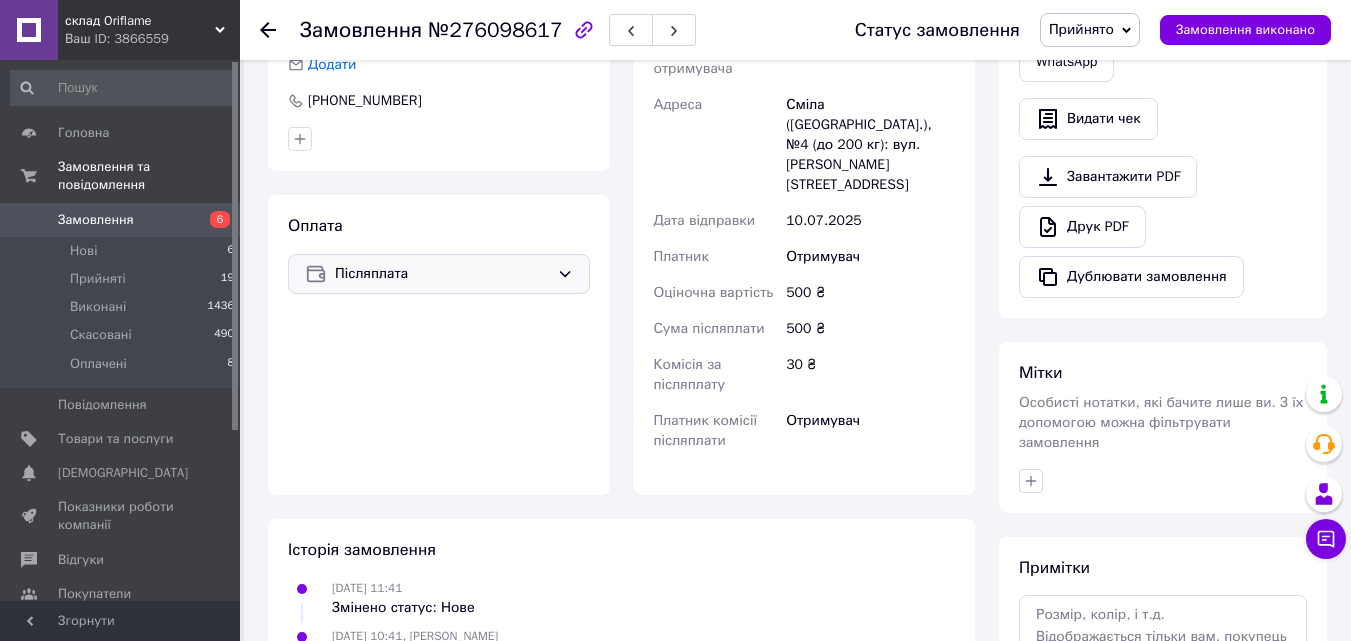 click on "Післяплата" at bounding box center [442, 274] 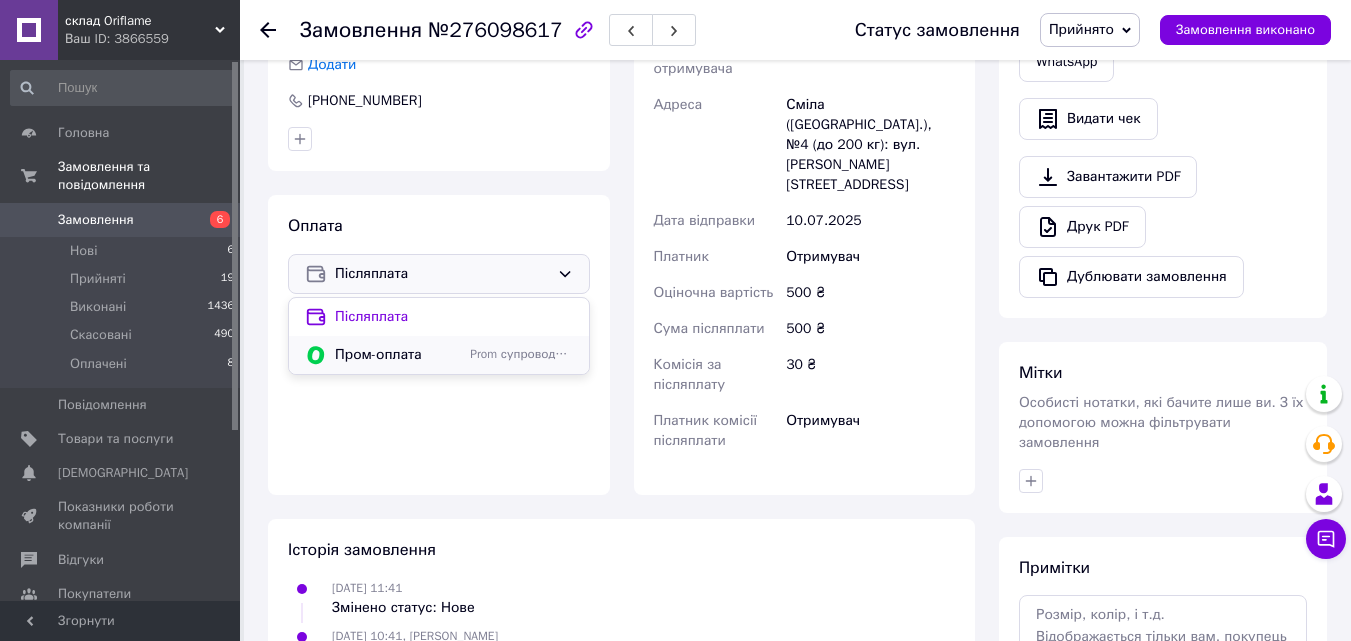 click on "Prom супроводжує покупку" at bounding box center (521, 354) 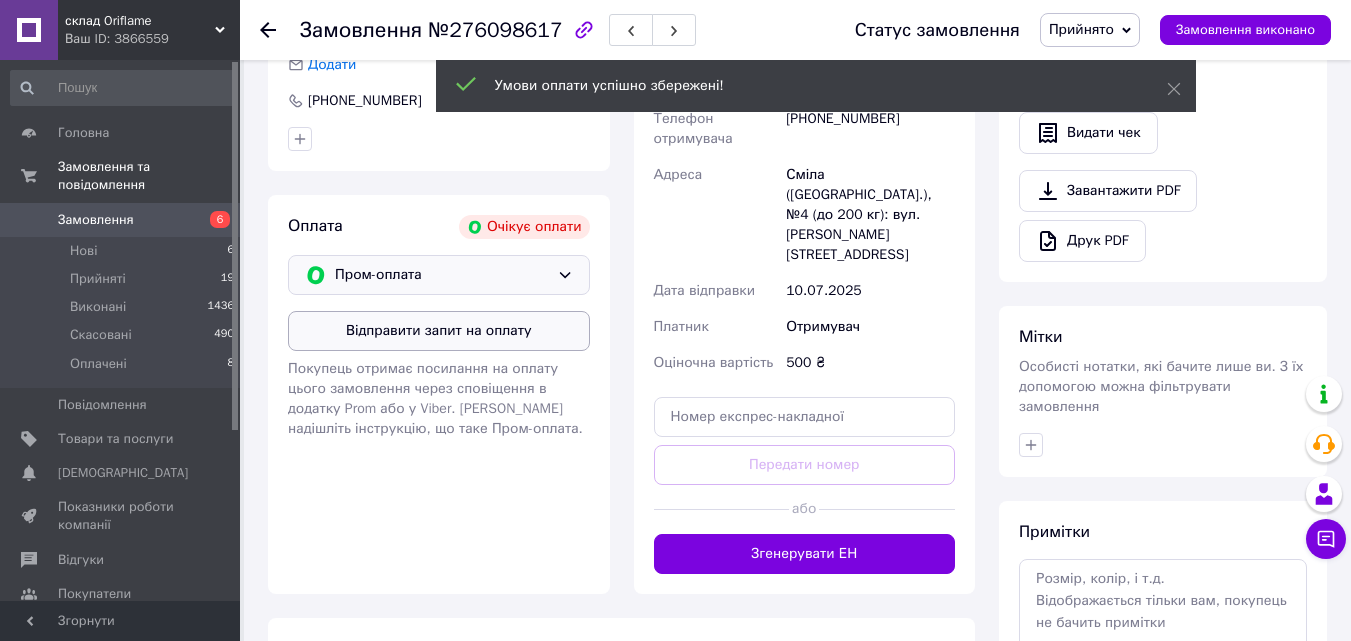 click on "Відправити запит на оплату" at bounding box center [439, 331] 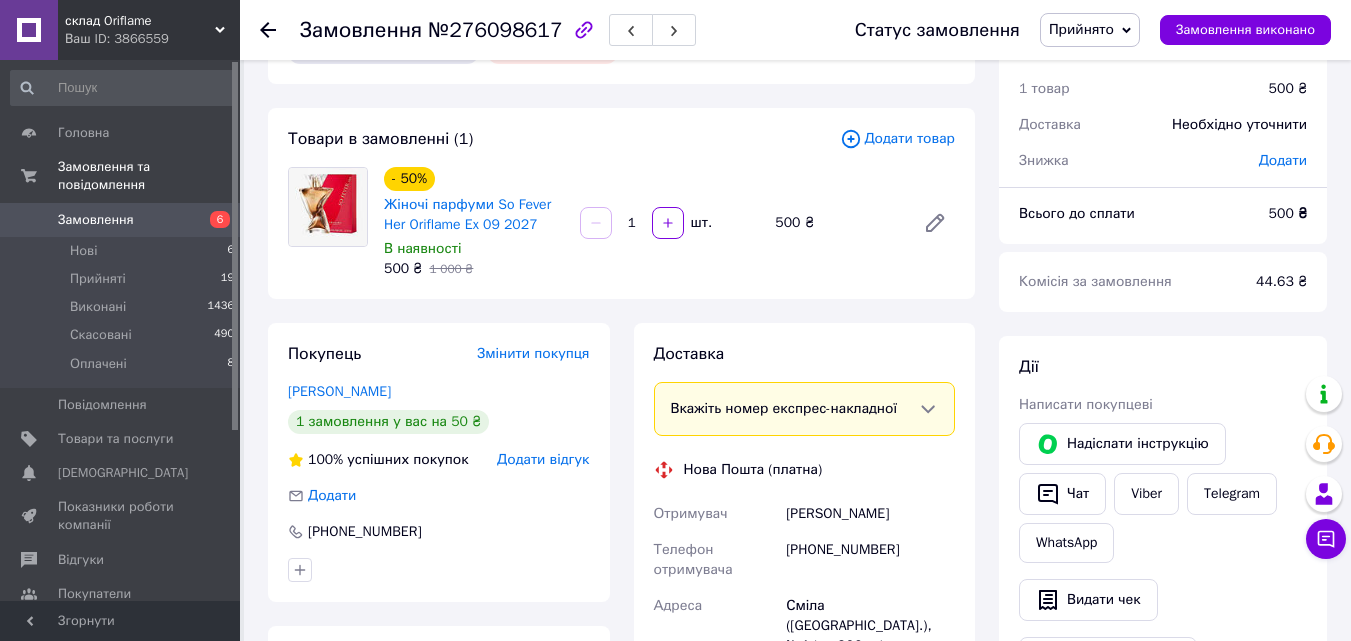 scroll, scrollTop: 0, scrollLeft: 0, axis: both 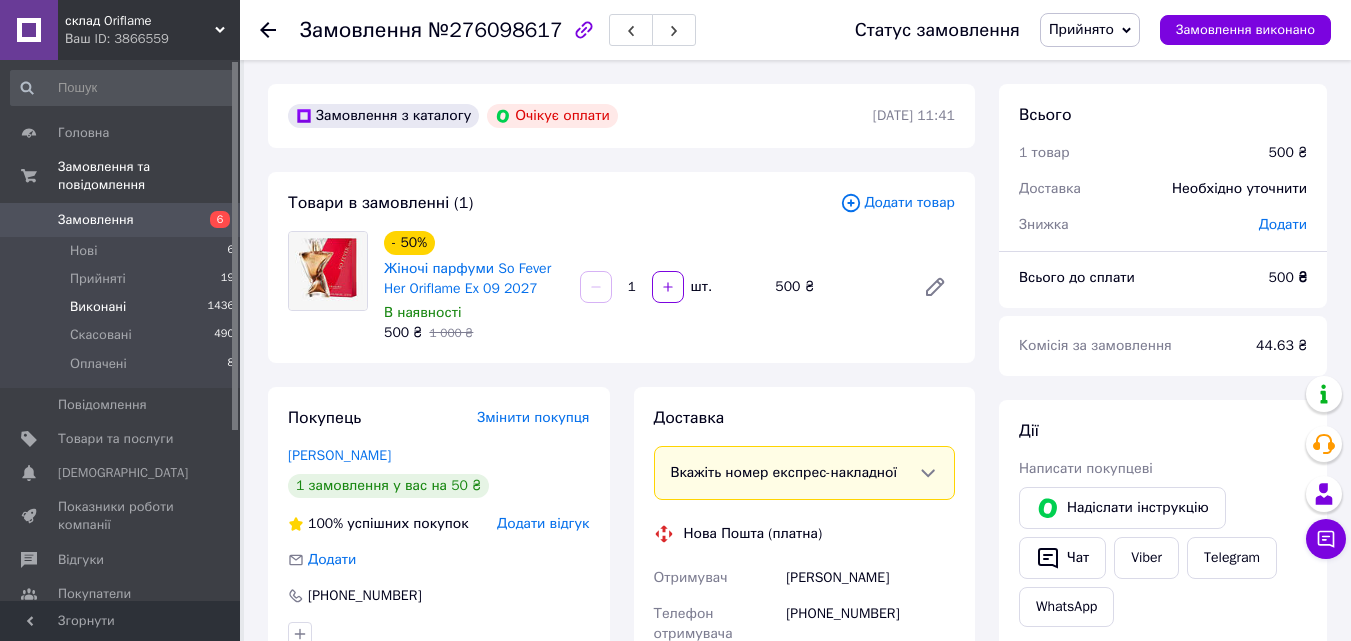 click on "Виконані" at bounding box center [98, 307] 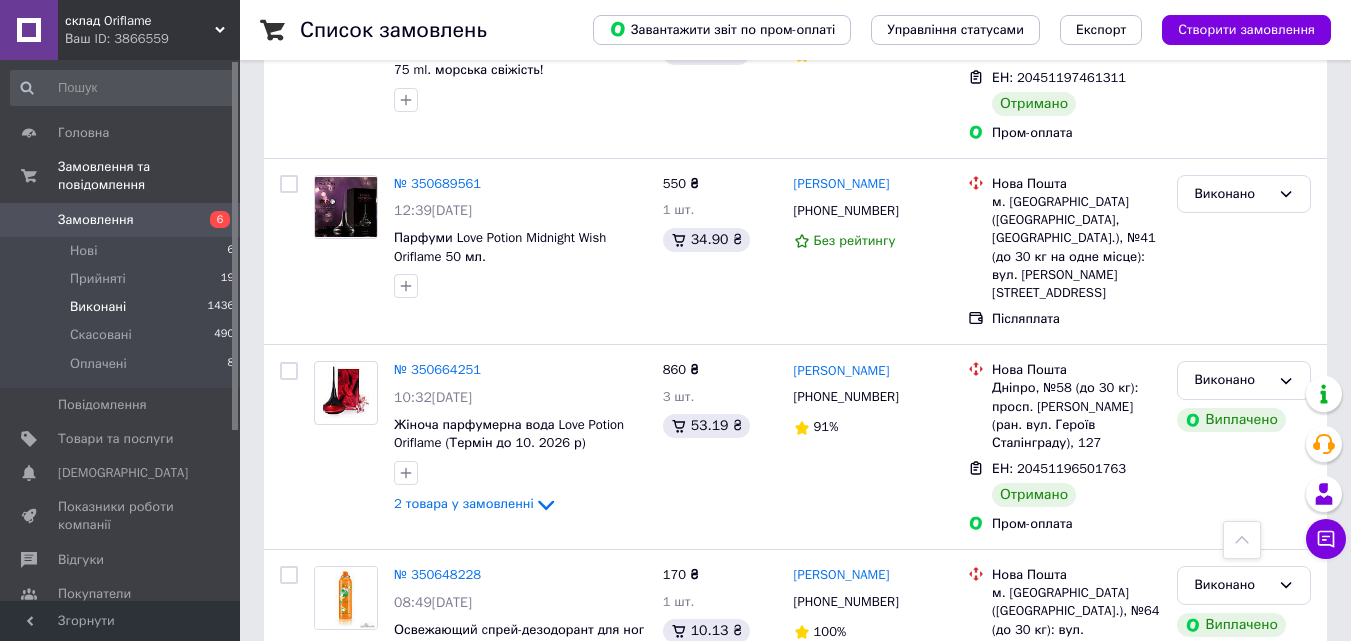 scroll, scrollTop: 168, scrollLeft: 0, axis: vertical 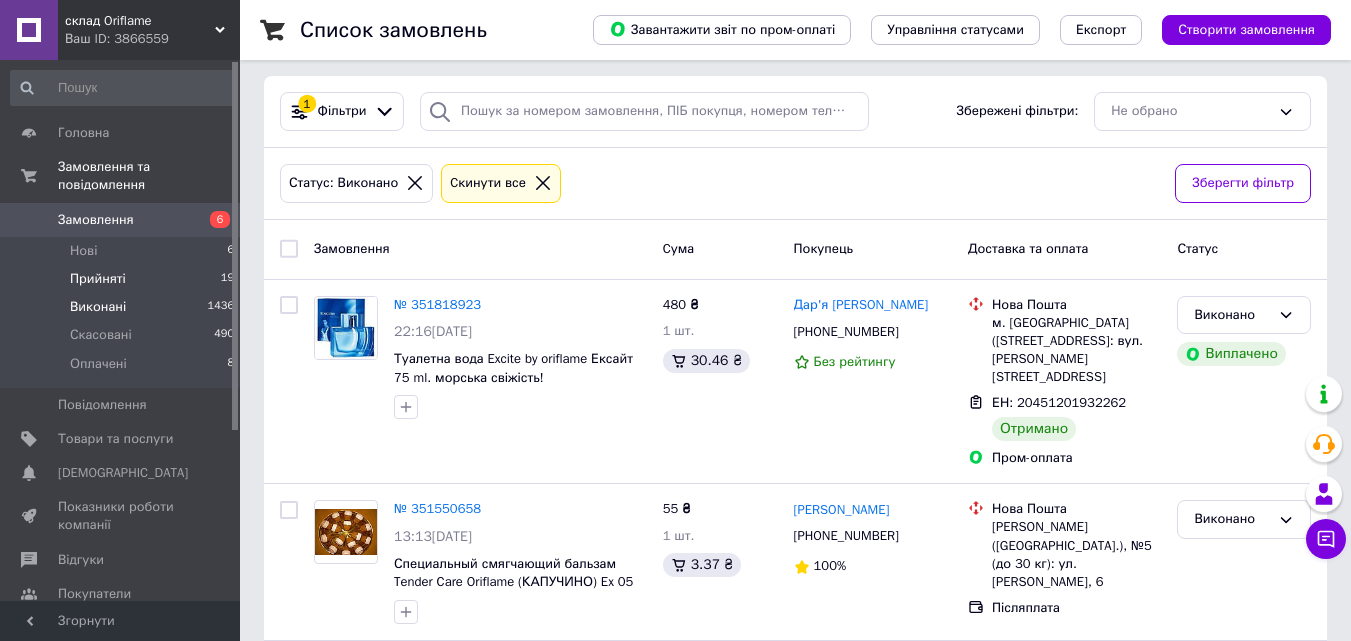 click on "Прийняті 19" at bounding box center (123, 279) 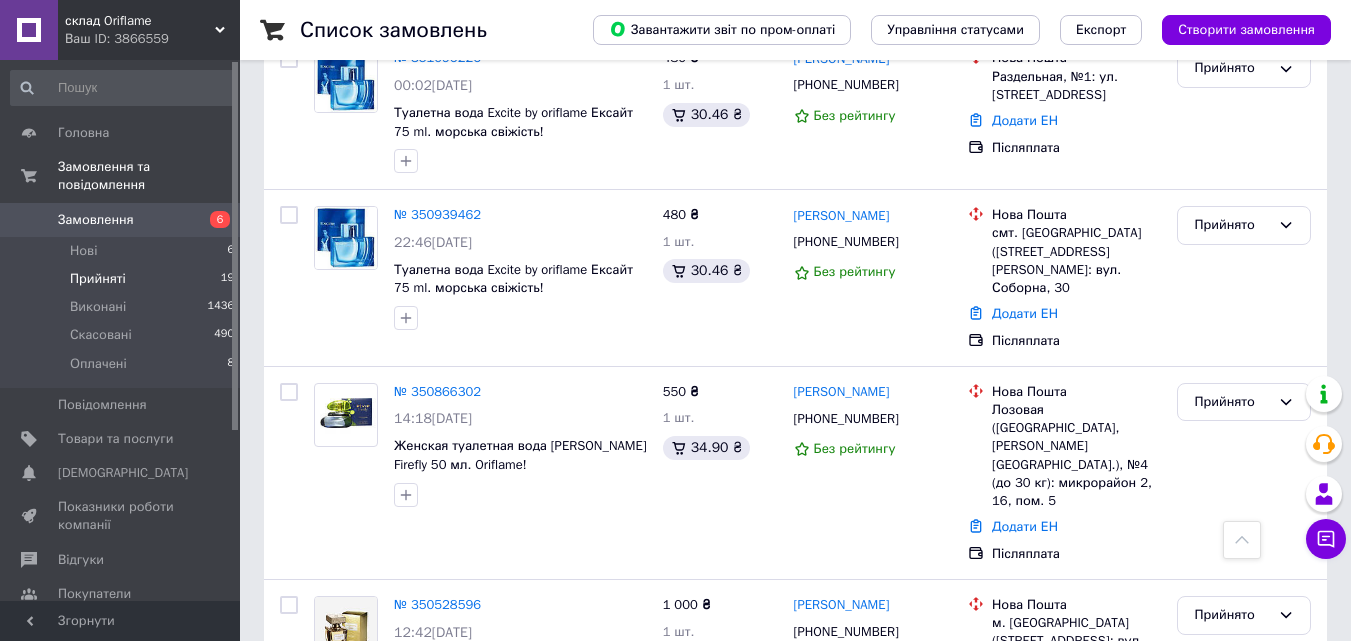 scroll, scrollTop: 3062, scrollLeft: 0, axis: vertical 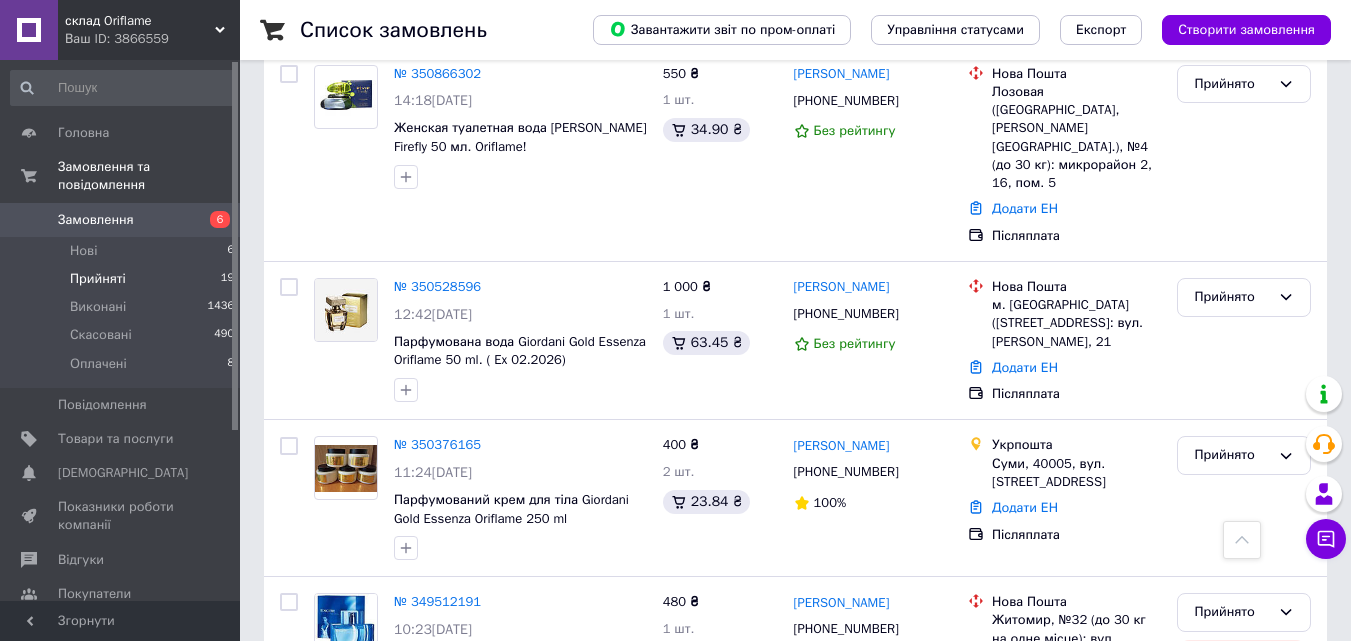 click on "№ 276098617" at bounding box center (437, 760) 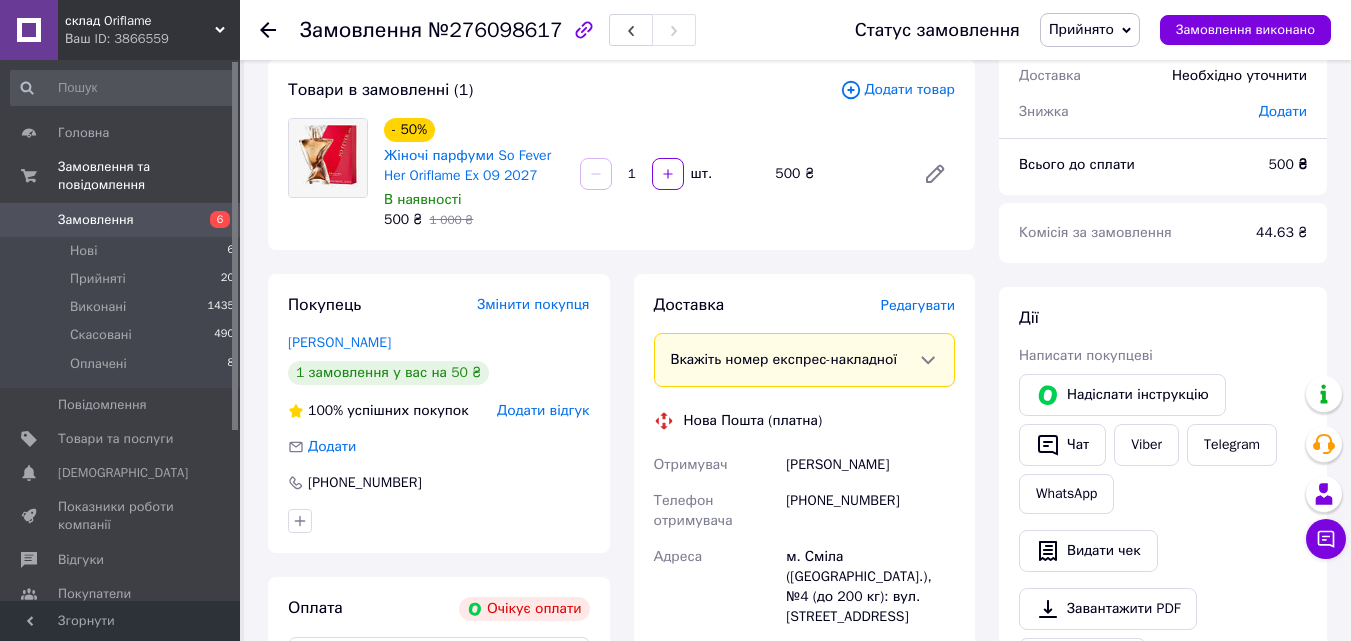 scroll, scrollTop: 0, scrollLeft: 0, axis: both 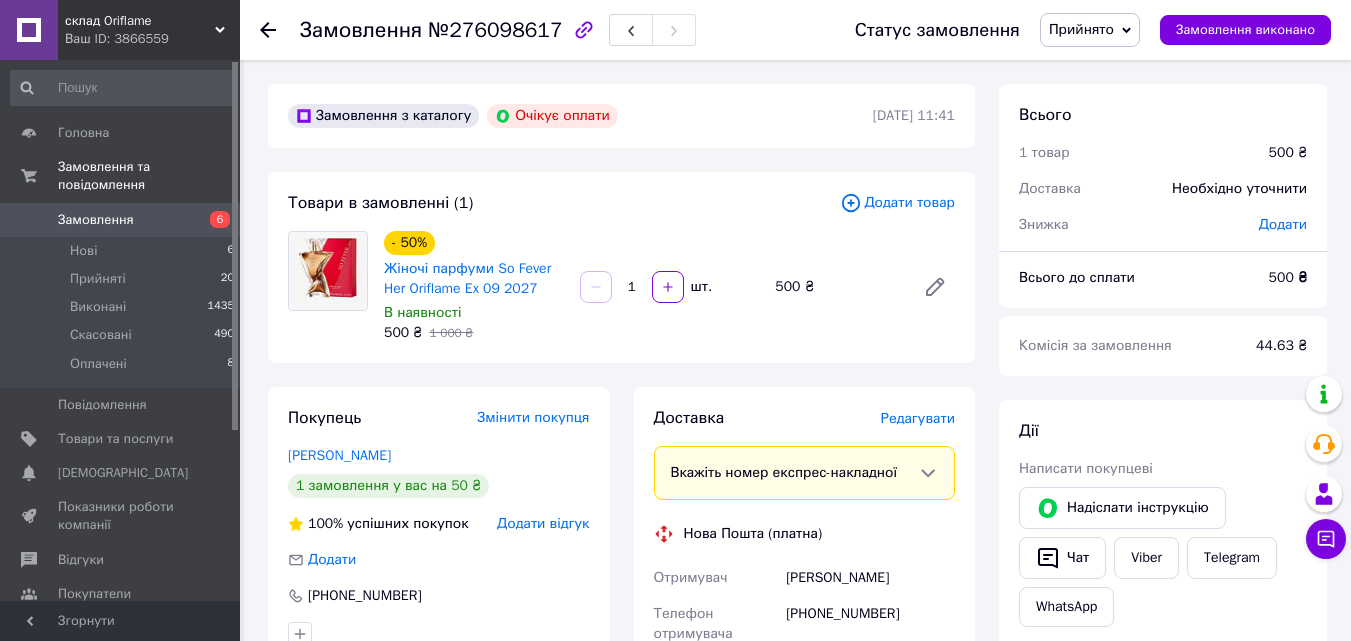 click on "Прийнято" at bounding box center [1081, 29] 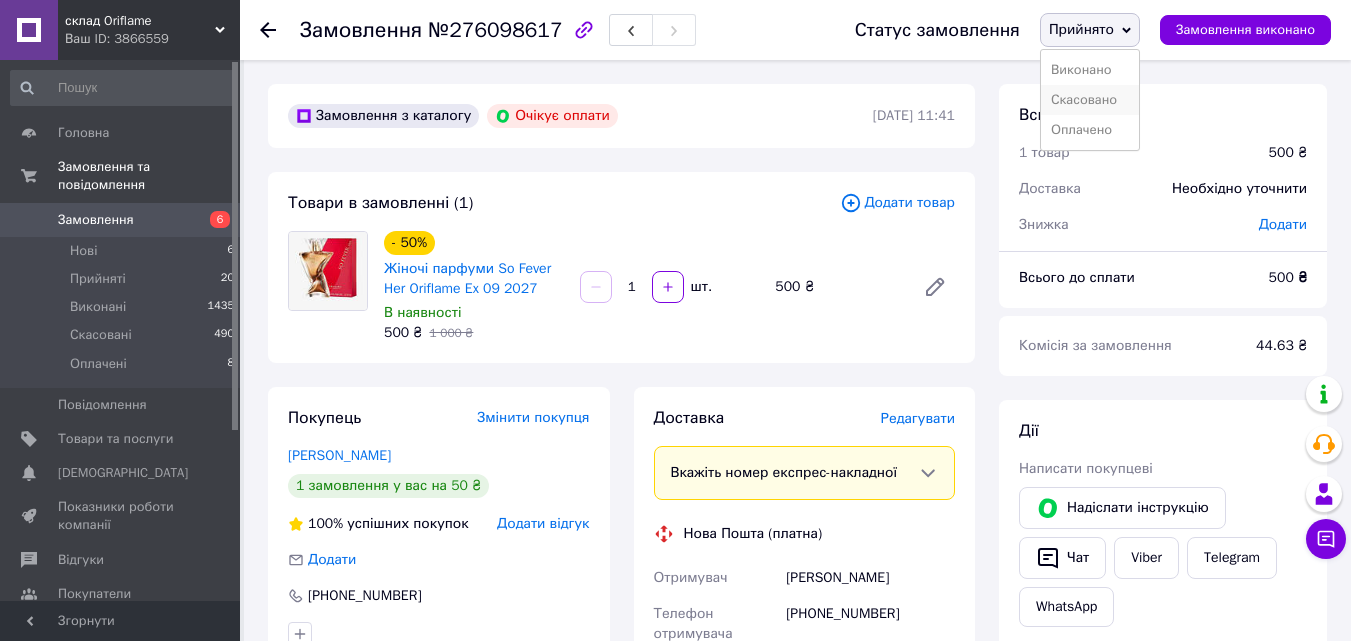 click on "Скасовано" at bounding box center [1090, 100] 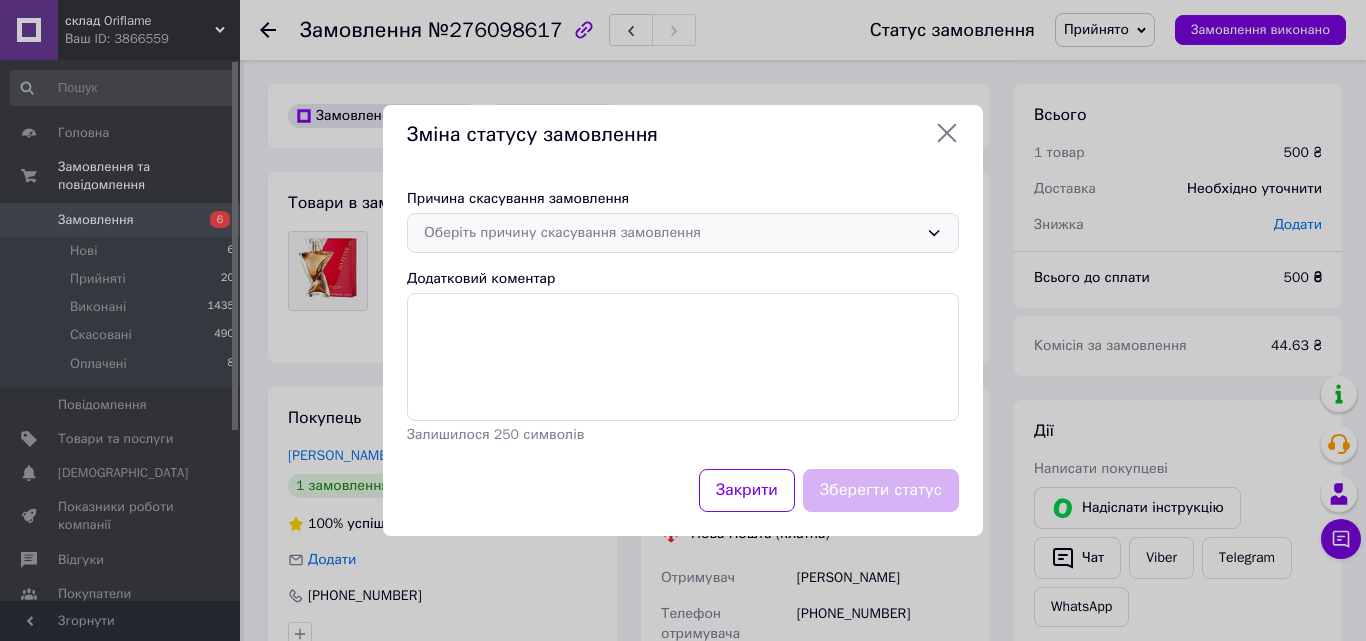 click on "Оберіть причину скасування замовлення" at bounding box center [671, 233] 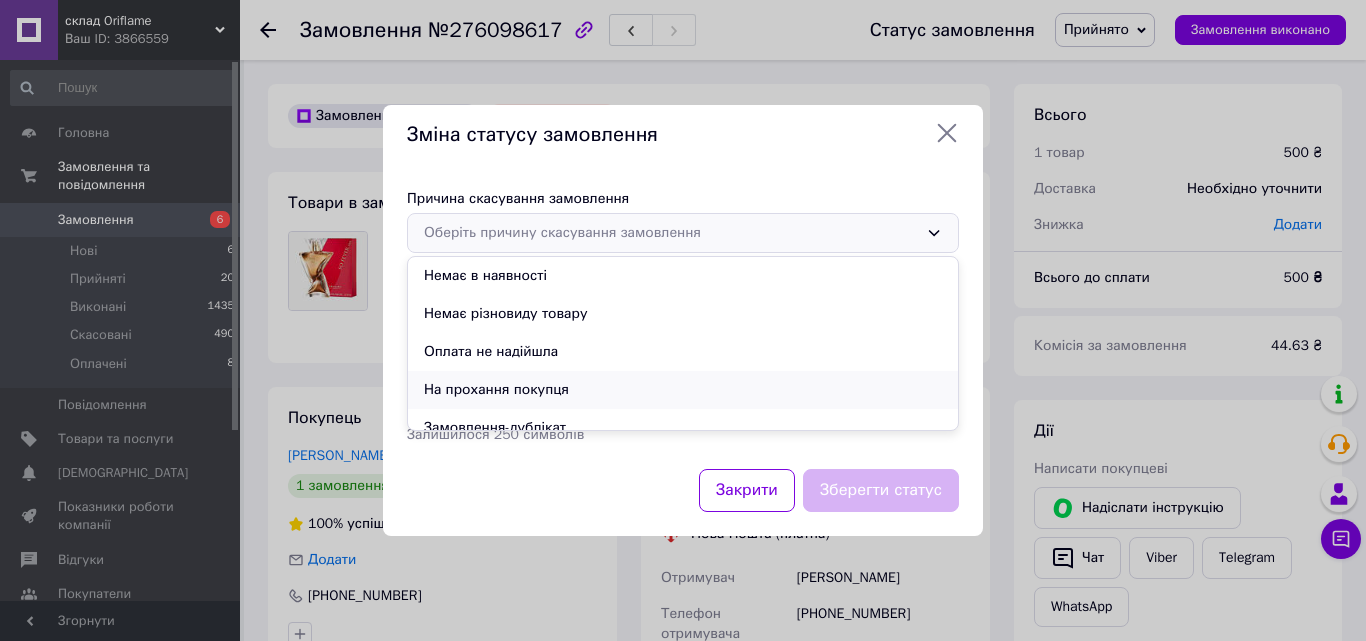 click on "На прохання покупця" at bounding box center (683, 390) 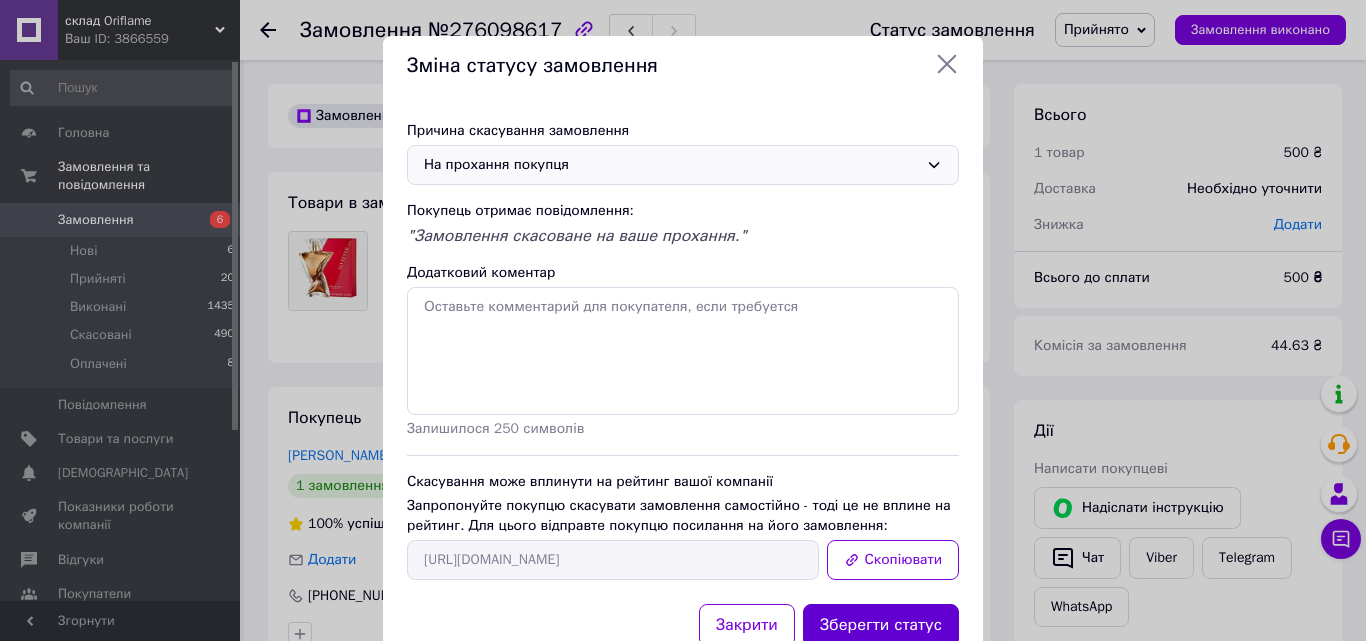 click on "Зберегти статус" at bounding box center [881, 625] 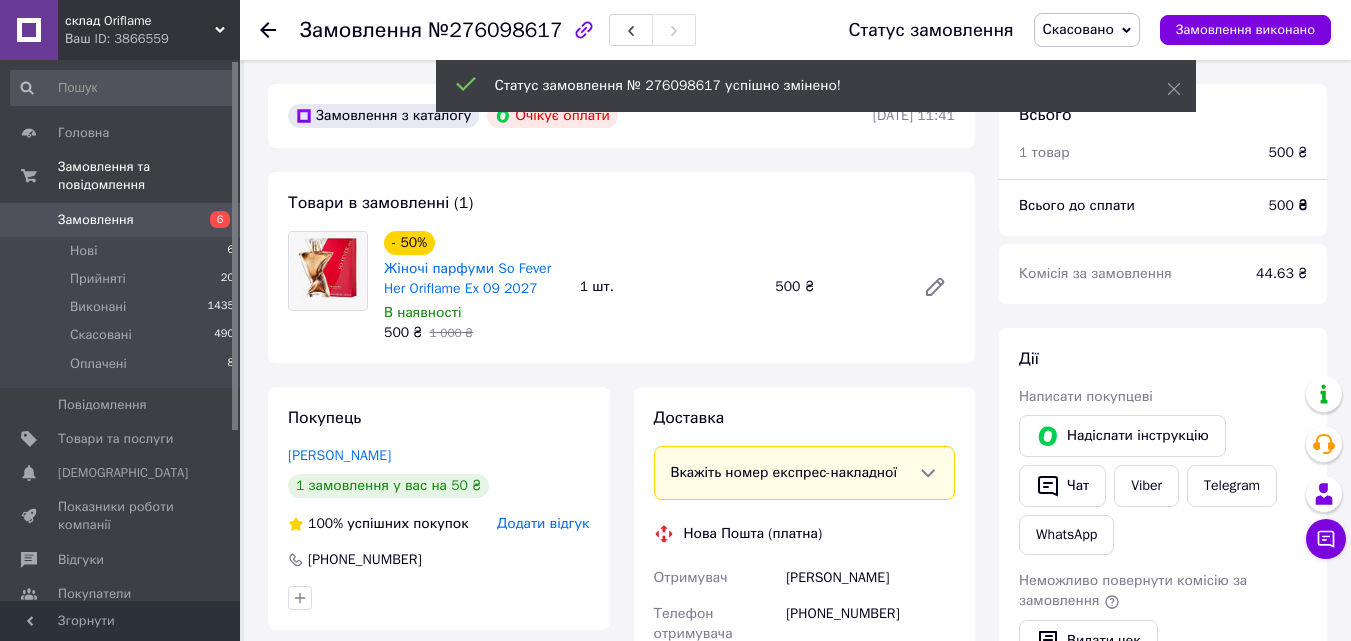 scroll, scrollTop: 36, scrollLeft: 0, axis: vertical 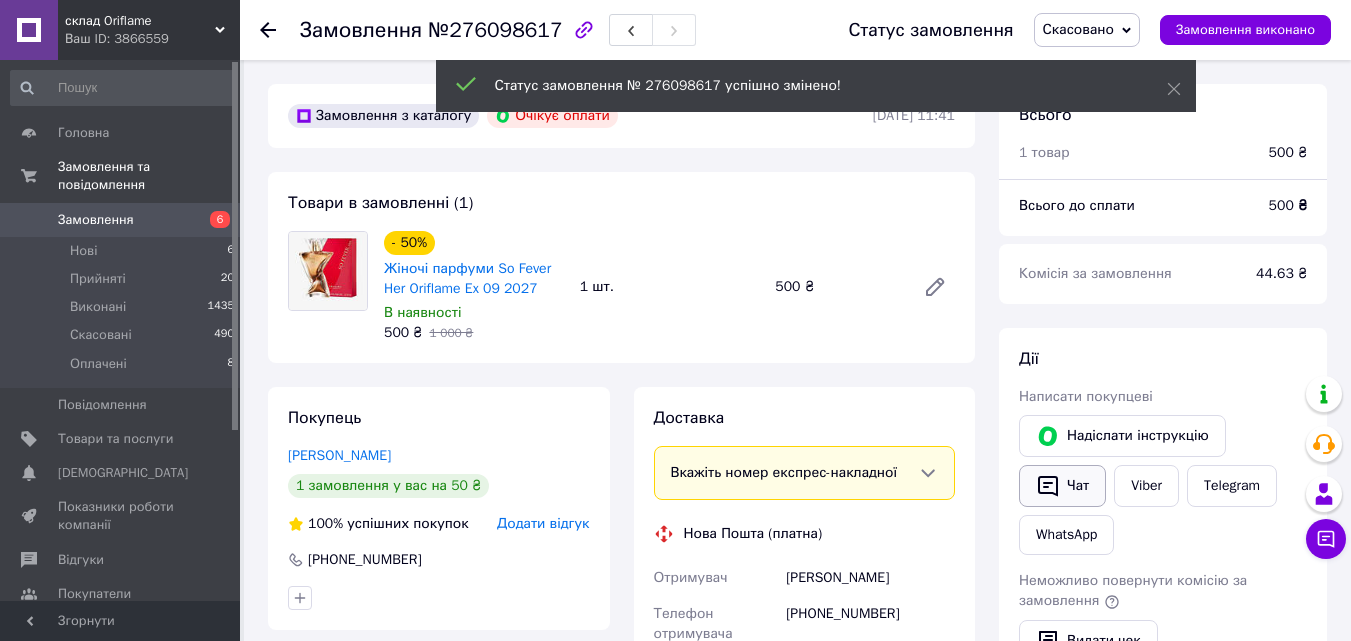 click on "Чат" at bounding box center [1062, 486] 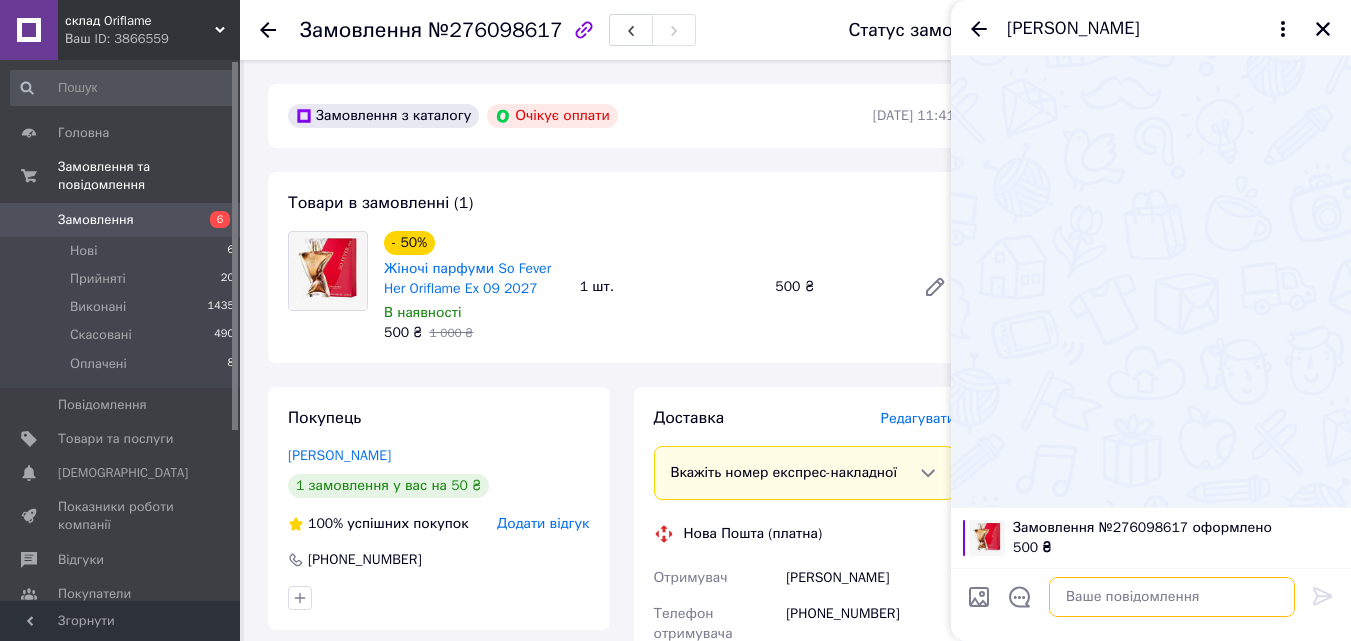 click at bounding box center (1172, 597) 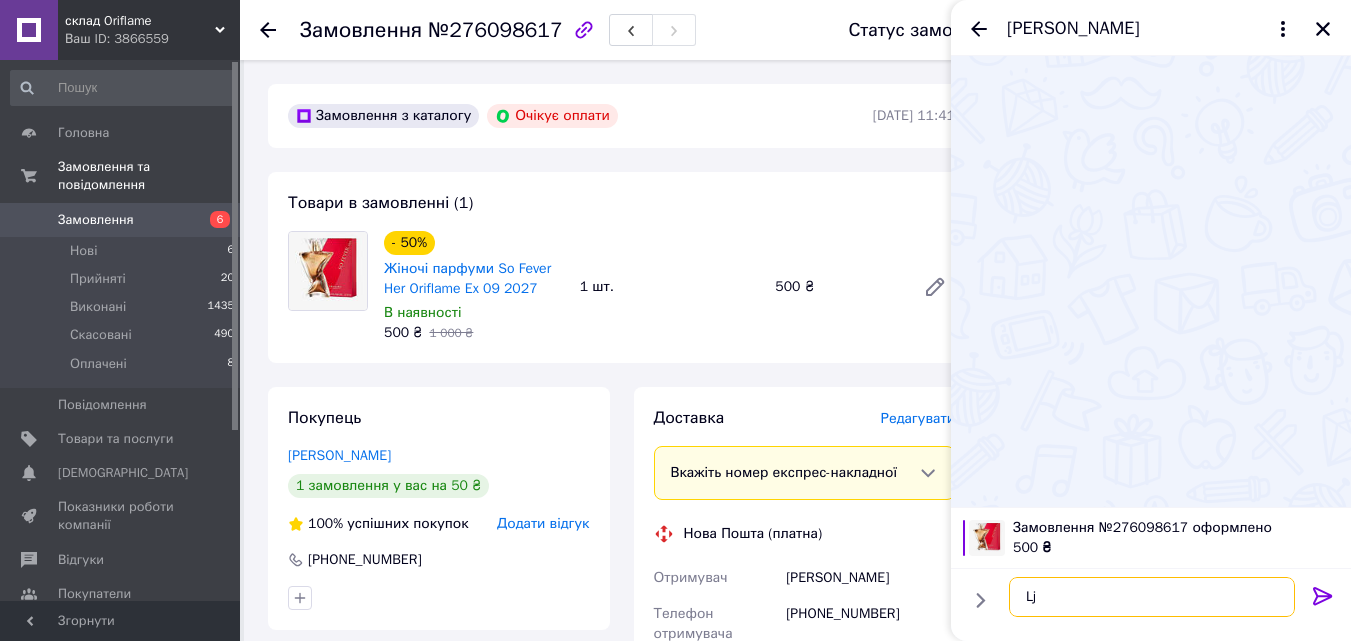 type on "L" 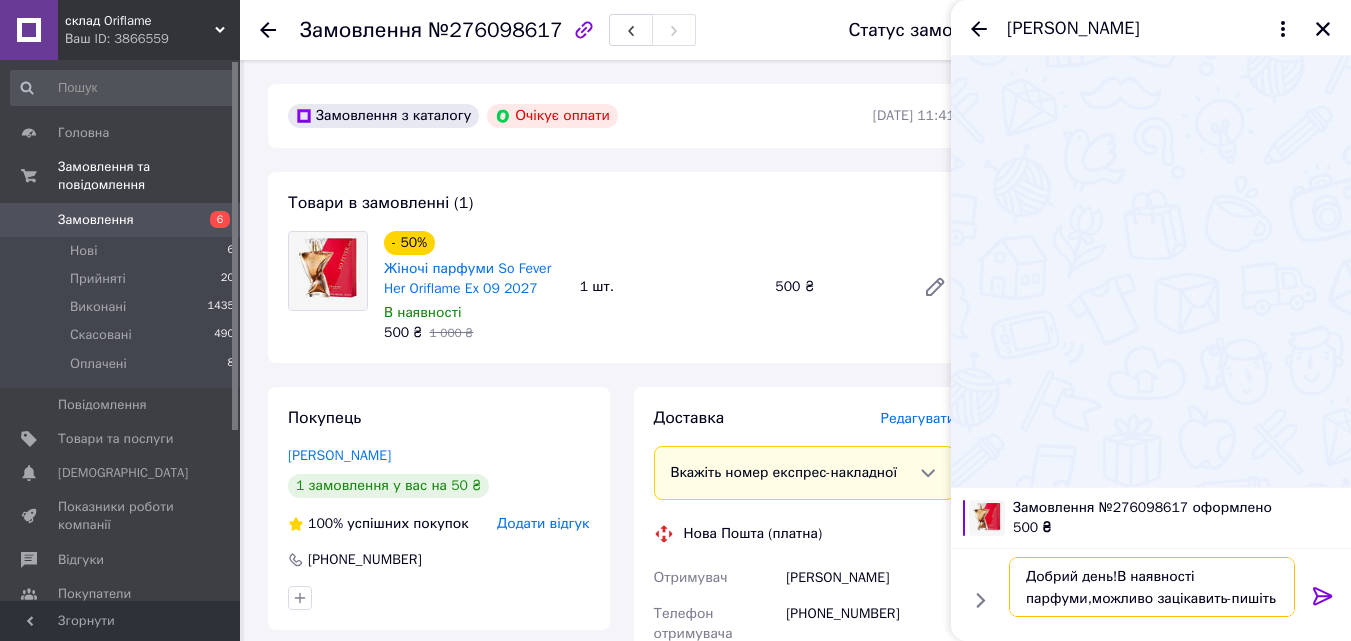 type on "Добрий день!В наявності парфуми,можливо зацікавить-пишіть." 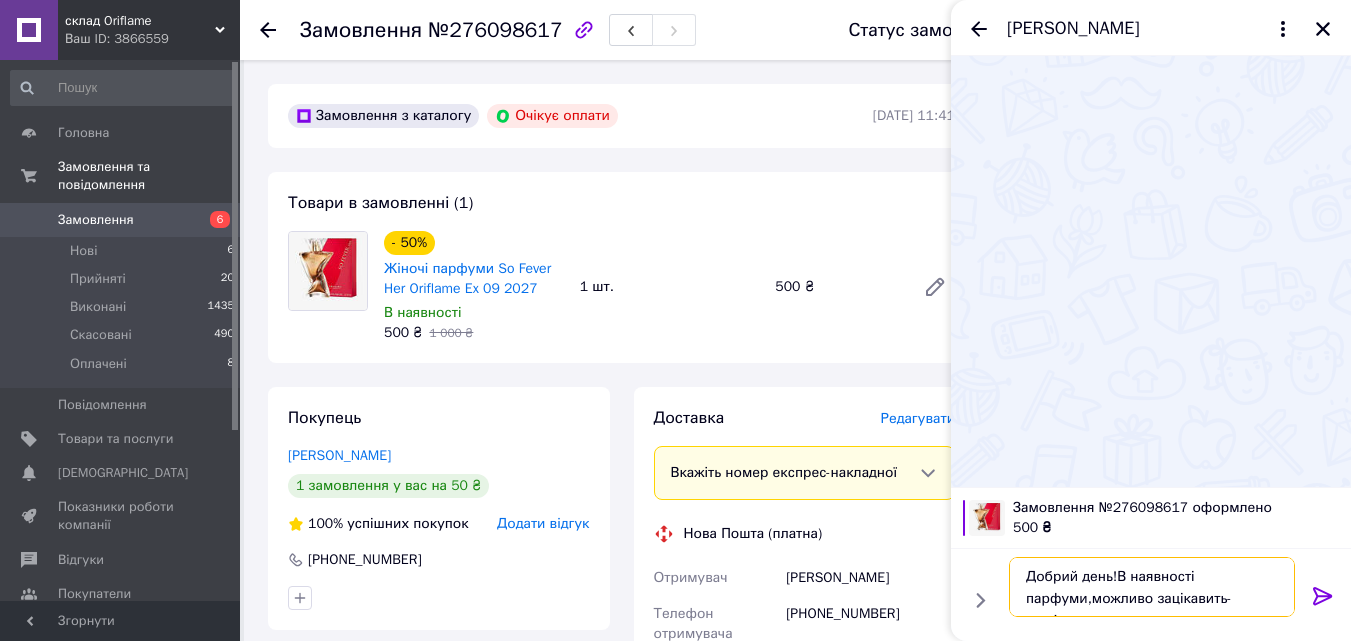 type 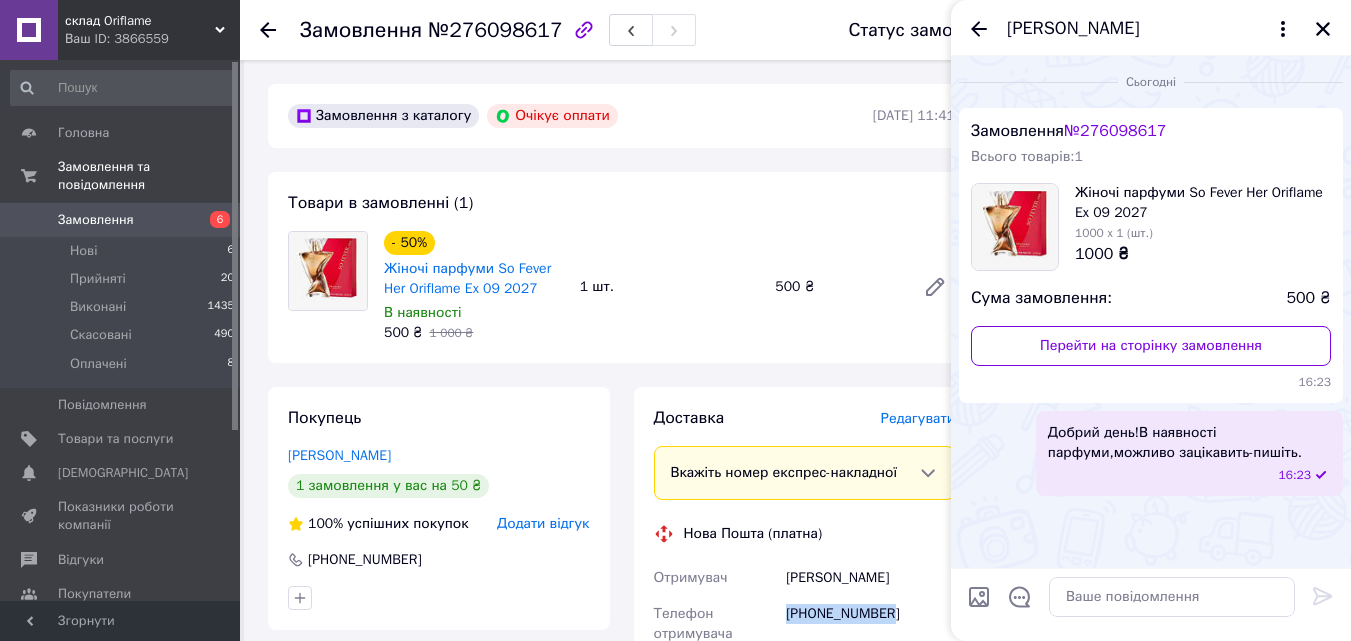 drag, startPoint x: 888, startPoint y: 612, endPoint x: 788, endPoint y: 613, distance: 100.005 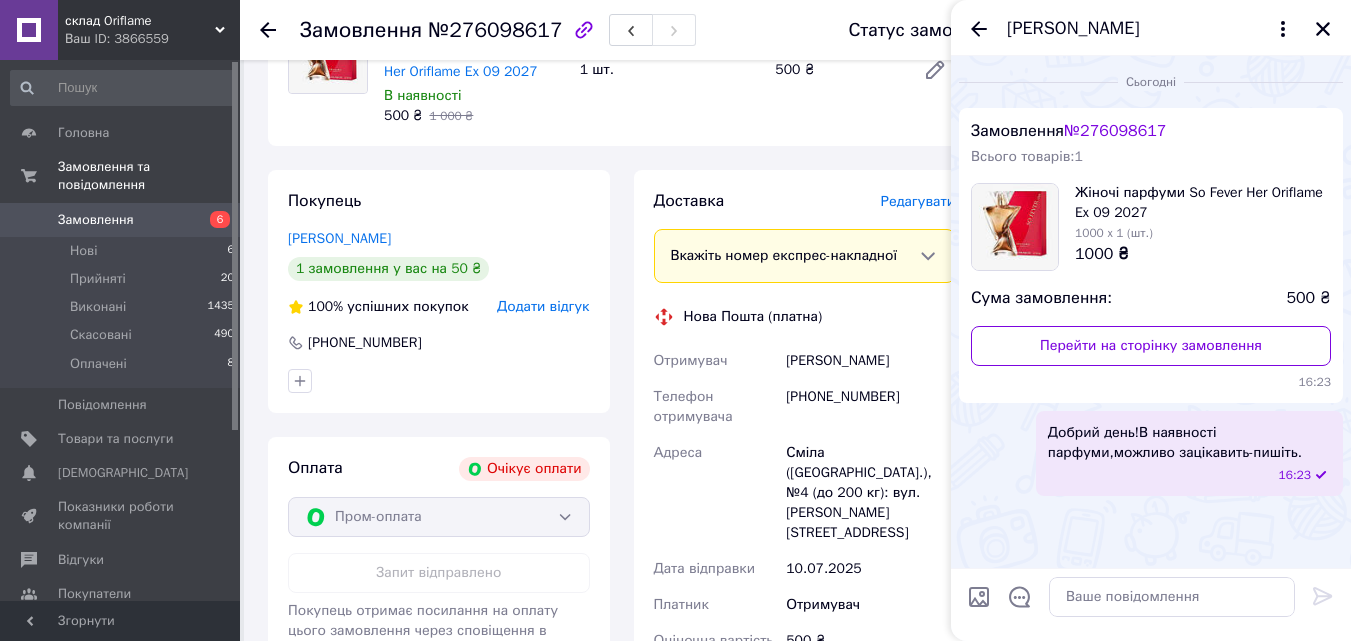 scroll, scrollTop: 220, scrollLeft: 0, axis: vertical 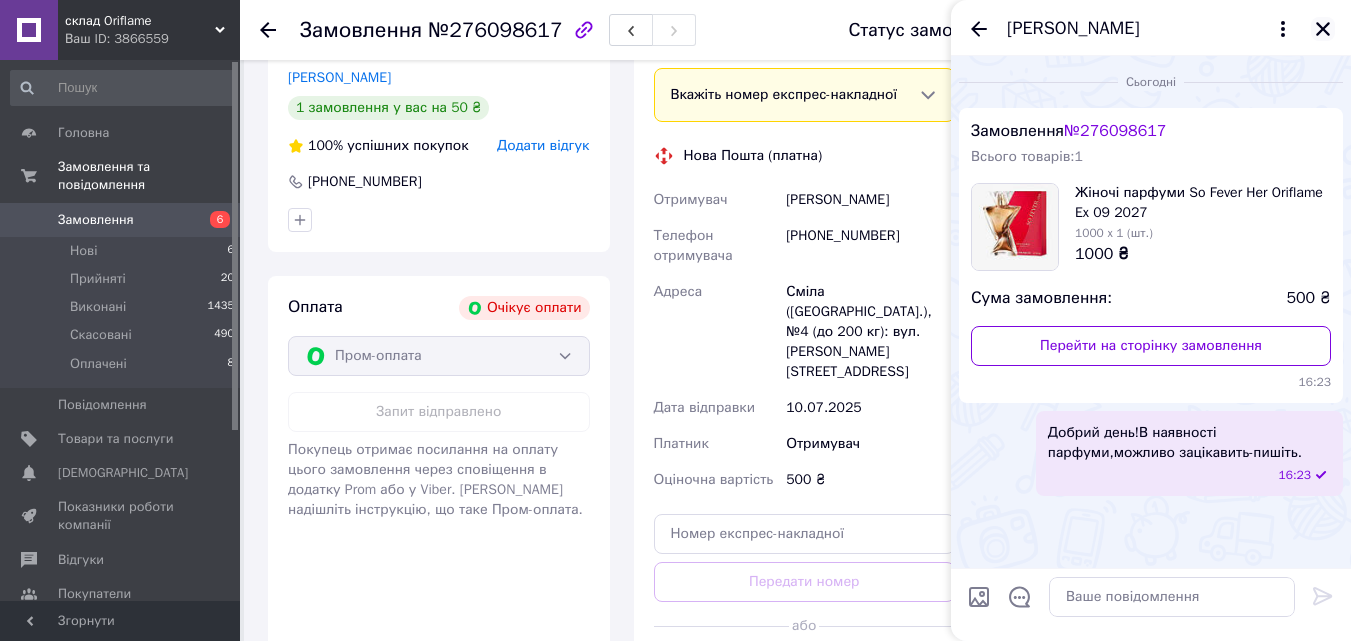 click 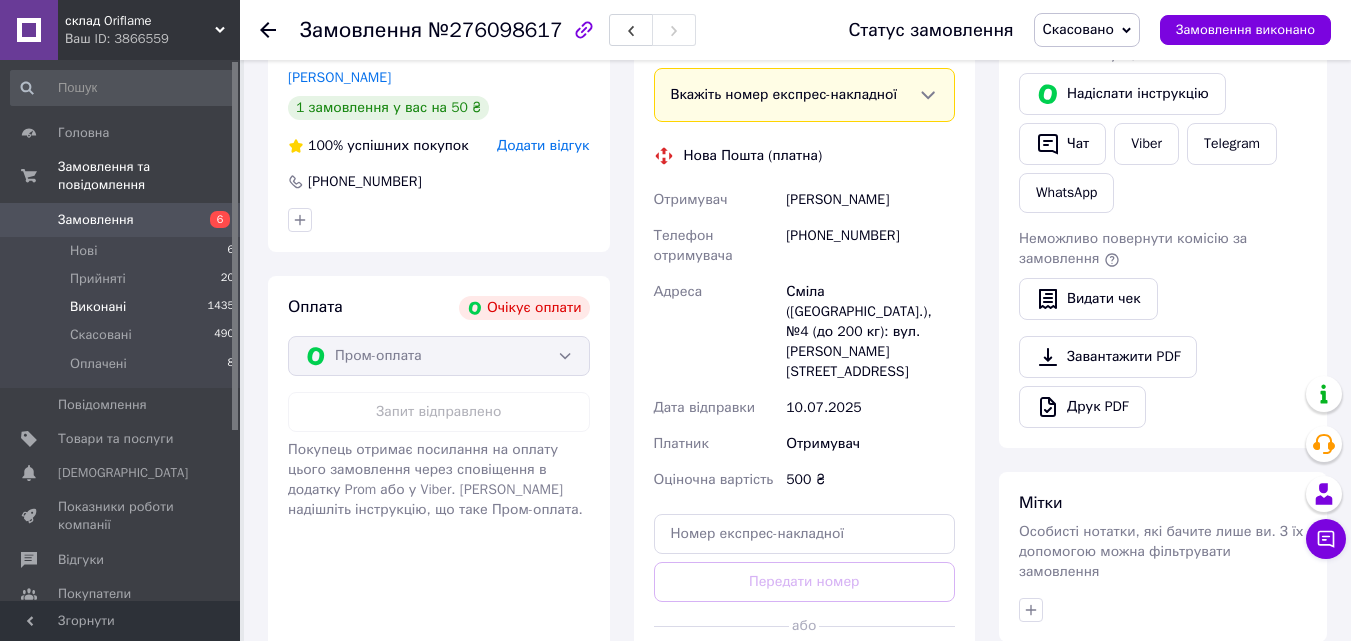 click on "Виконані 1435" at bounding box center (123, 307) 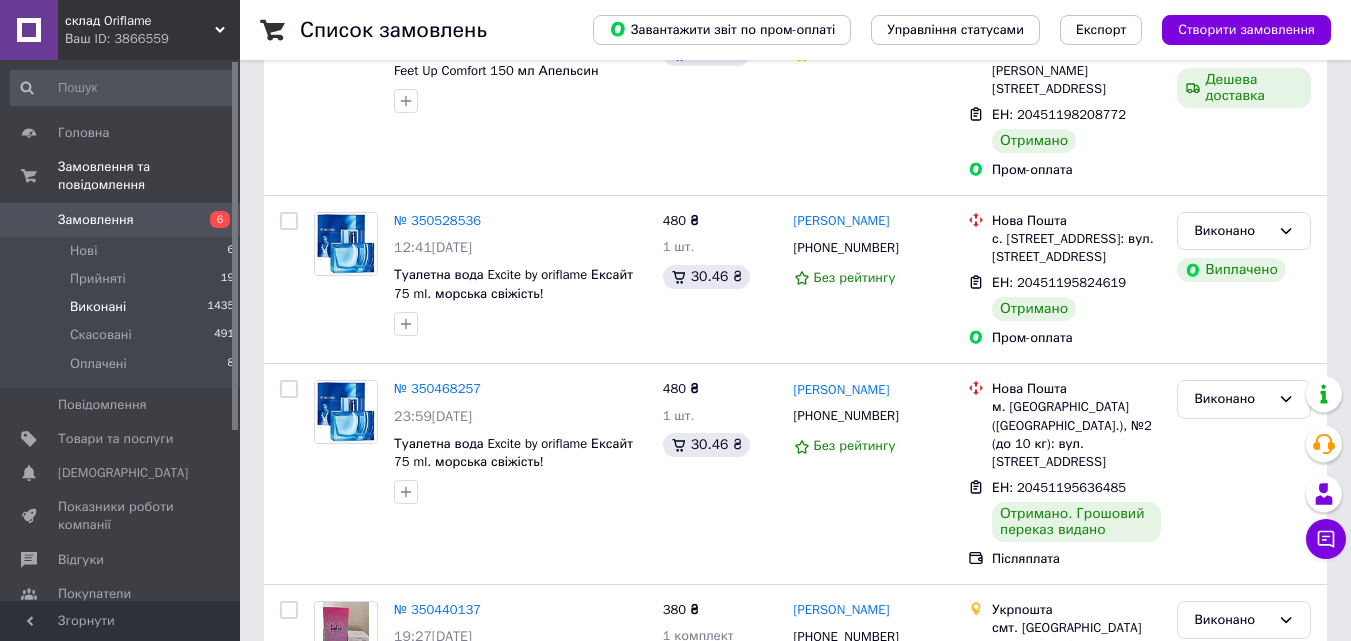 scroll, scrollTop: 3423, scrollLeft: 0, axis: vertical 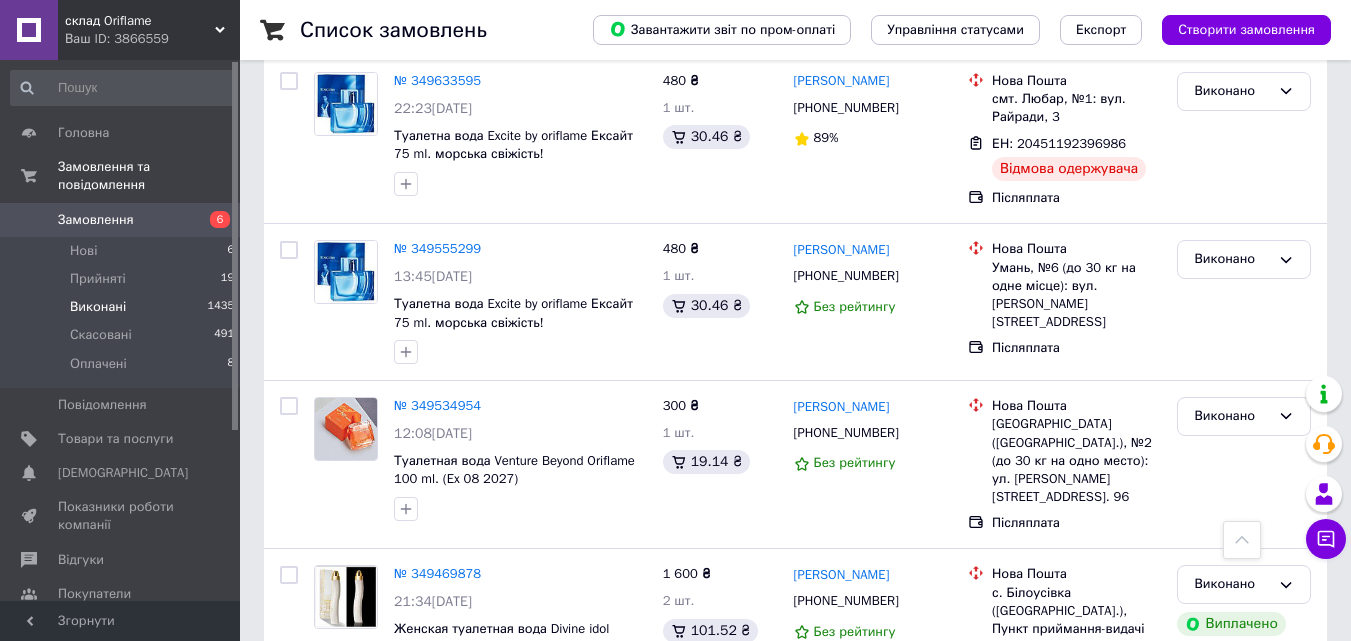 click on "3" at bounding box center (372, 816) 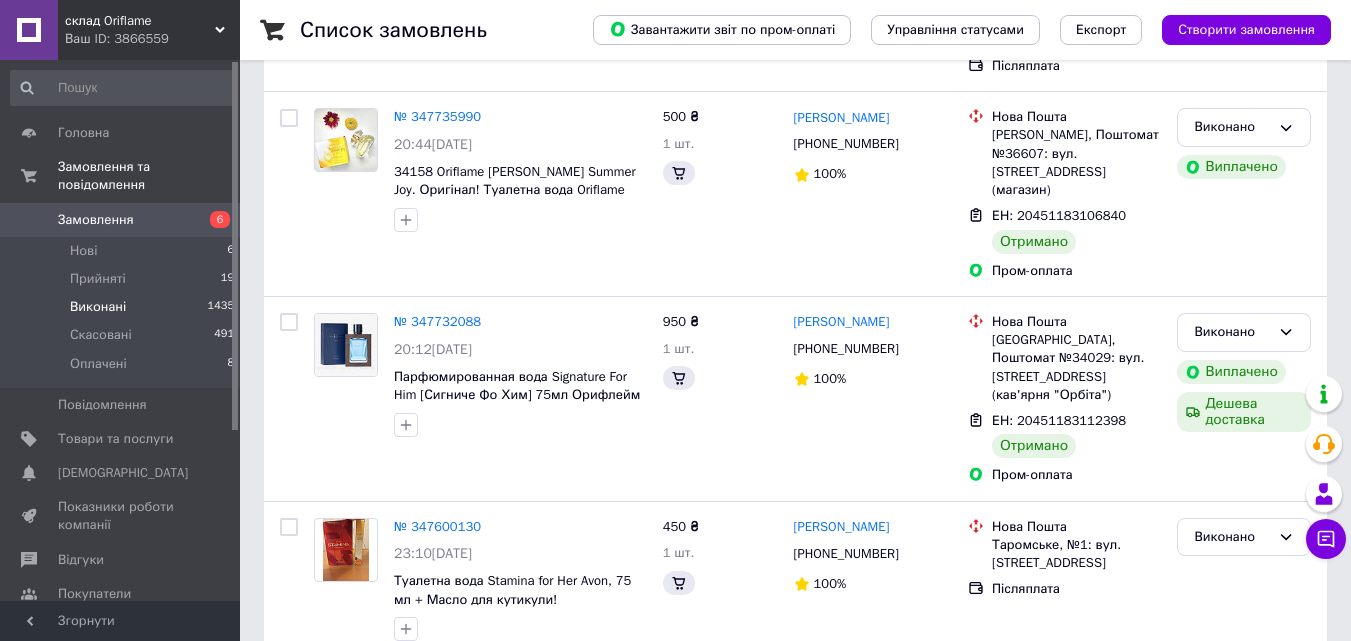scroll, scrollTop: 0, scrollLeft: 0, axis: both 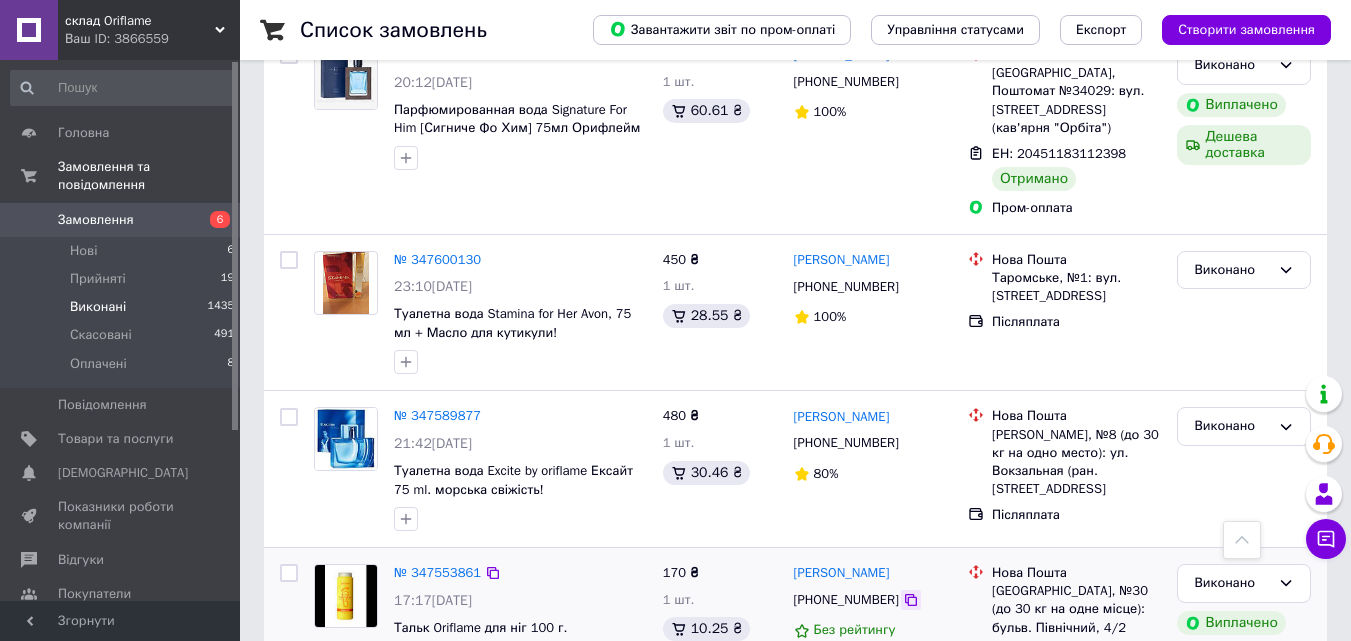 click 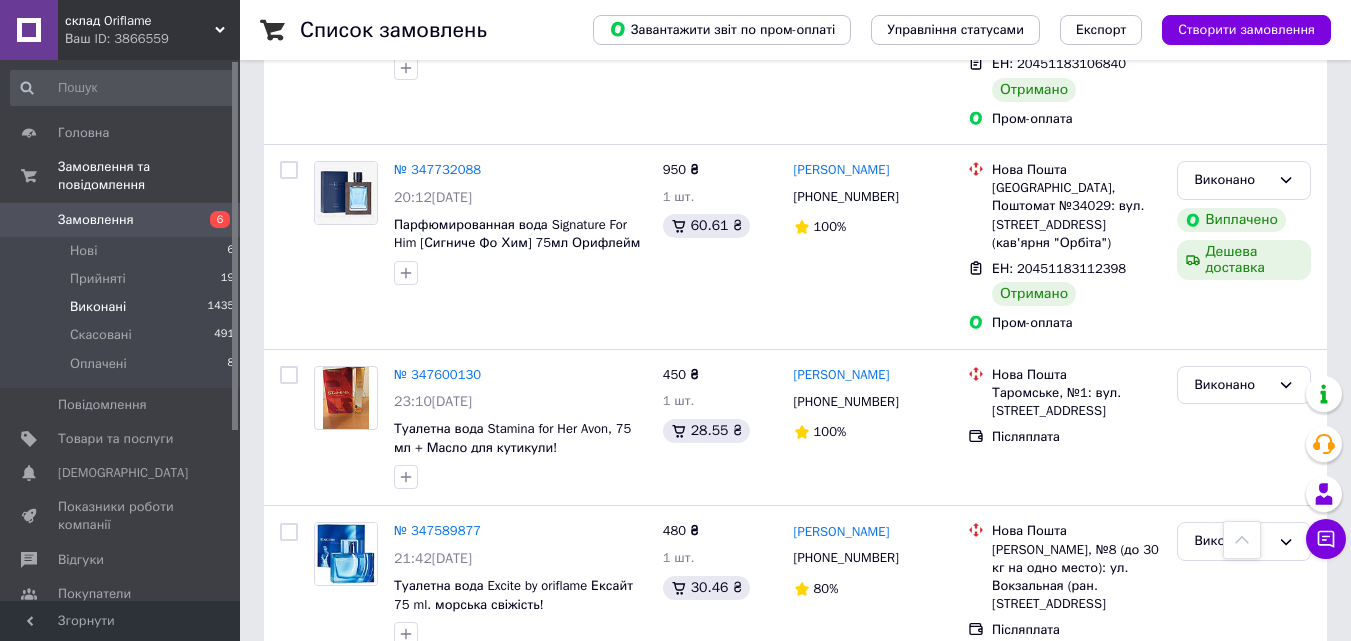 scroll, scrollTop: 3568, scrollLeft: 0, axis: vertical 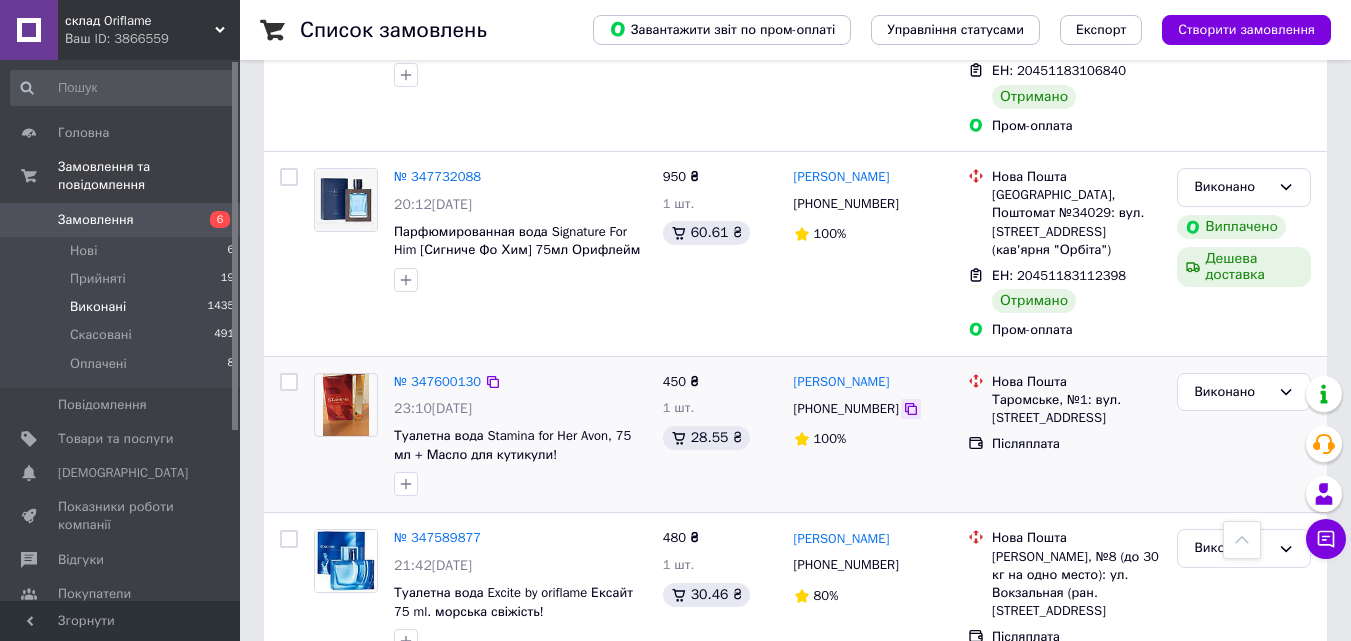 click 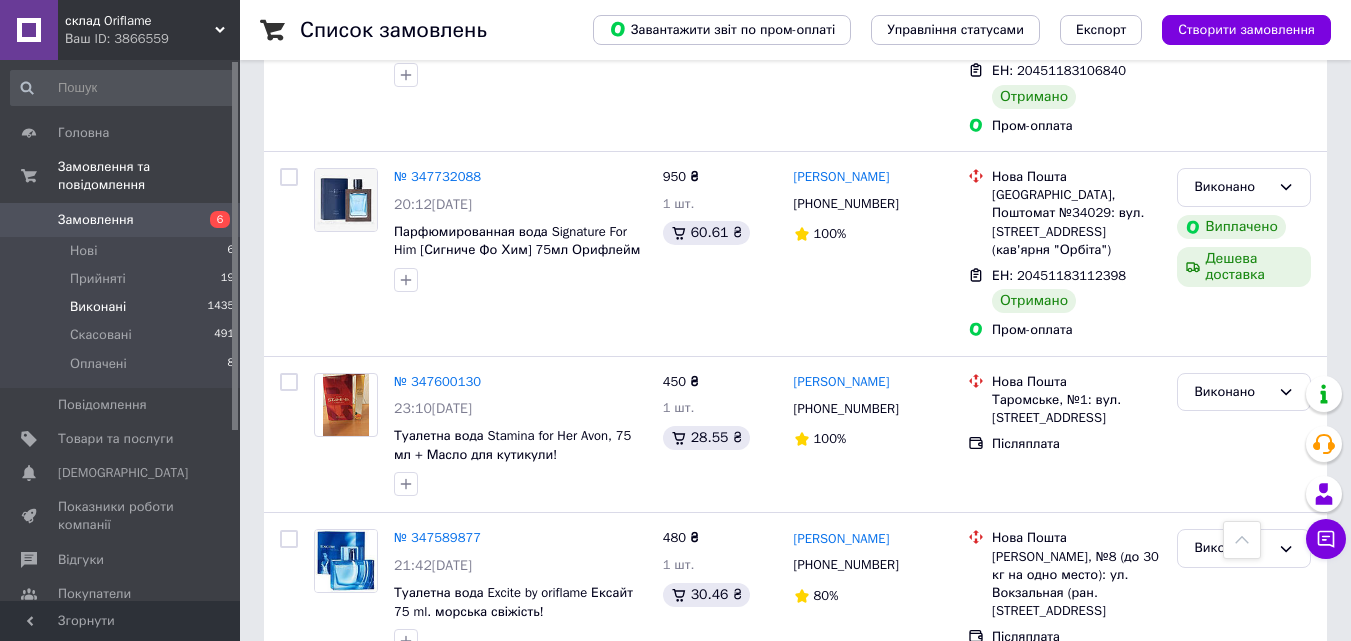 scroll, scrollTop: 3690, scrollLeft: 0, axis: vertical 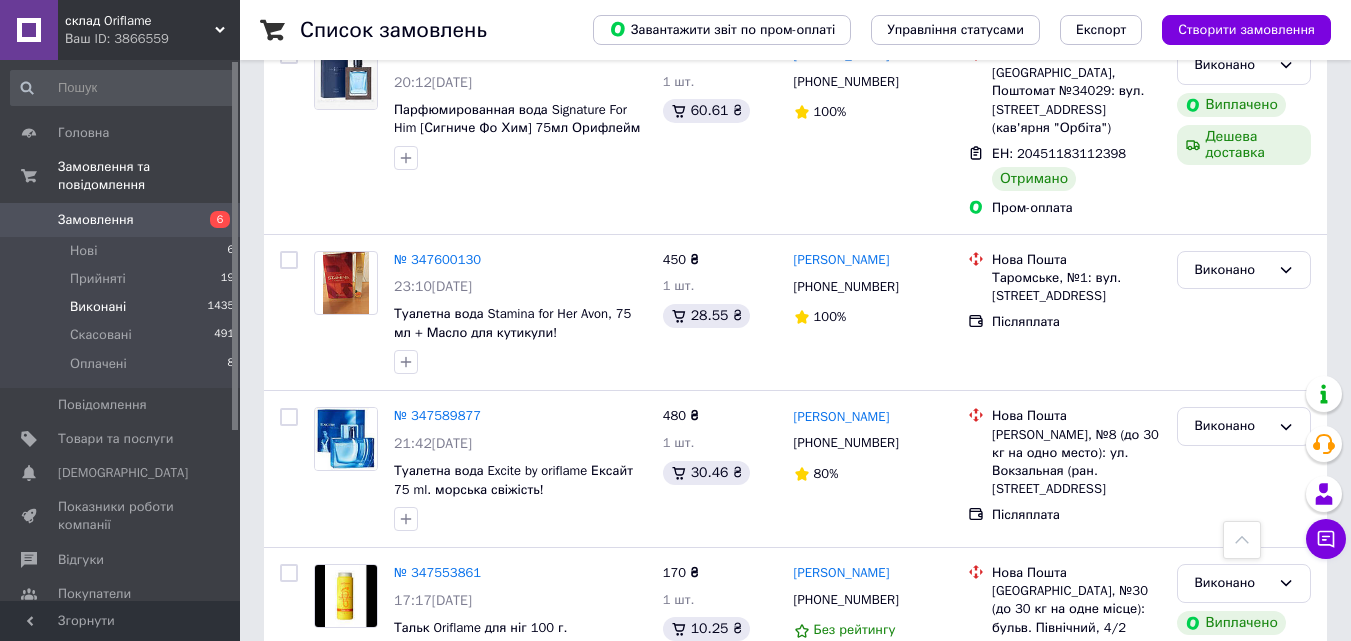 click on "5" at bounding box center [584, 779] 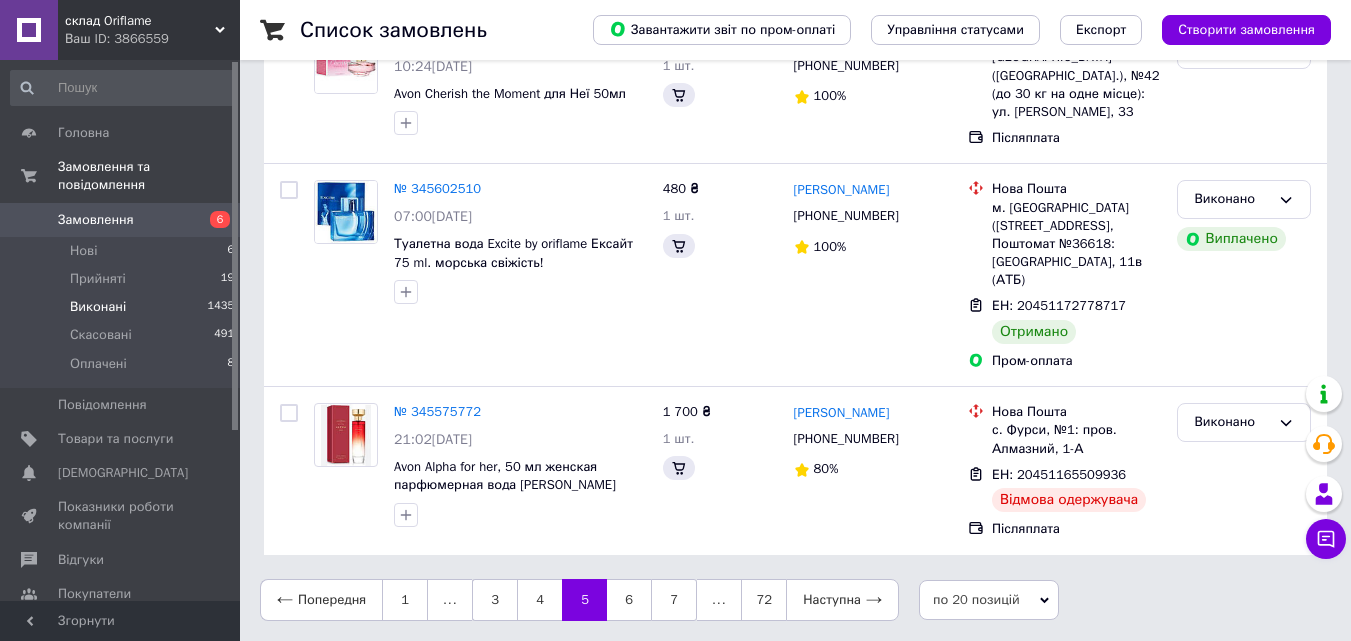 scroll, scrollTop: 0, scrollLeft: 0, axis: both 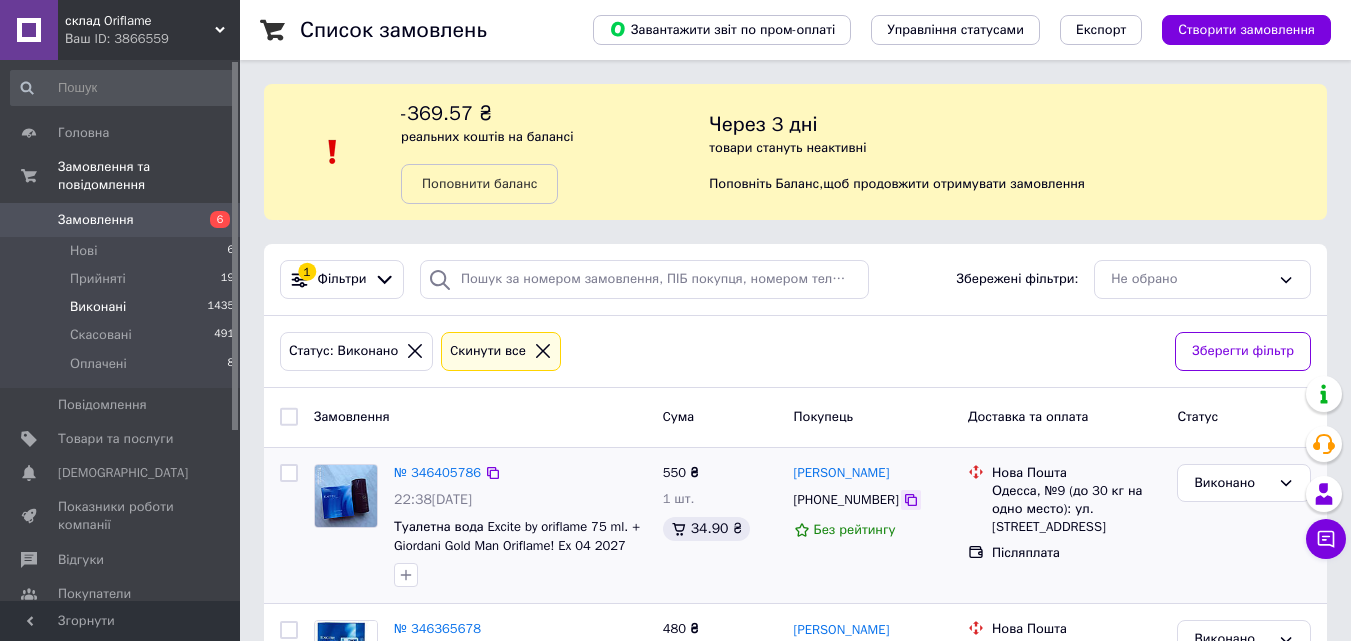 click 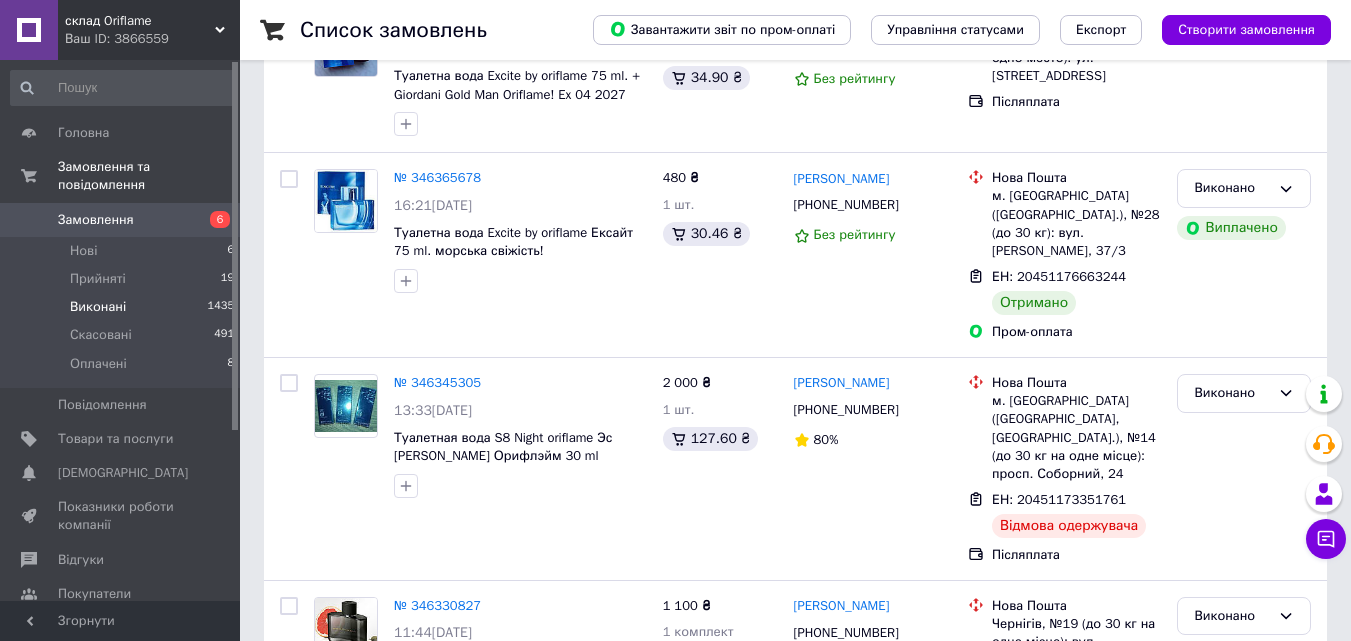 scroll, scrollTop: 457, scrollLeft: 0, axis: vertical 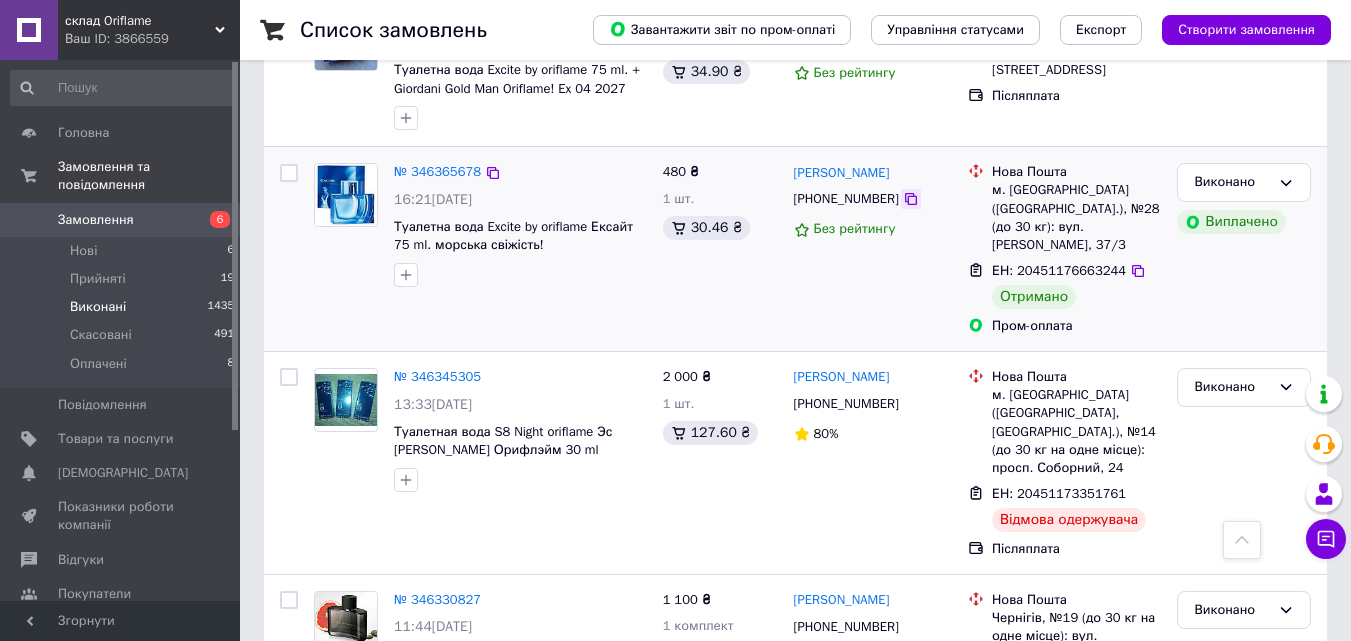 click 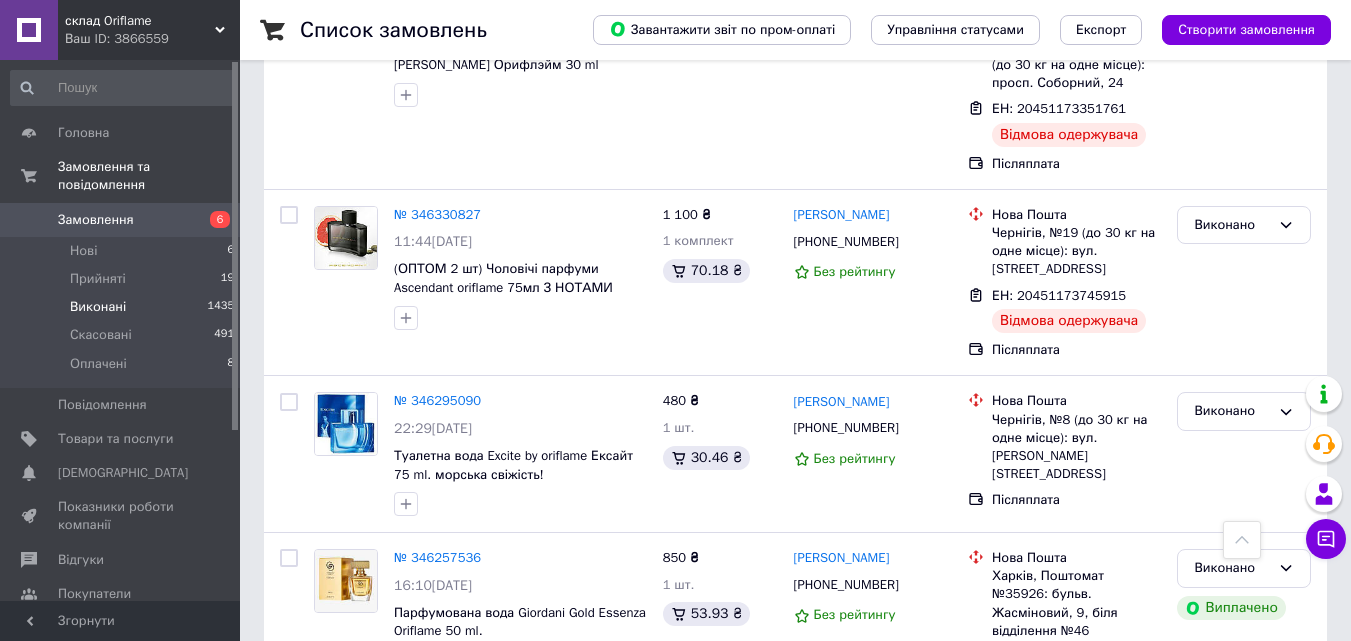 scroll, scrollTop: 875, scrollLeft: 0, axis: vertical 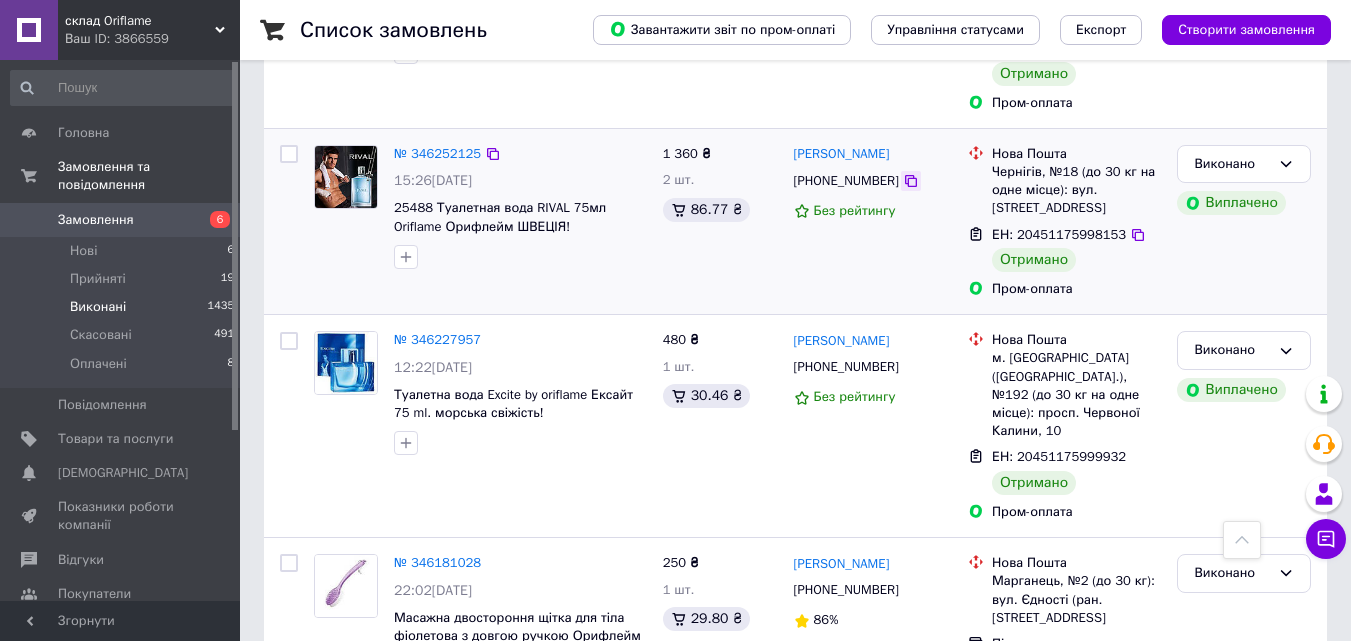click at bounding box center [911, 181] 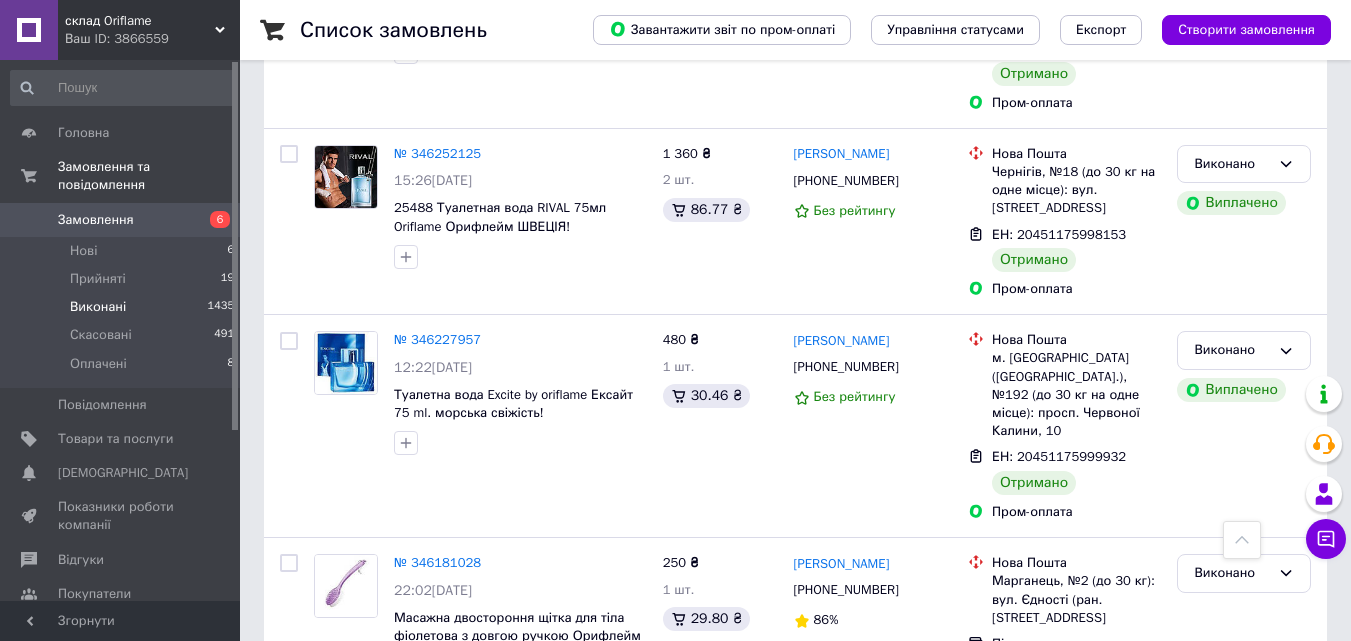 scroll, scrollTop: 3366, scrollLeft: 0, axis: vertical 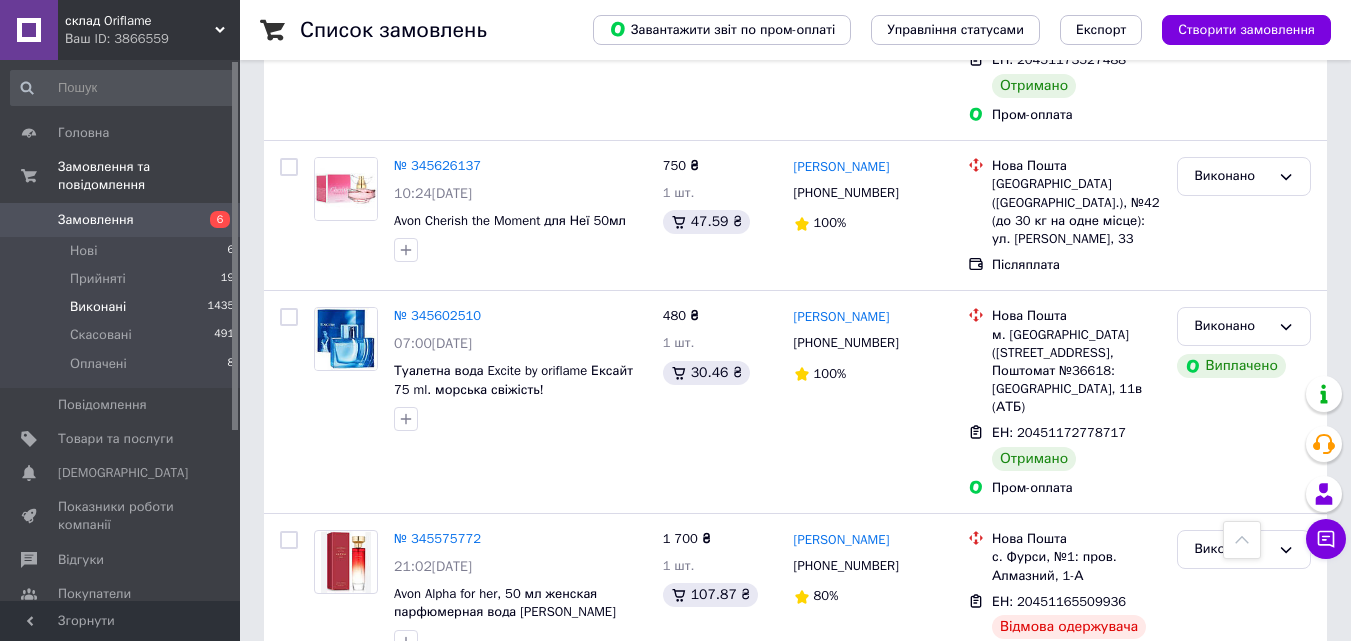 click on "7" at bounding box center (674, 727) 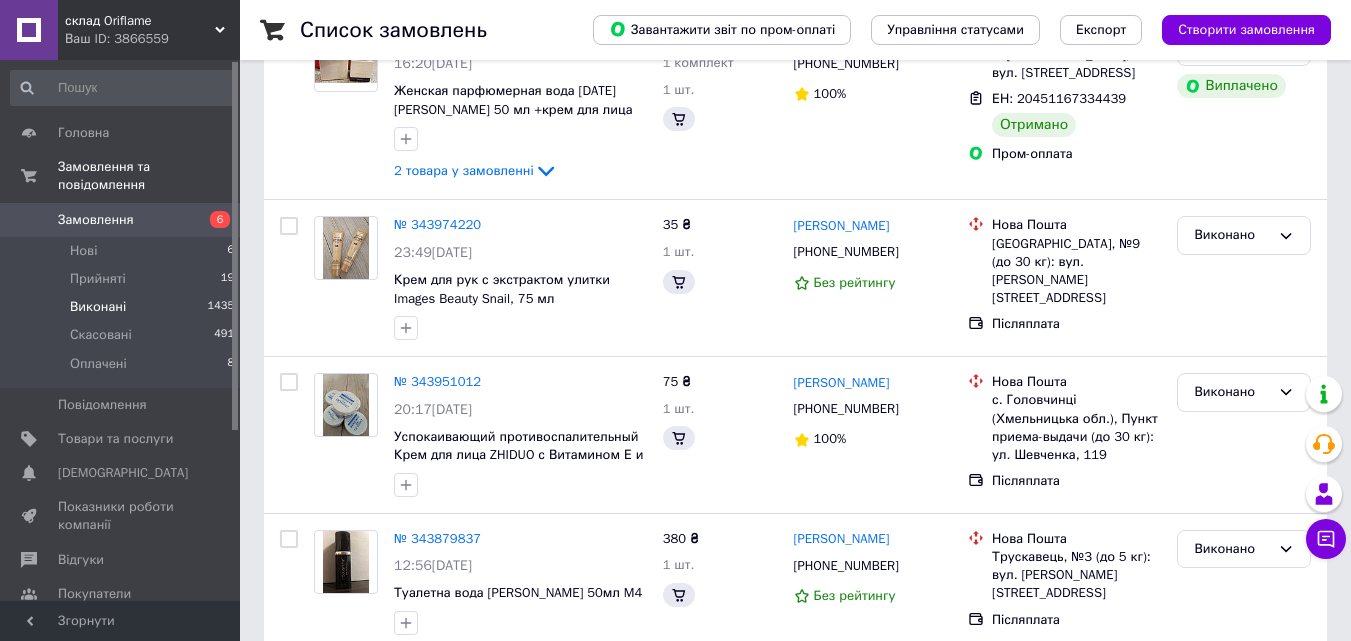 scroll, scrollTop: 0, scrollLeft: 0, axis: both 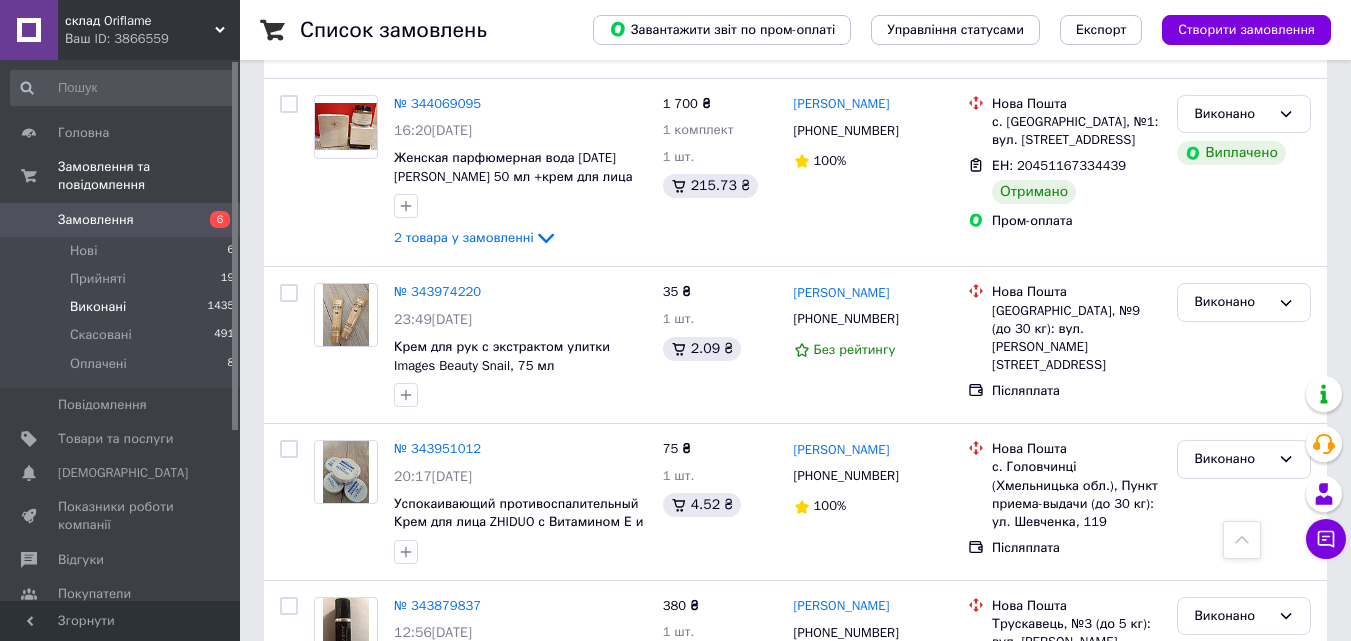 click on "9" at bounding box center [674, 763] 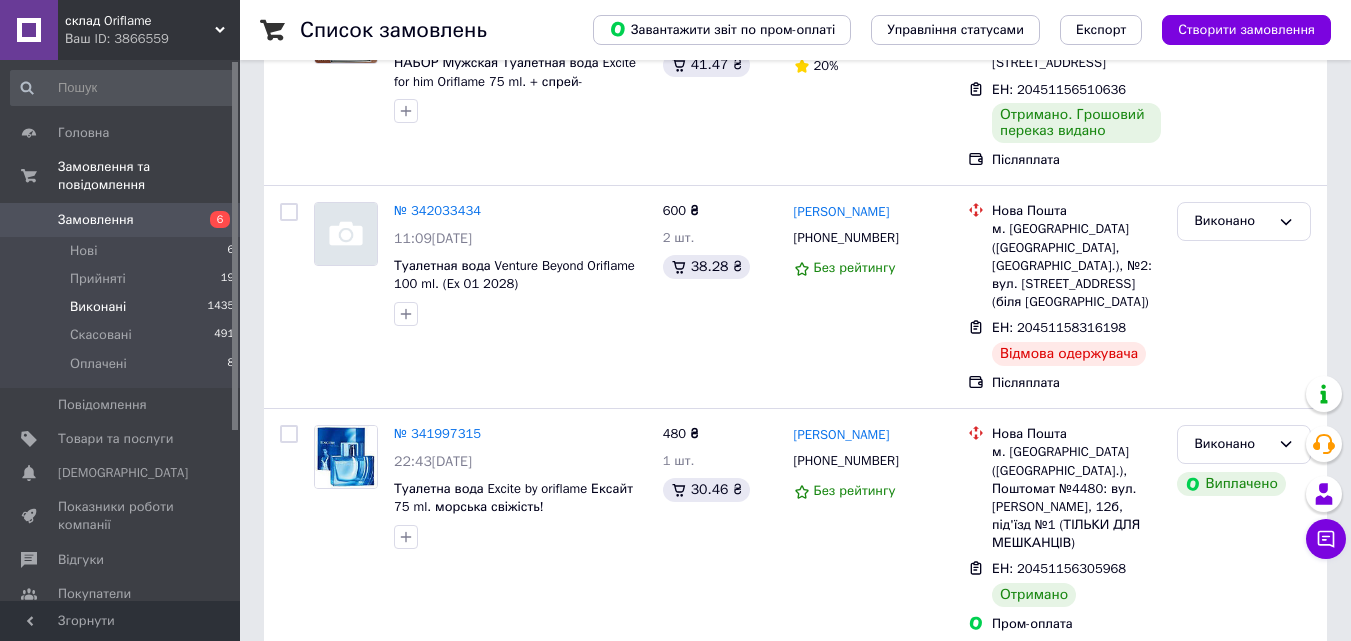 scroll, scrollTop: 0, scrollLeft: 0, axis: both 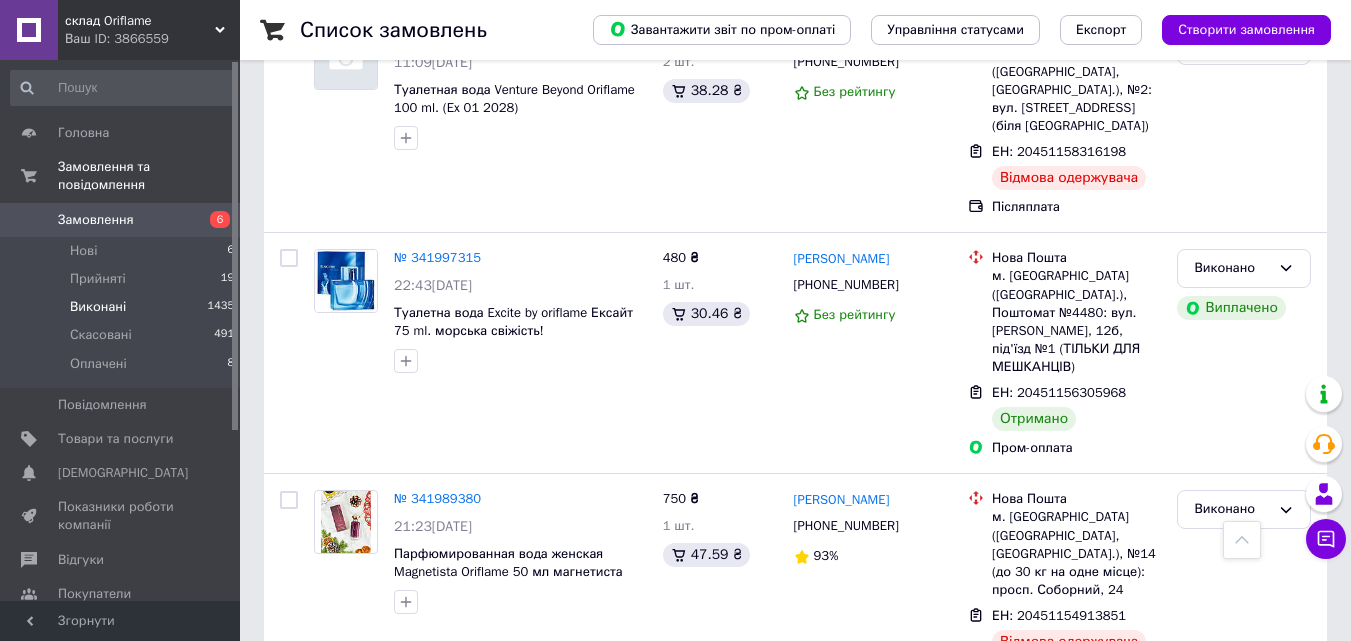 click on "11" at bounding box center [674, 741] 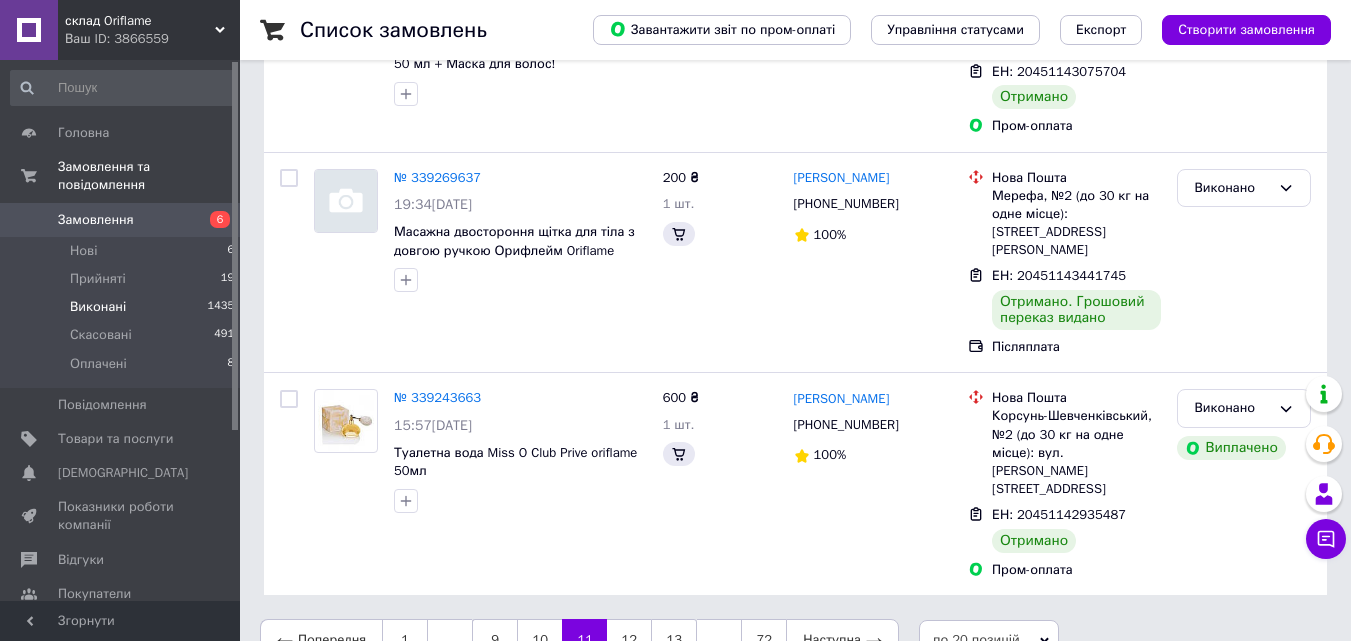 scroll, scrollTop: 0, scrollLeft: 0, axis: both 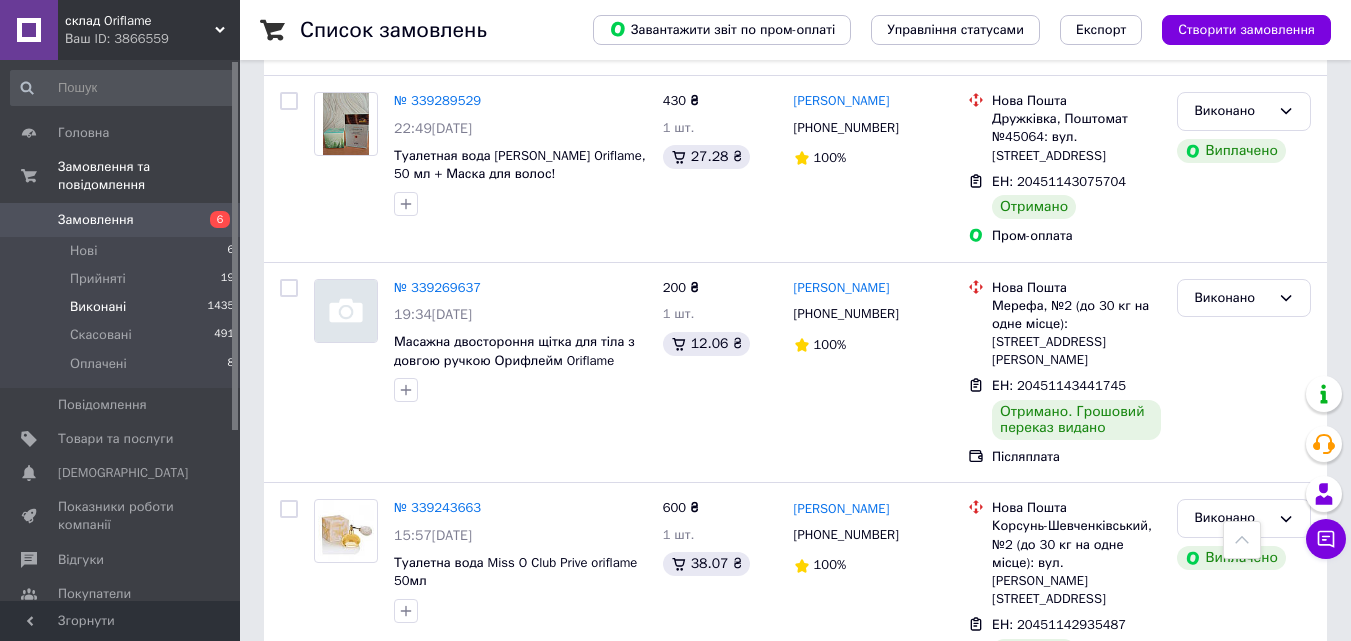 click on "13" at bounding box center (674, 750) 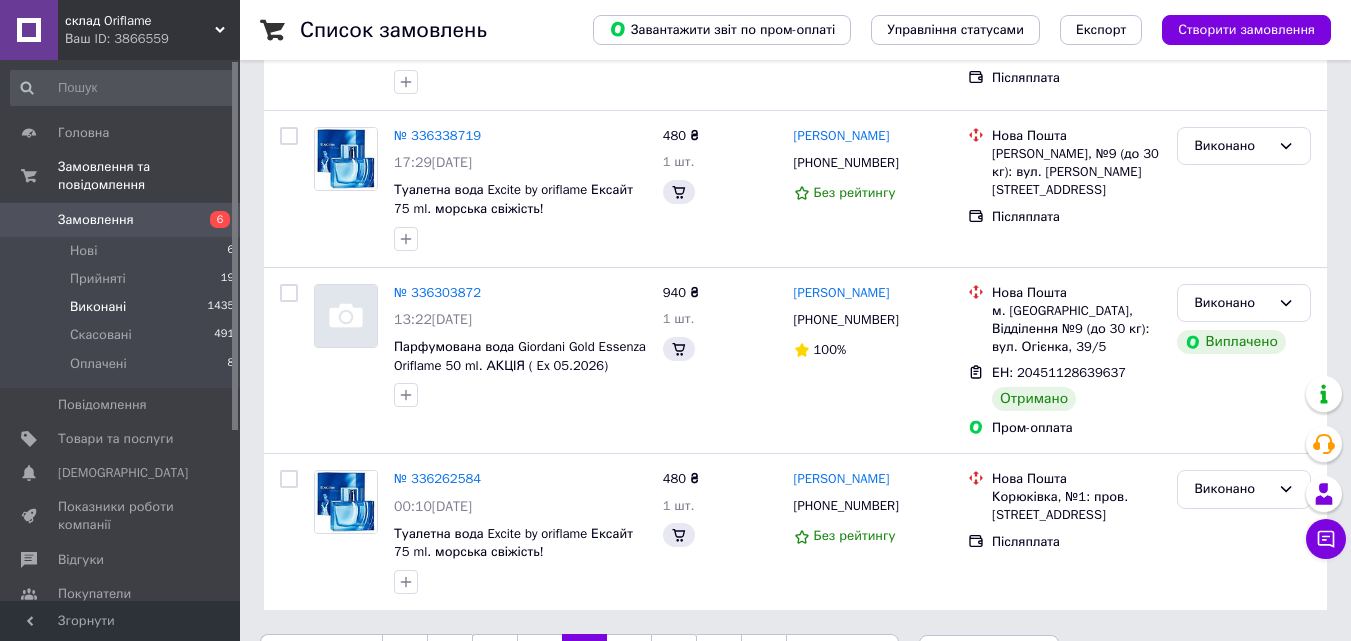 scroll, scrollTop: 0, scrollLeft: 0, axis: both 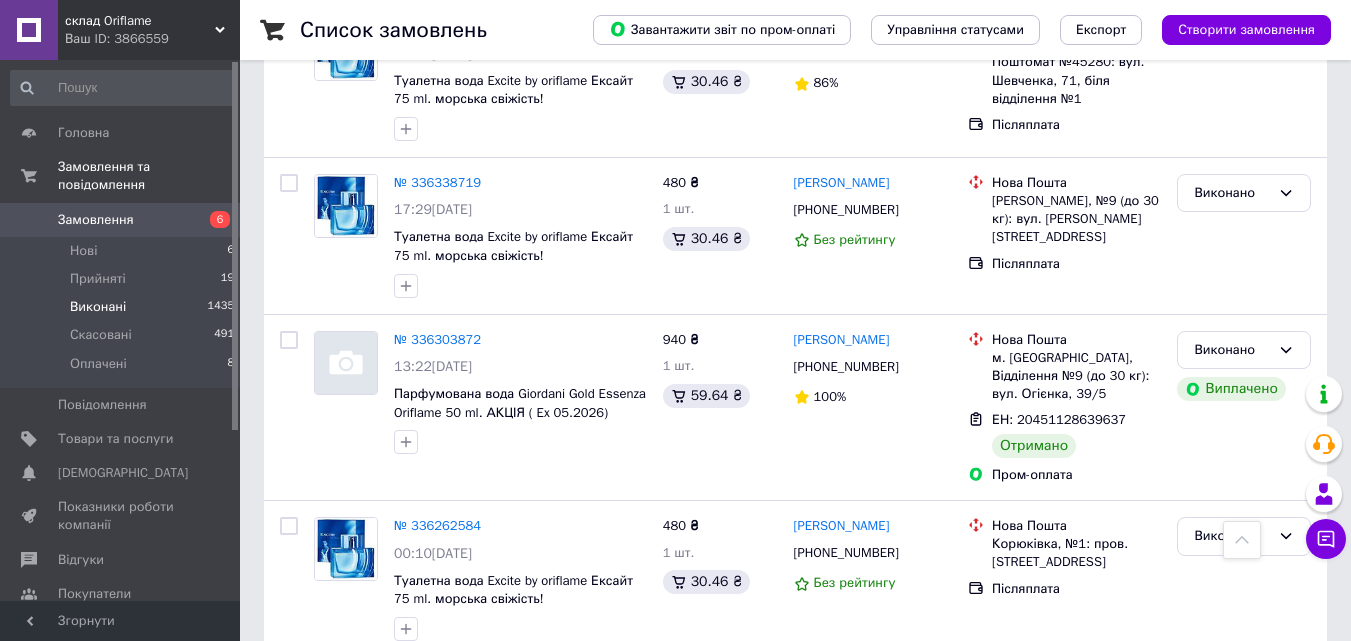 click on "по 20 позицій" at bounding box center [989, 702] 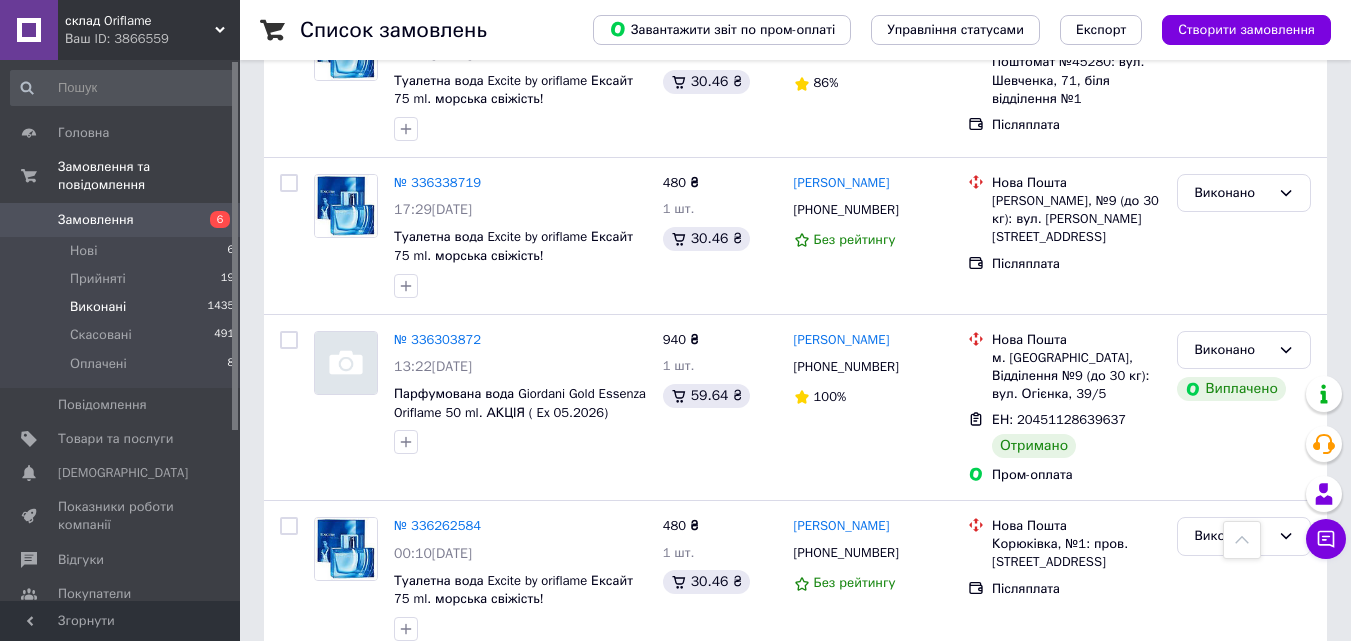 click on "15" at bounding box center [674, 702] 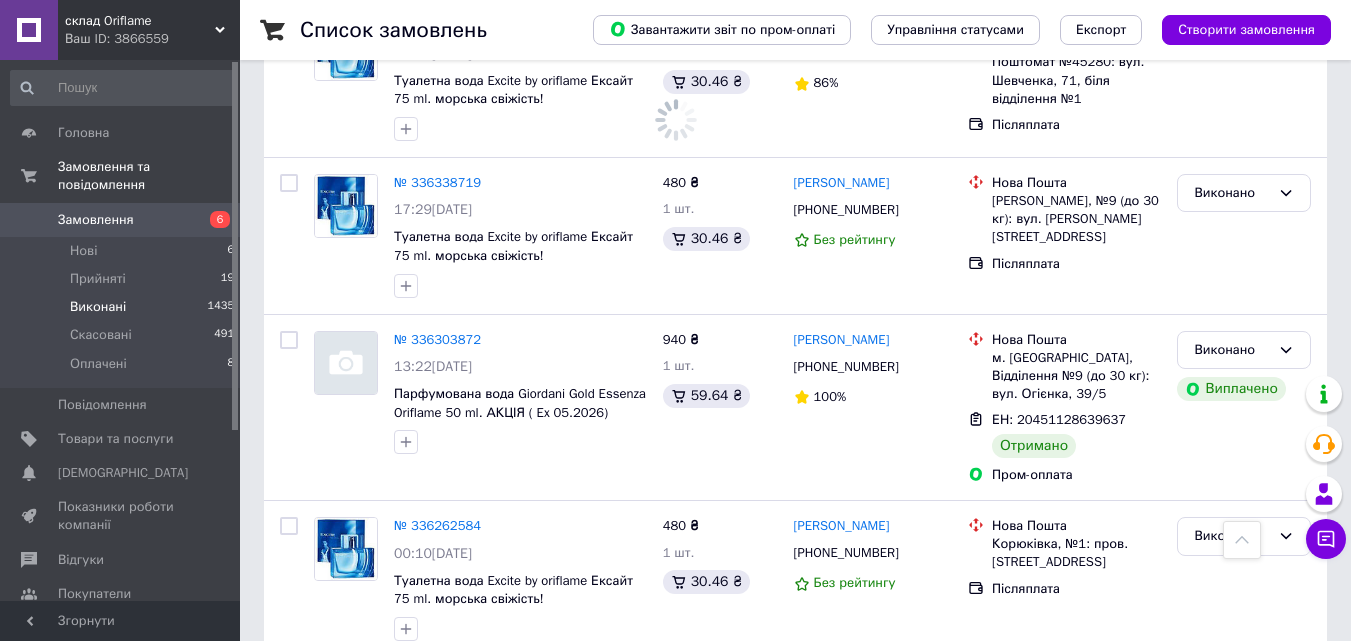 click on "17" at bounding box center [674, 702] 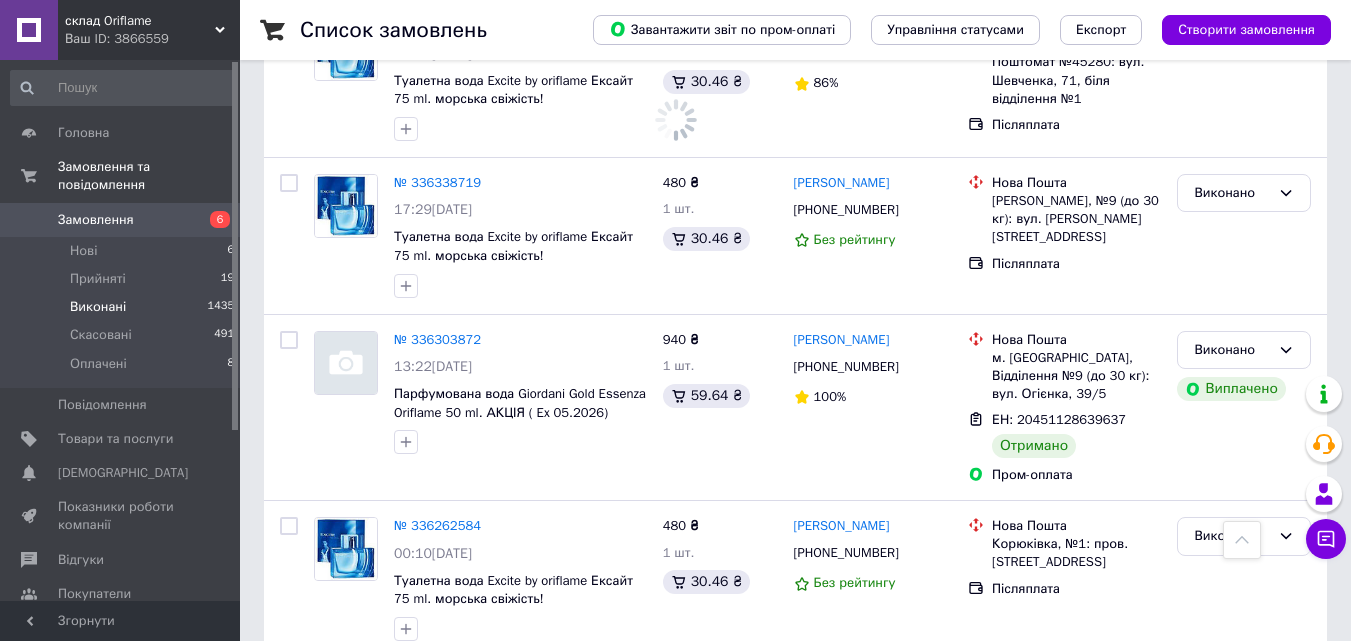 click on "19" at bounding box center (674, 702) 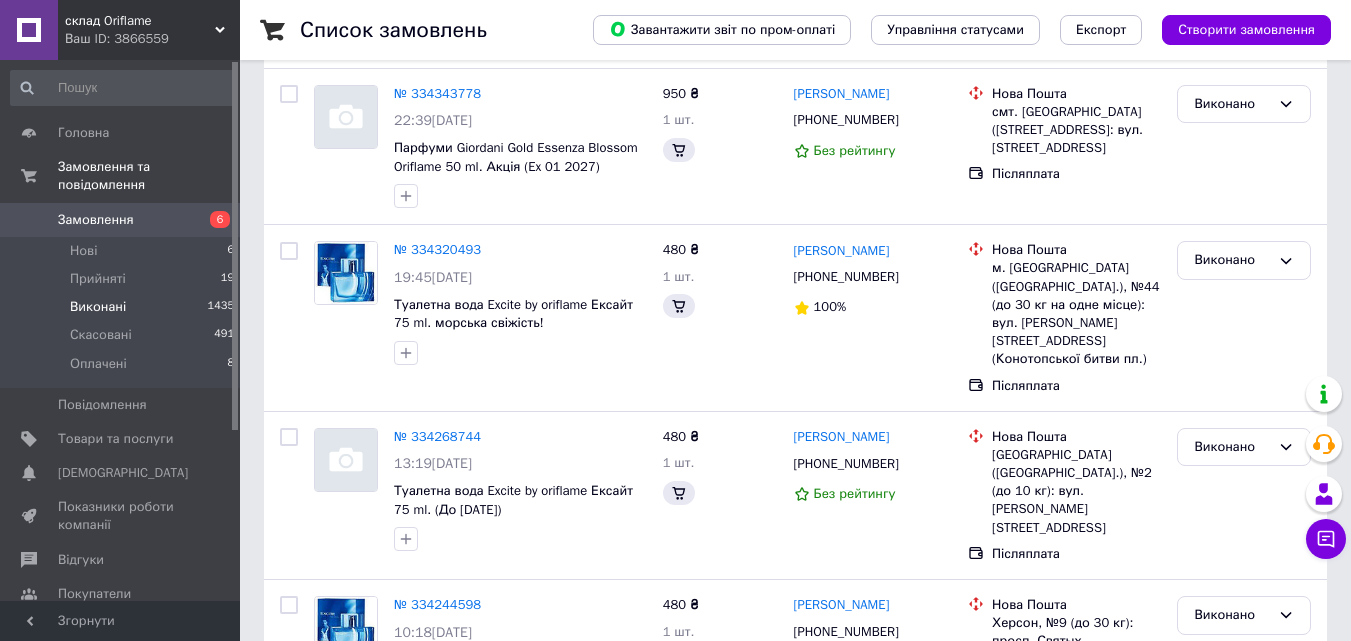 click on "55 ₴ 1 шт." at bounding box center [720, -2768] 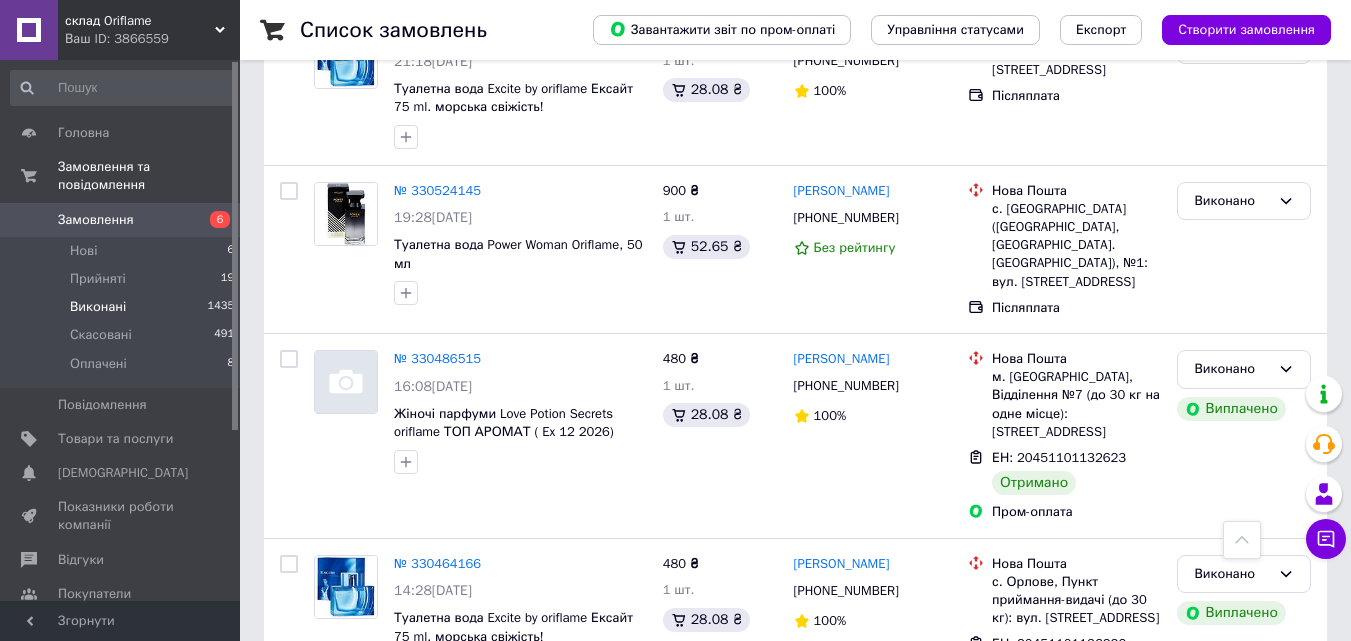 scroll, scrollTop: 2812, scrollLeft: 0, axis: vertical 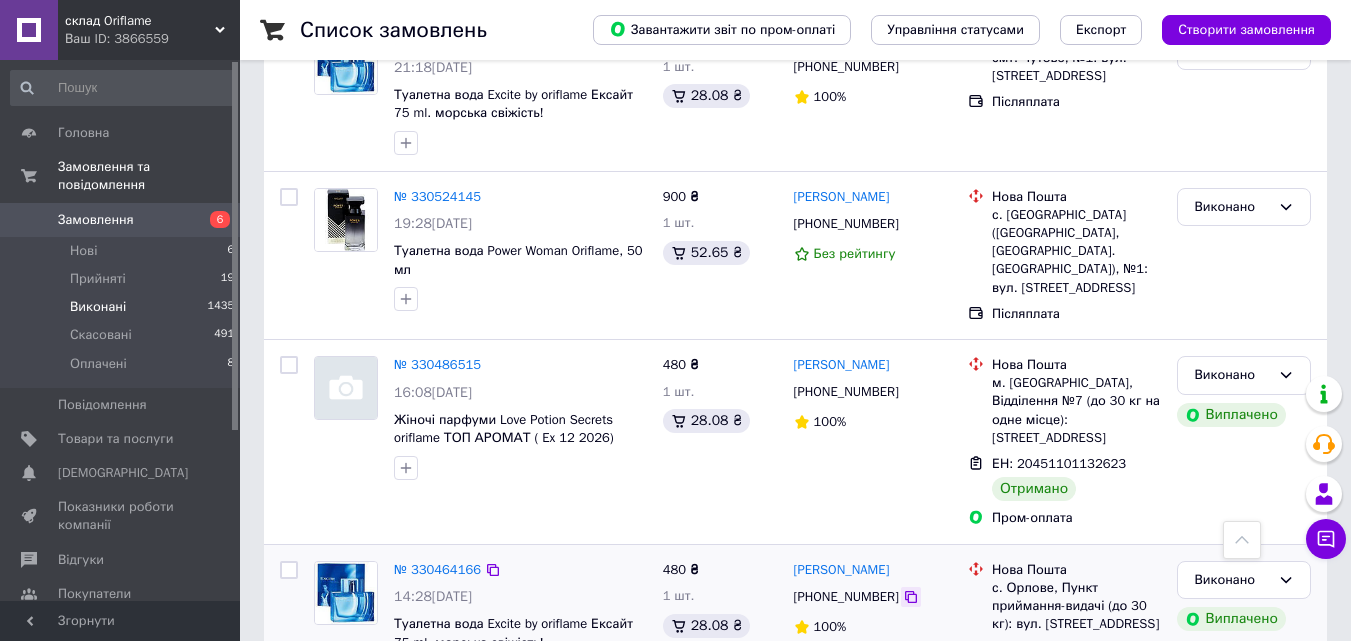 click 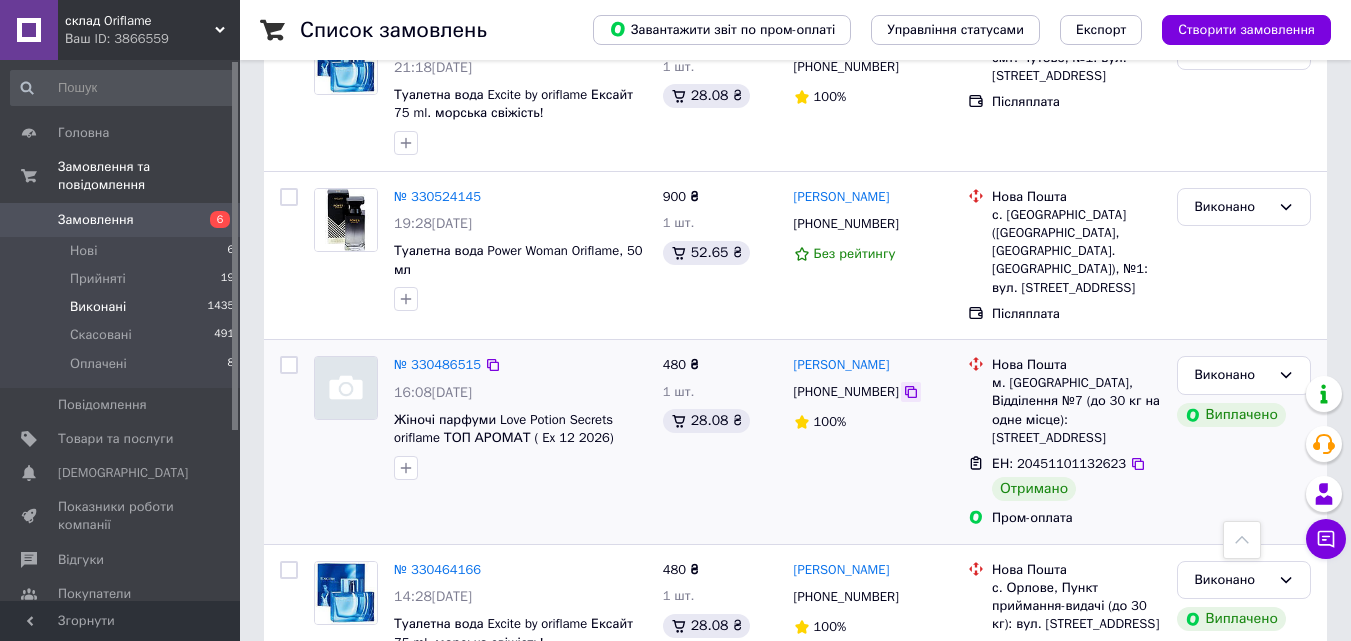 click 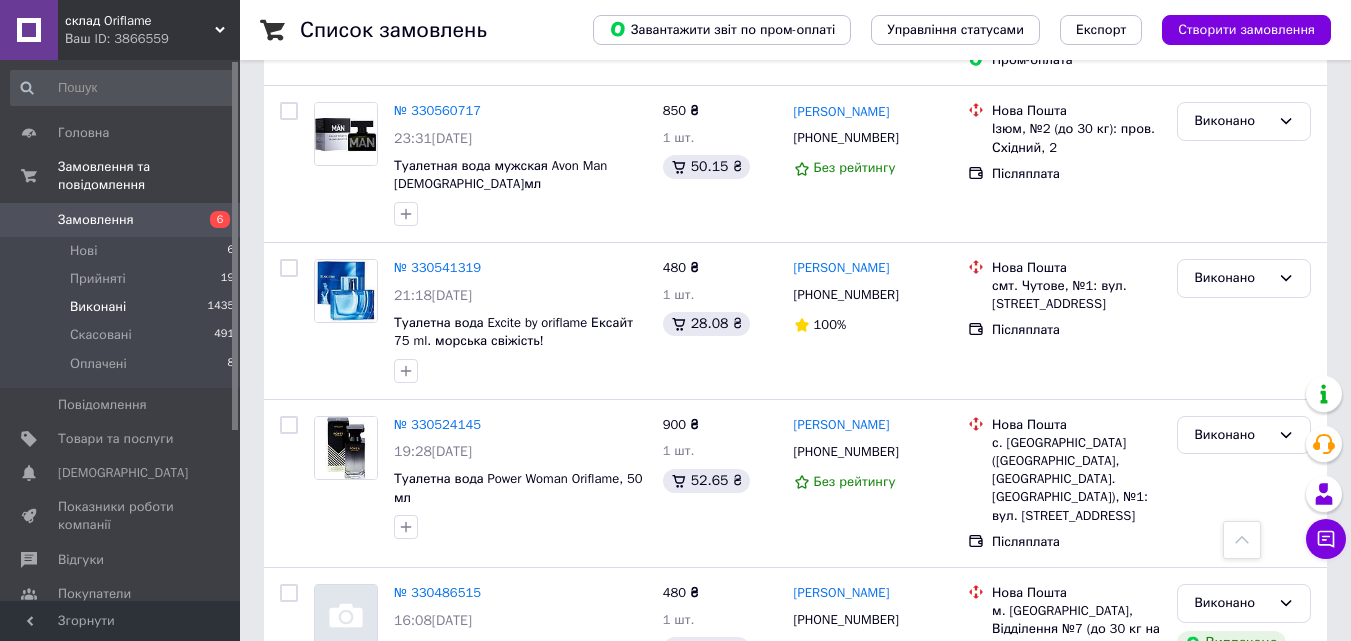 scroll, scrollTop: 3192, scrollLeft: 0, axis: vertical 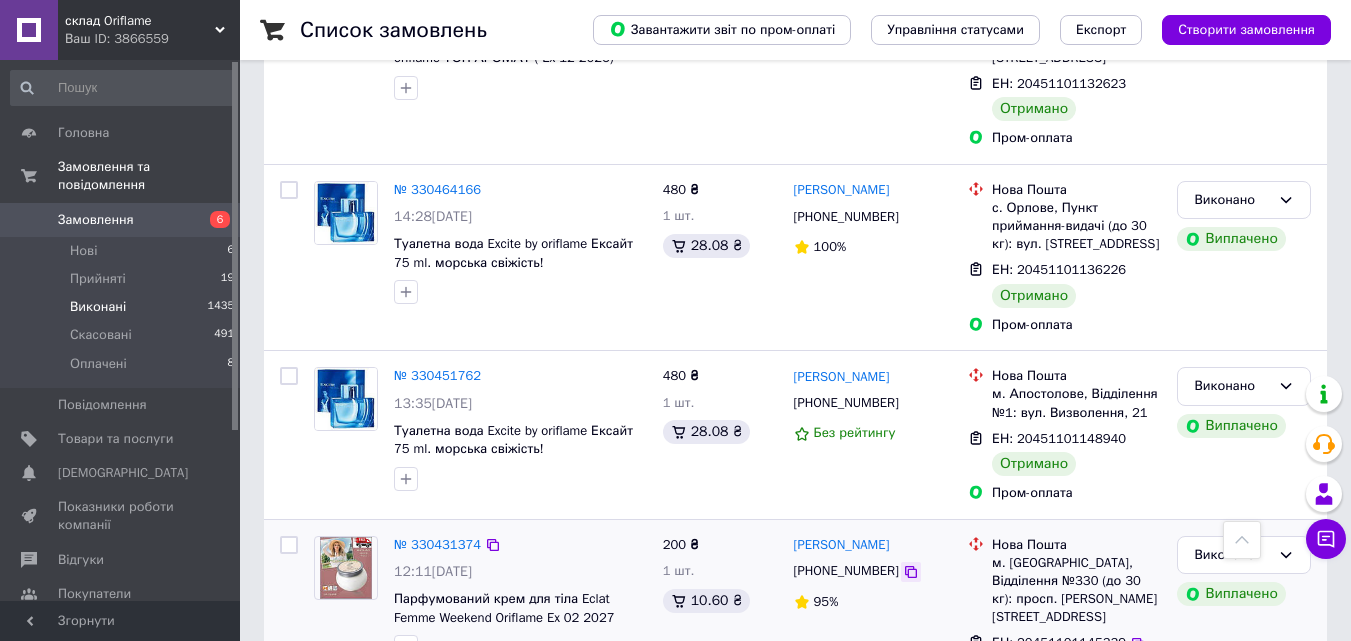 click 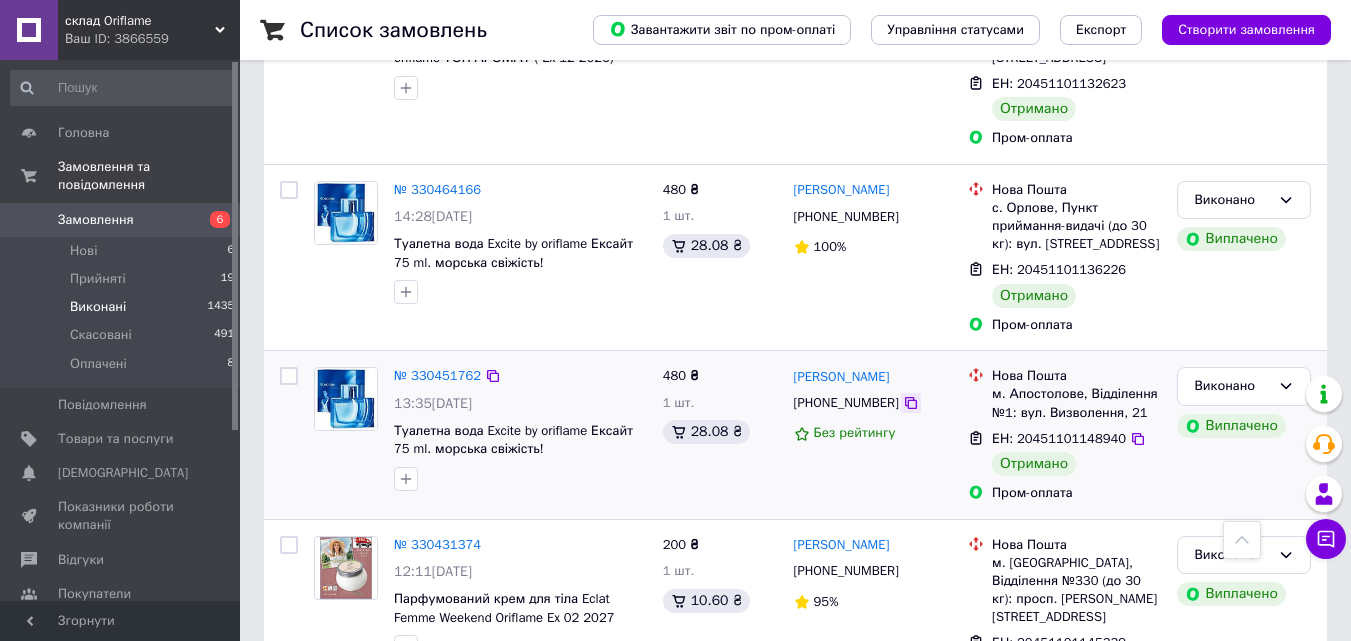 click at bounding box center [911, 403] 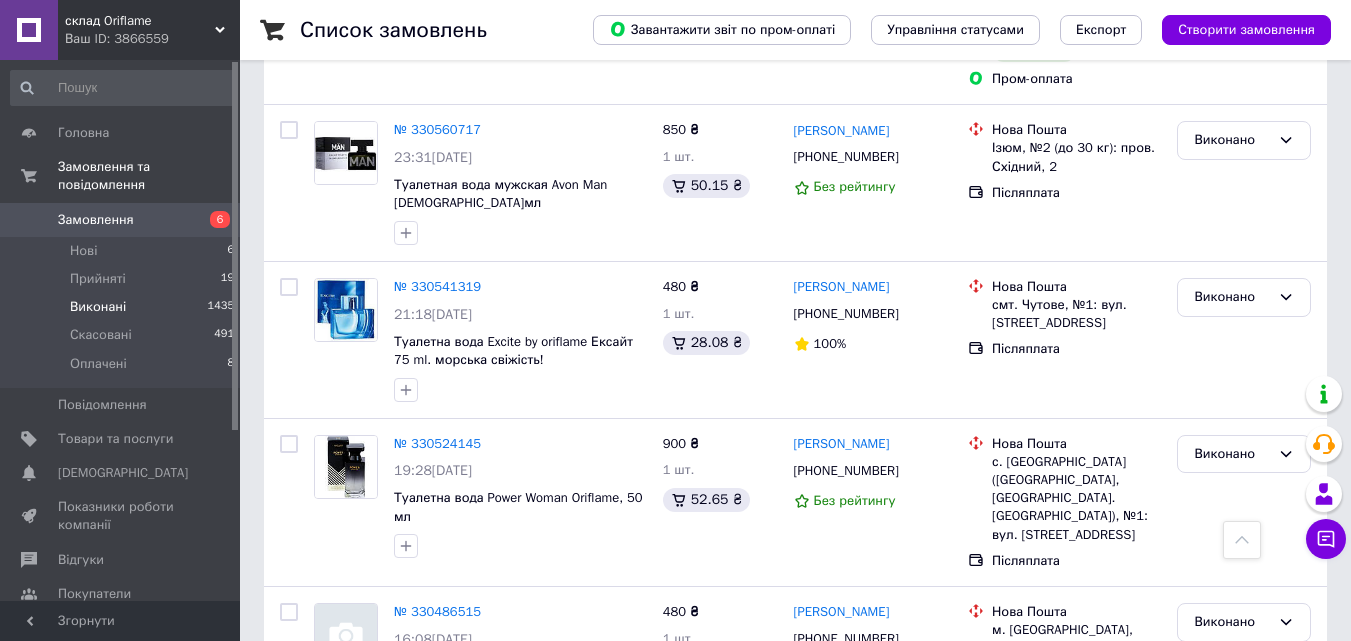 scroll, scrollTop: 2457, scrollLeft: 0, axis: vertical 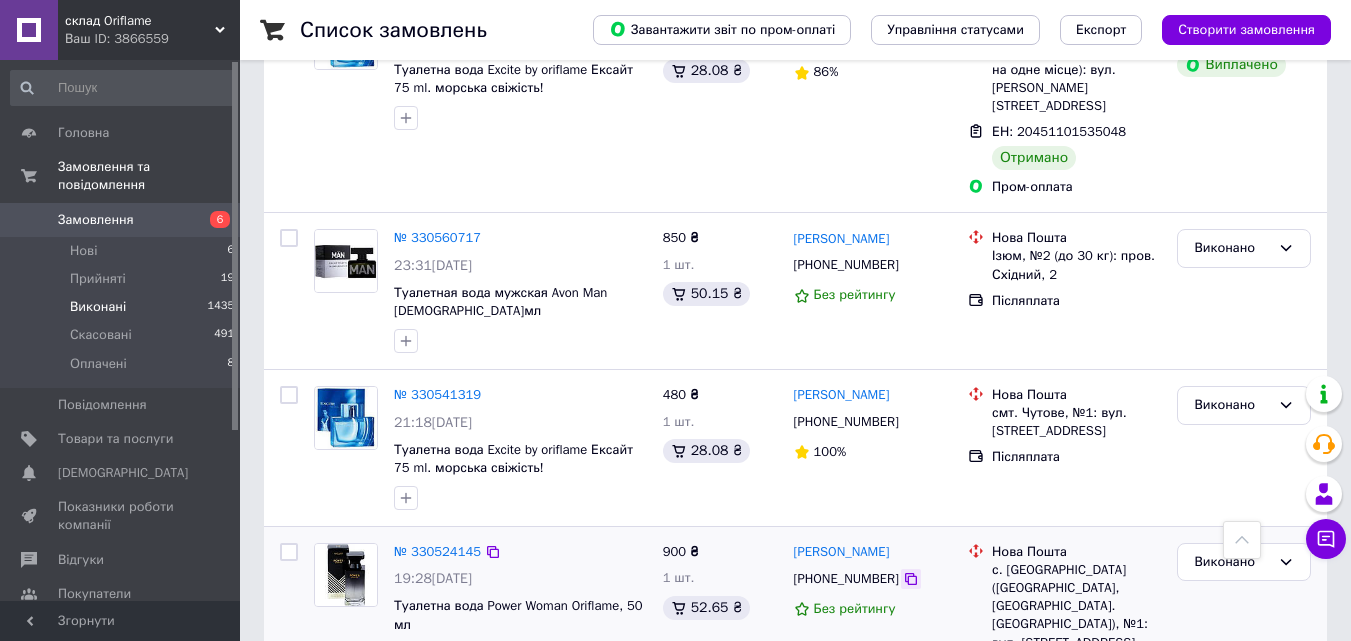 click 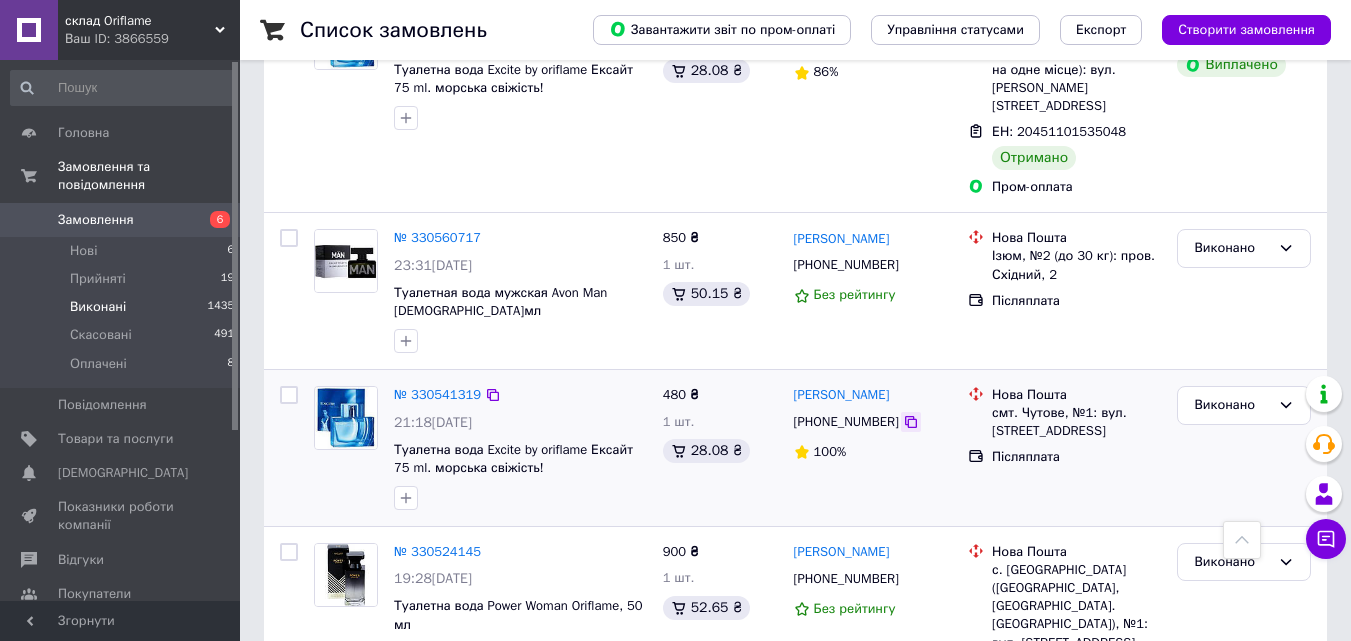 click 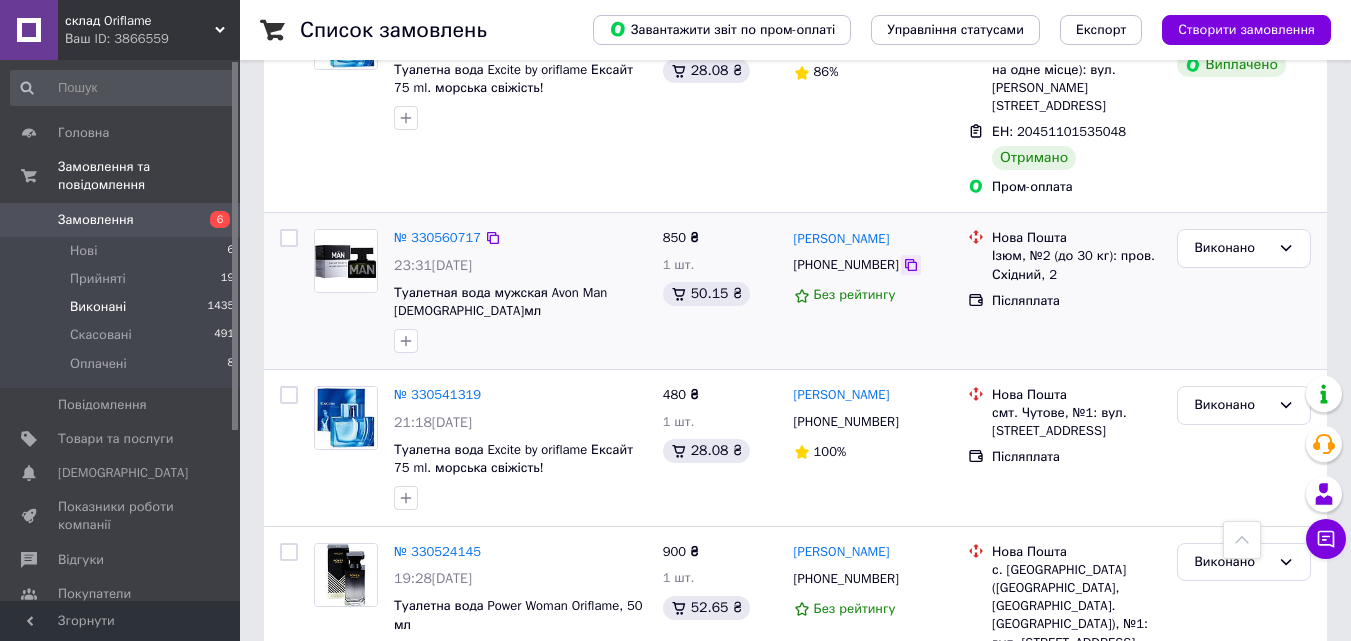 click 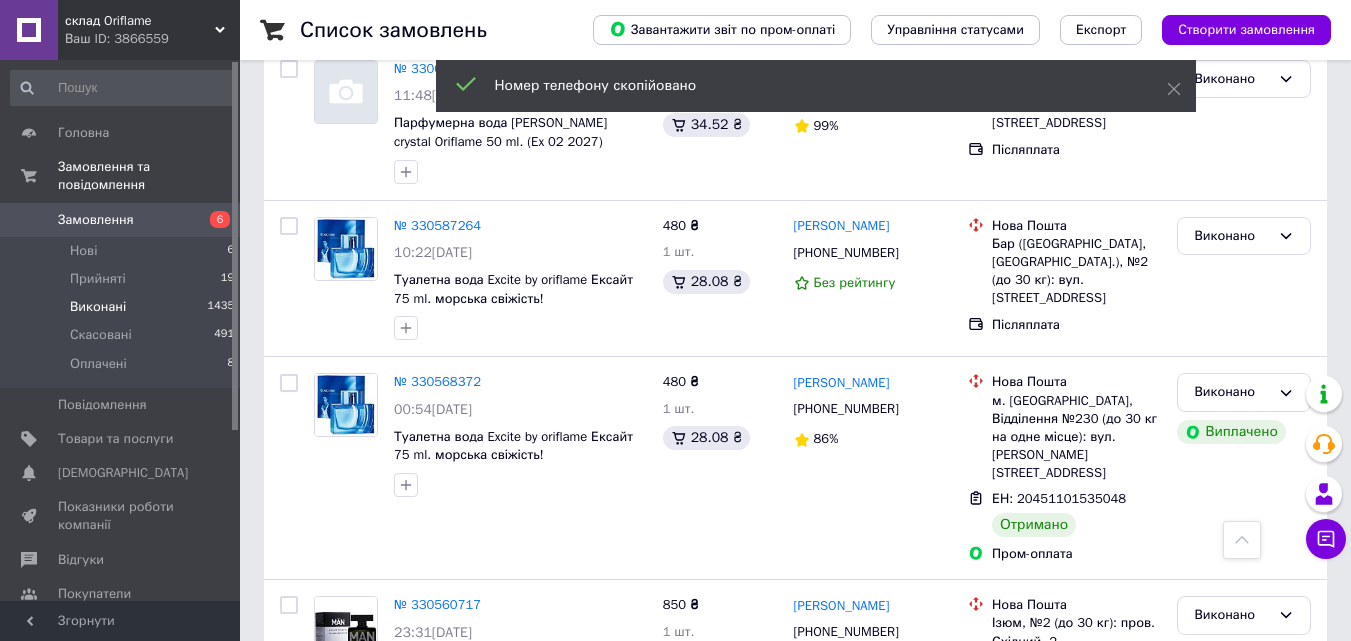 scroll, scrollTop: 2084, scrollLeft: 0, axis: vertical 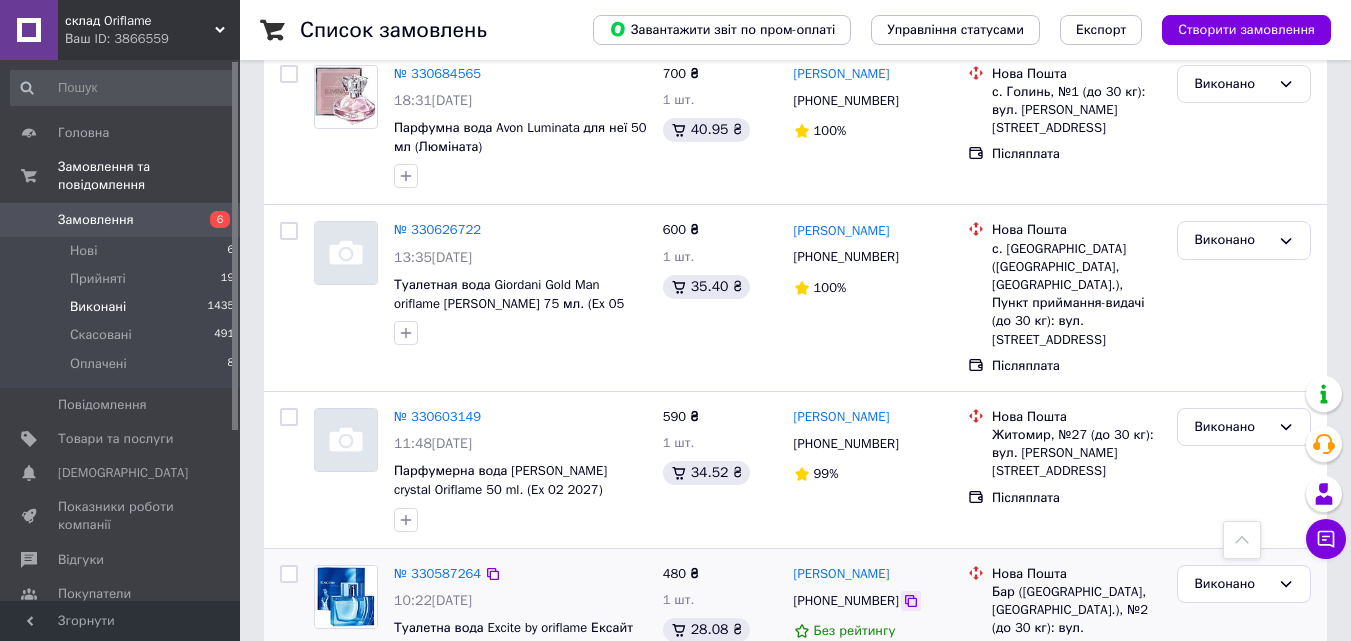 click 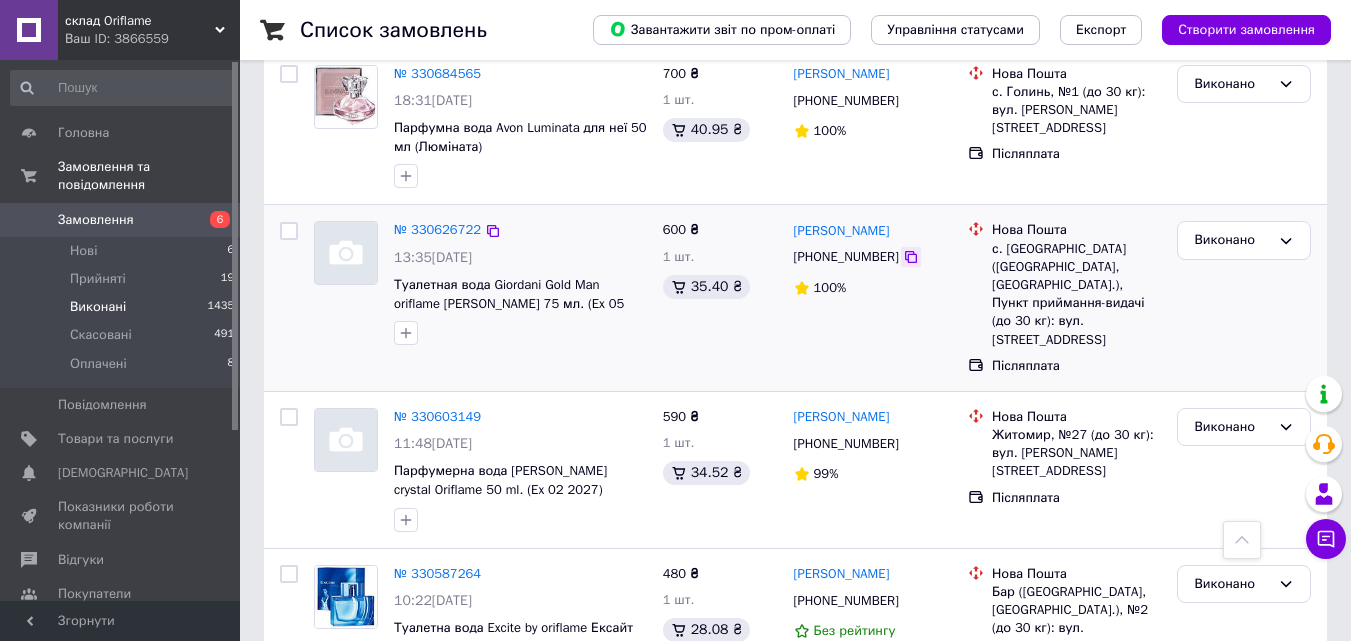 click 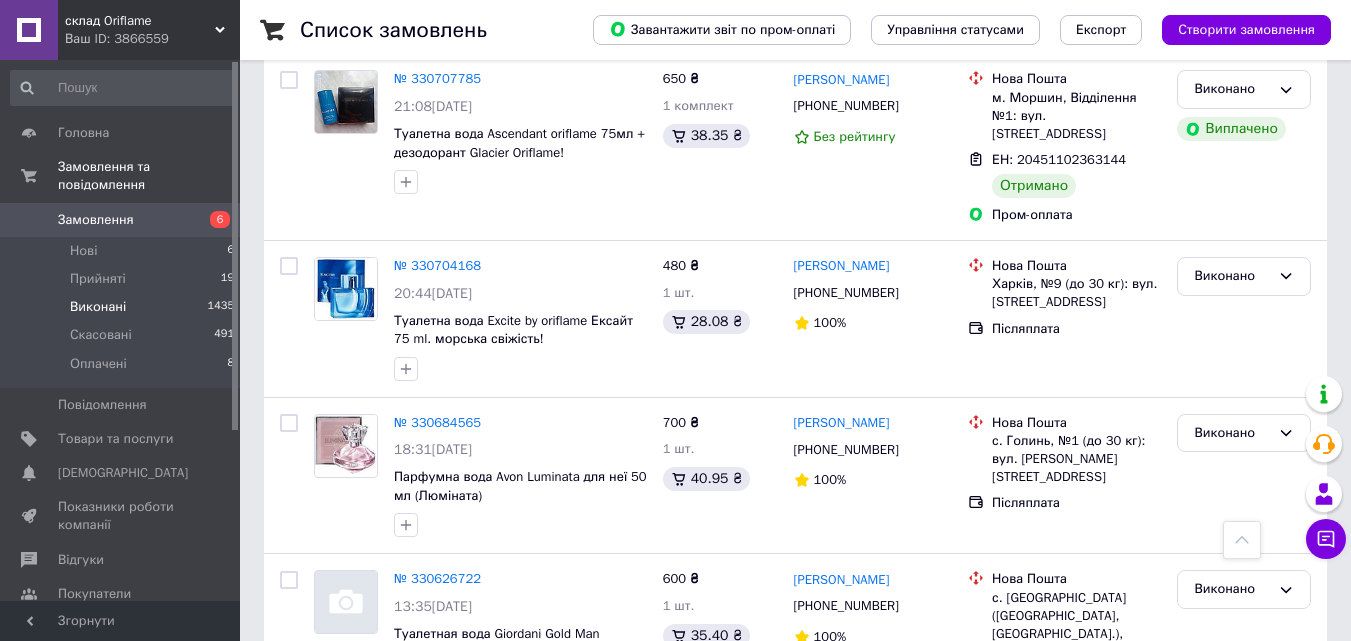 scroll, scrollTop: 1355, scrollLeft: 0, axis: vertical 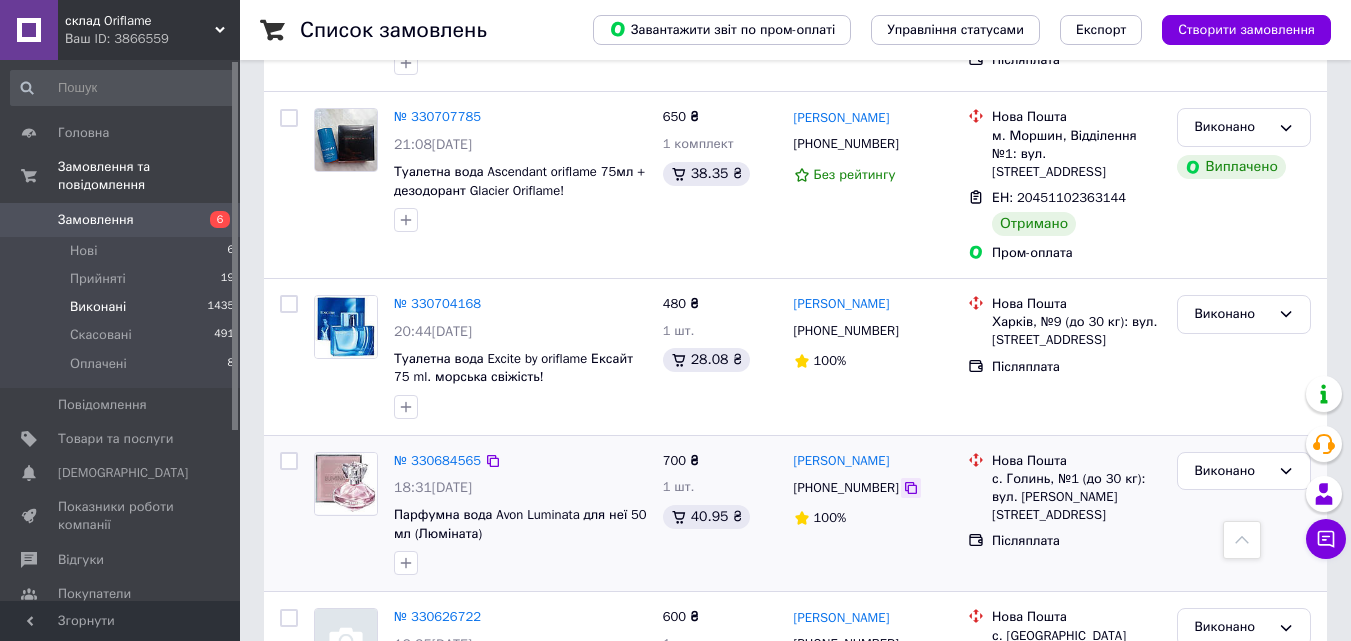 click 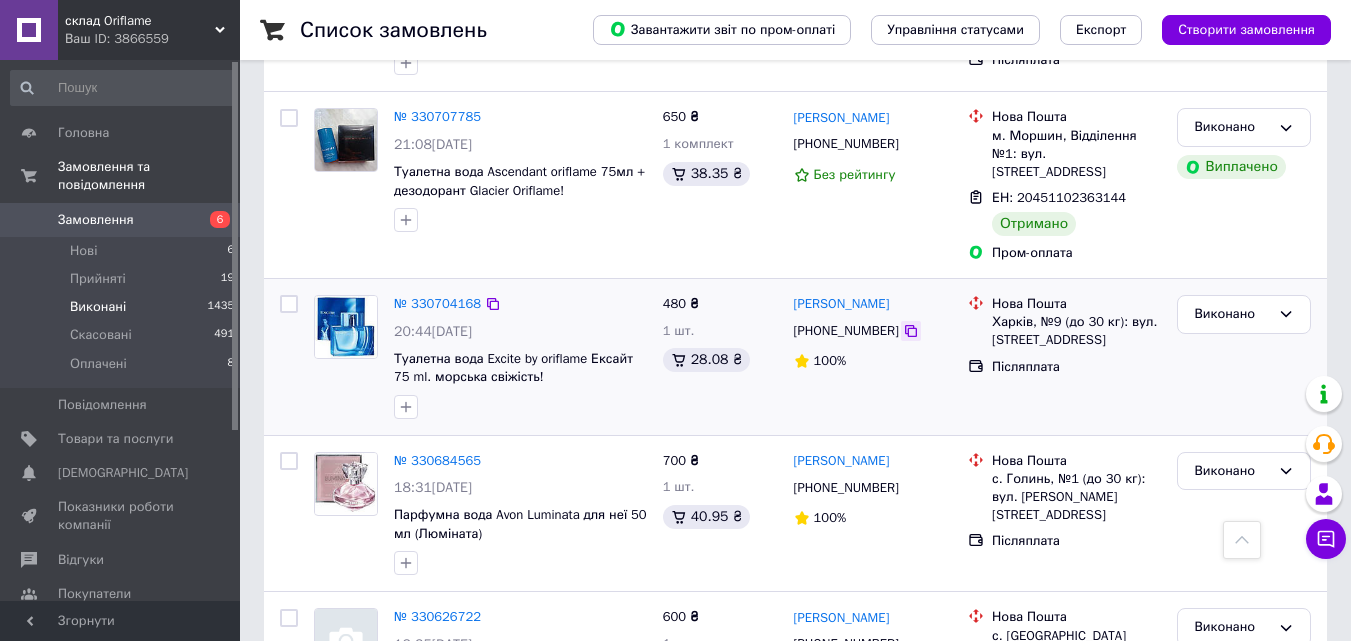 click 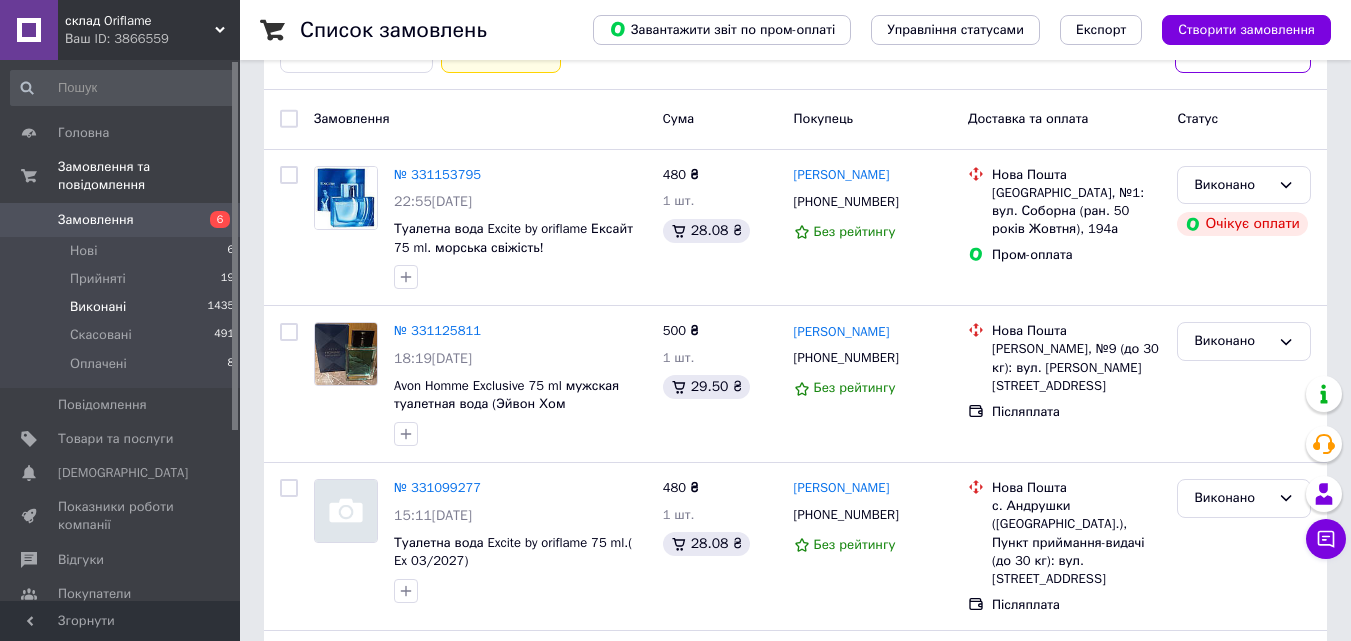 scroll, scrollTop: 323, scrollLeft: 0, axis: vertical 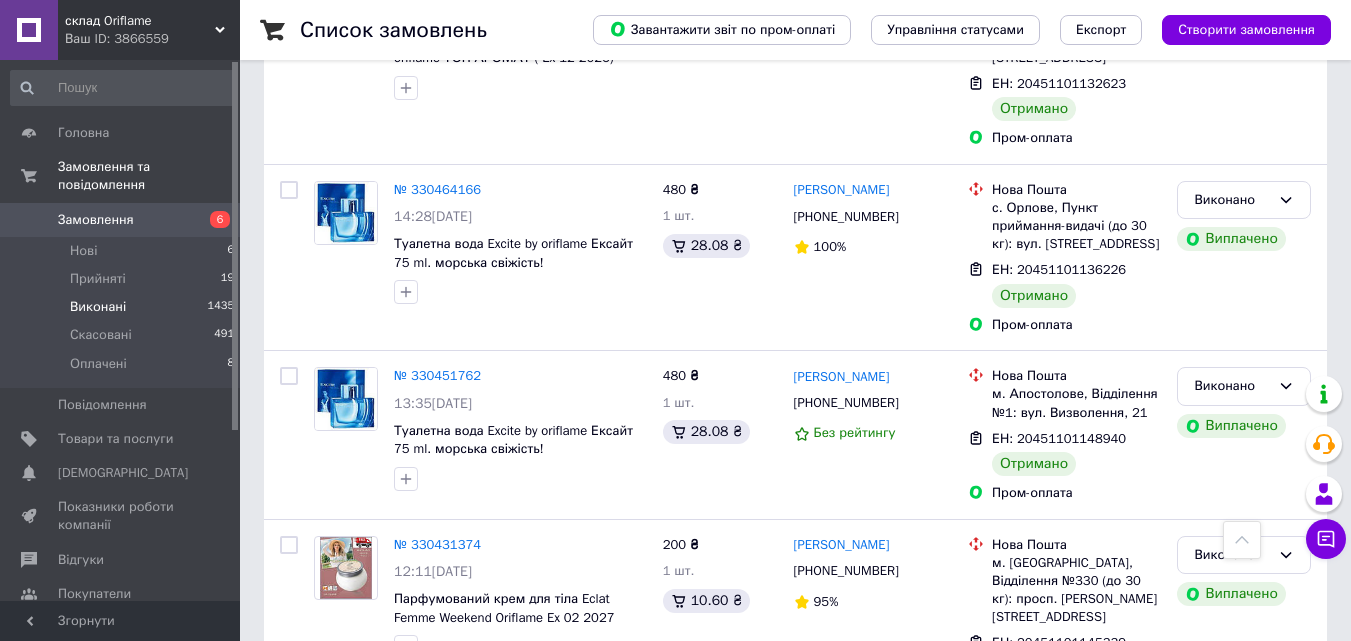 click on "Наступна" at bounding box center [842, 768] 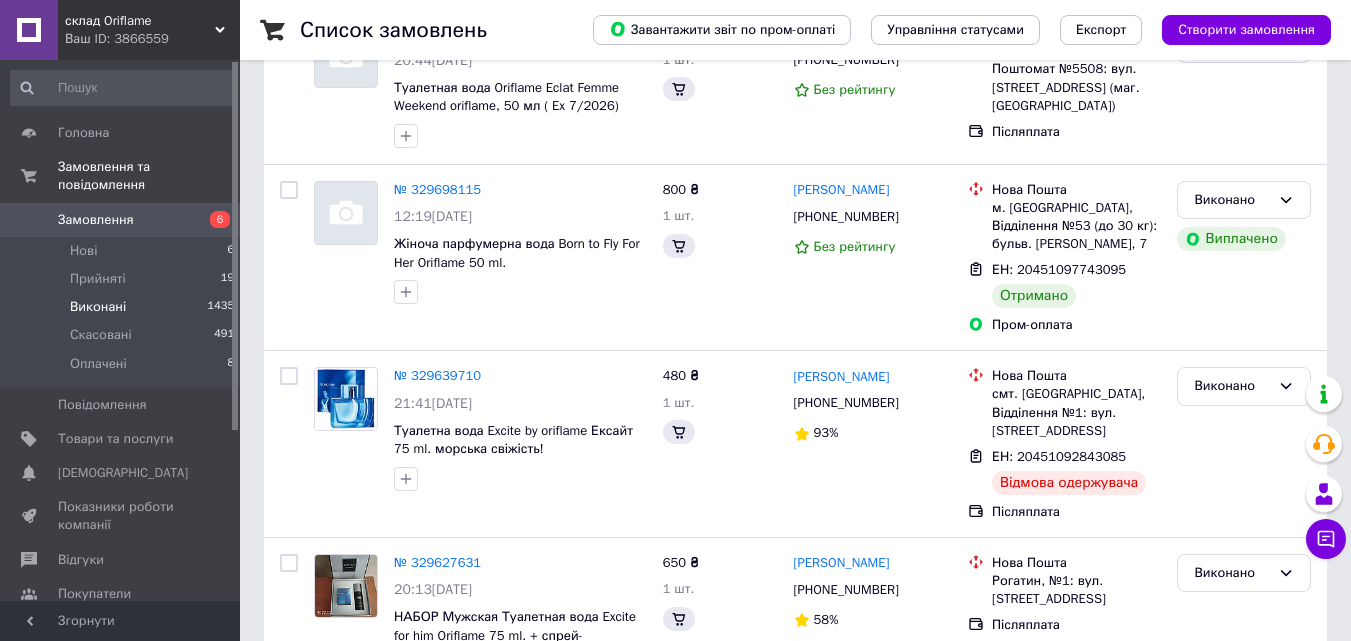 scroll, scrollTop: 0, scrollLeft: 0, axis: both 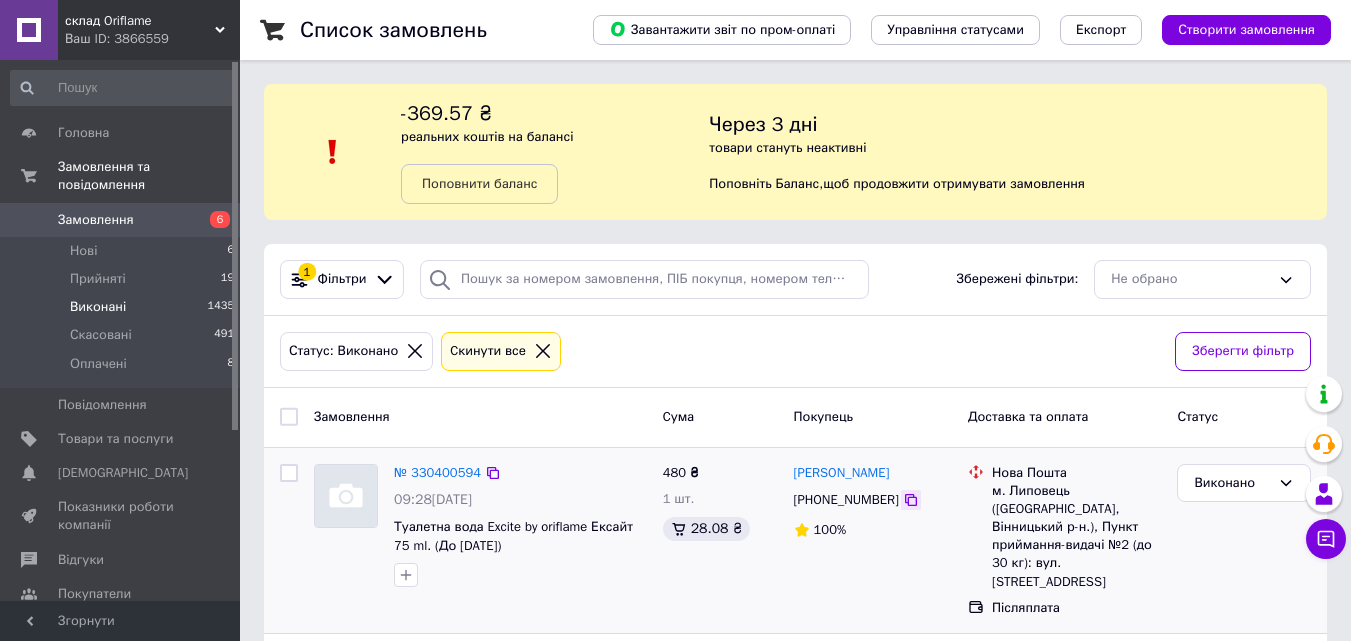 click 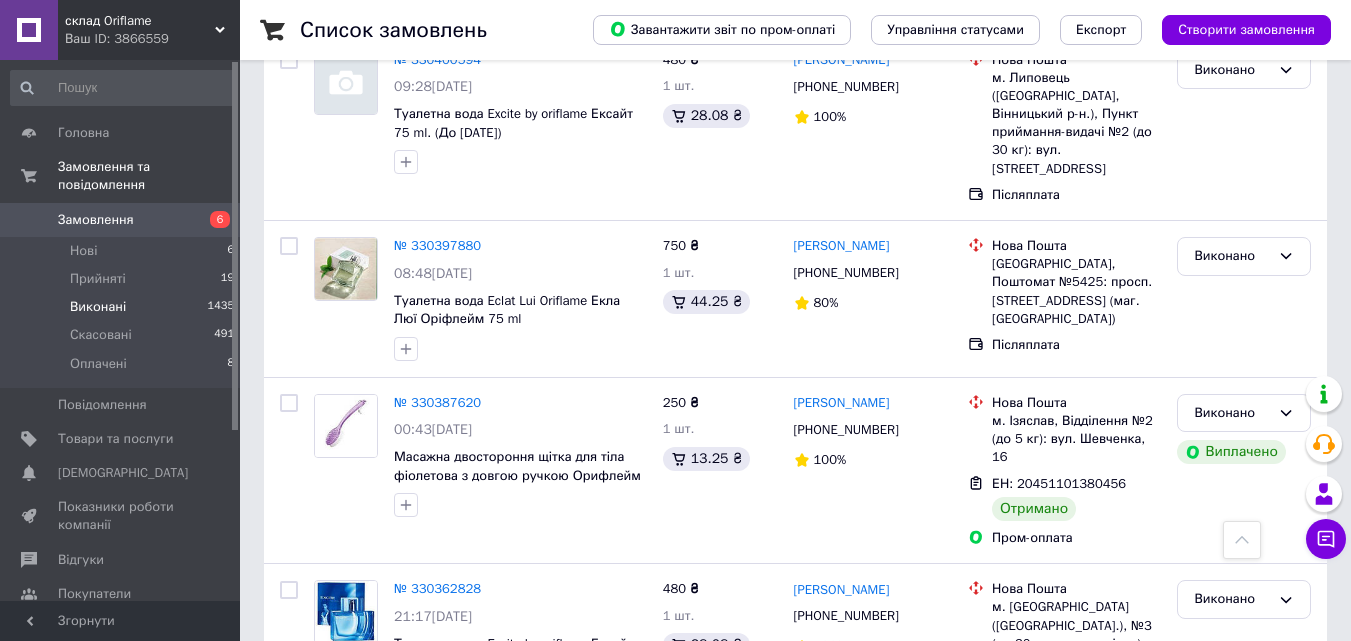 scroll, scrollTop: 407, scrollLeft: 0, axis: vertical 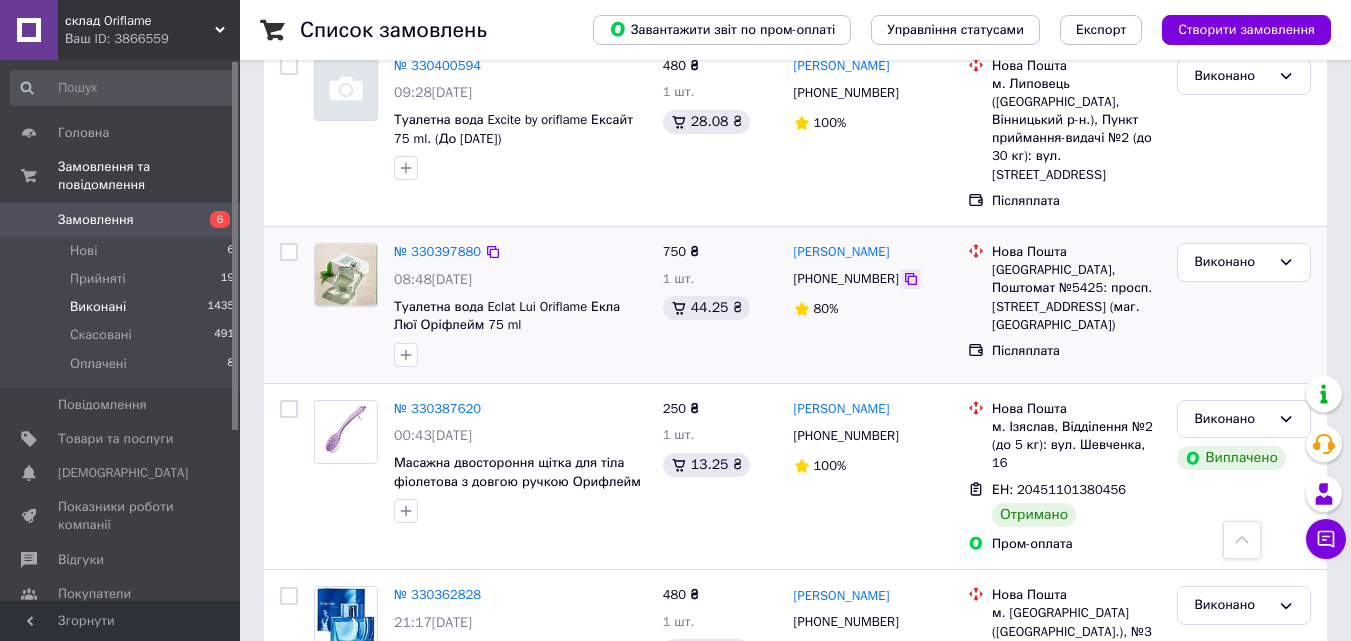 click 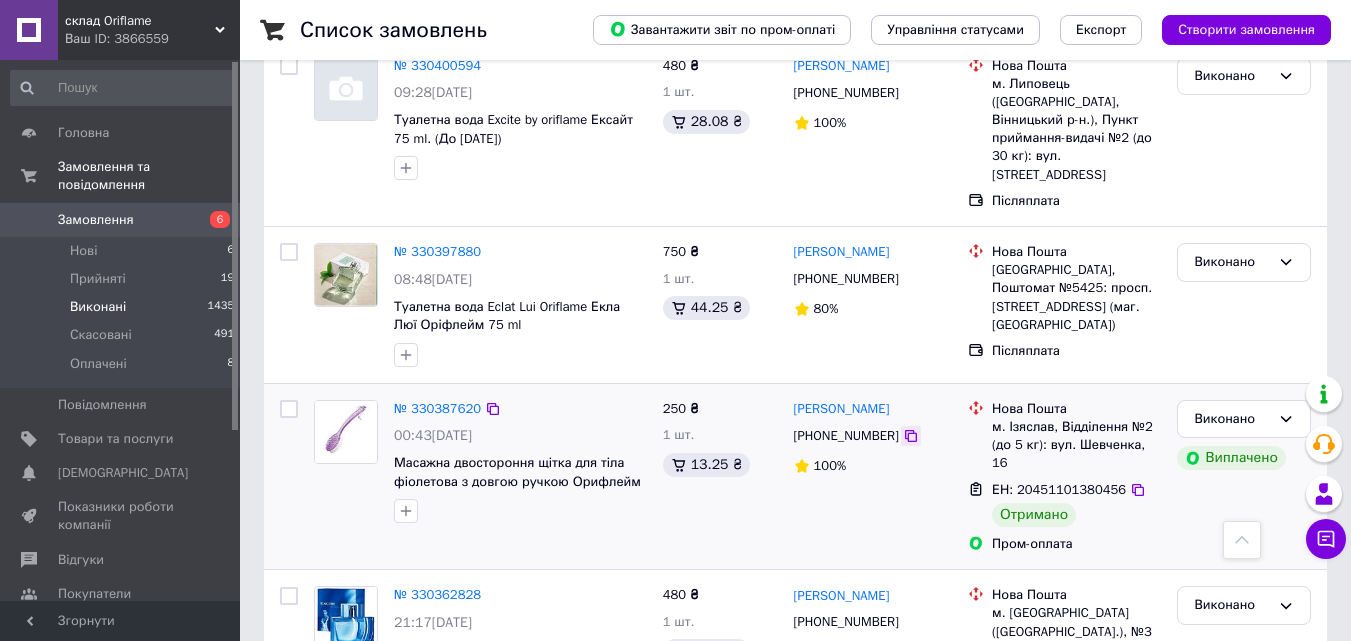 click 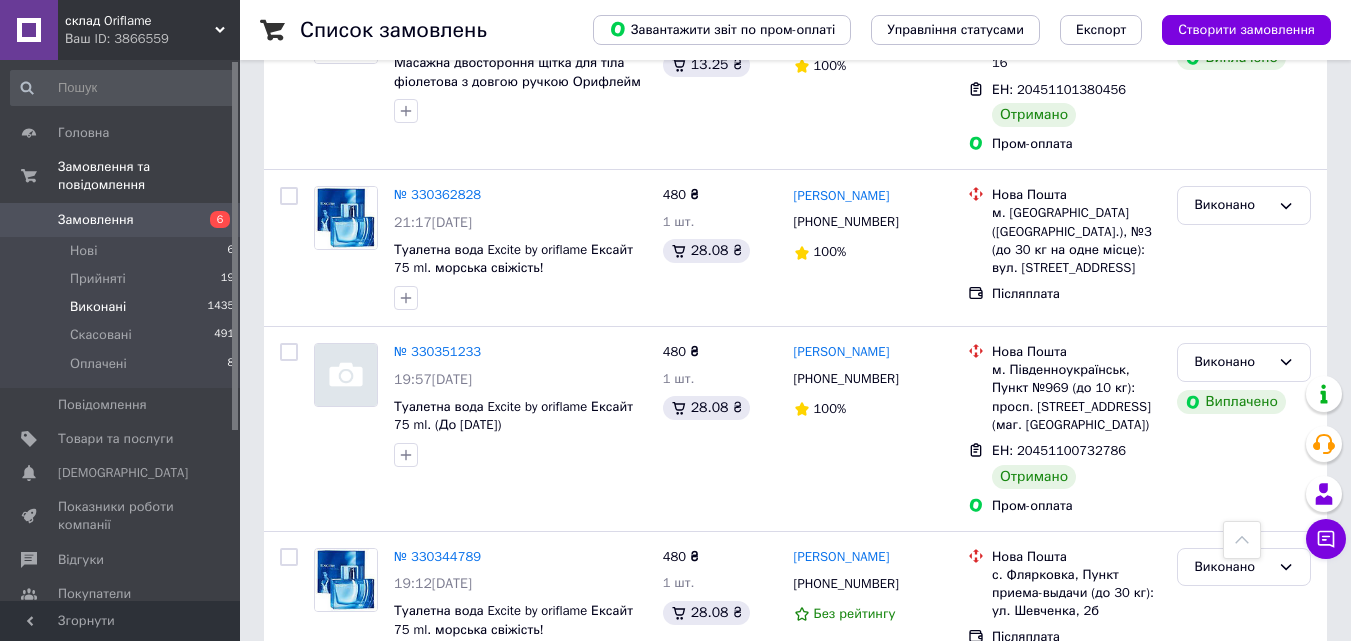 scroll, scrollTop: 858, scrollLeft: 0, axis: vertical 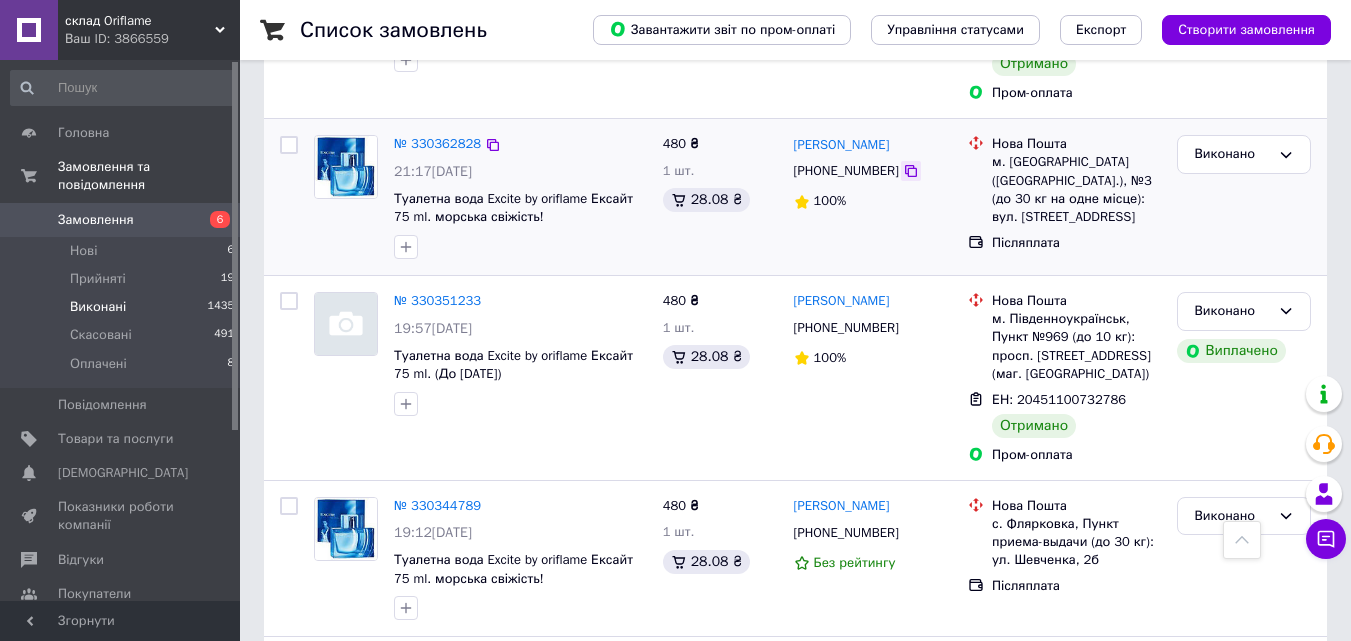 click 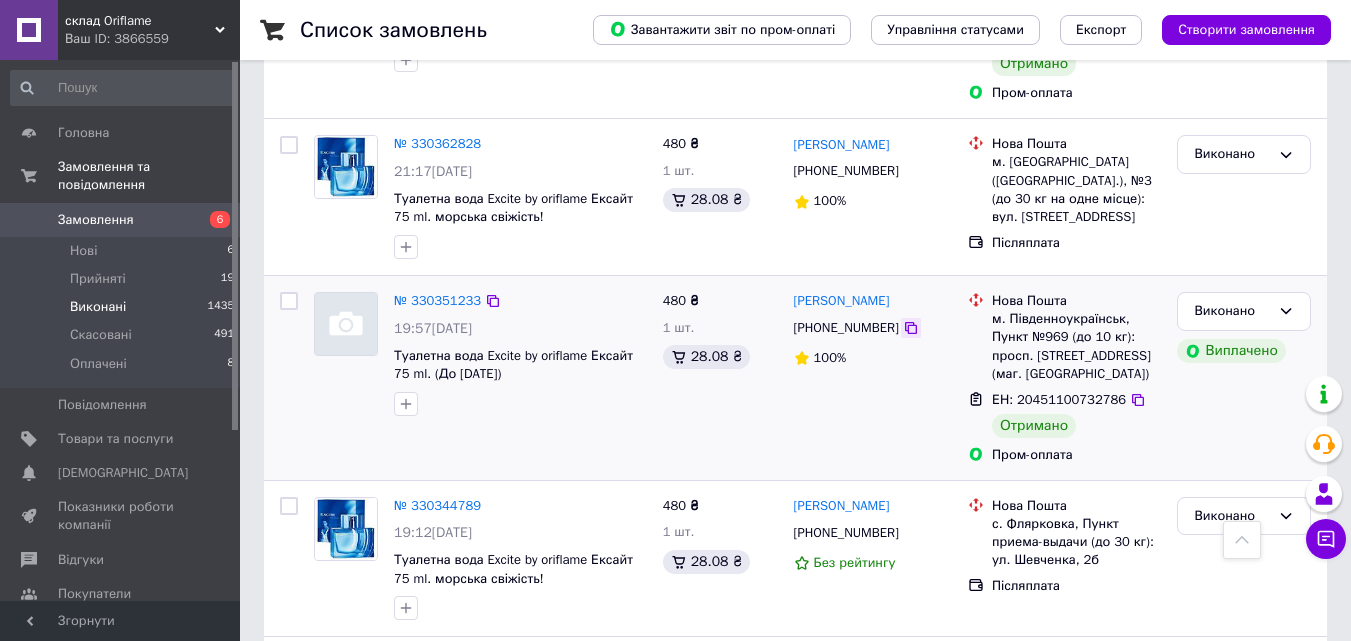 click 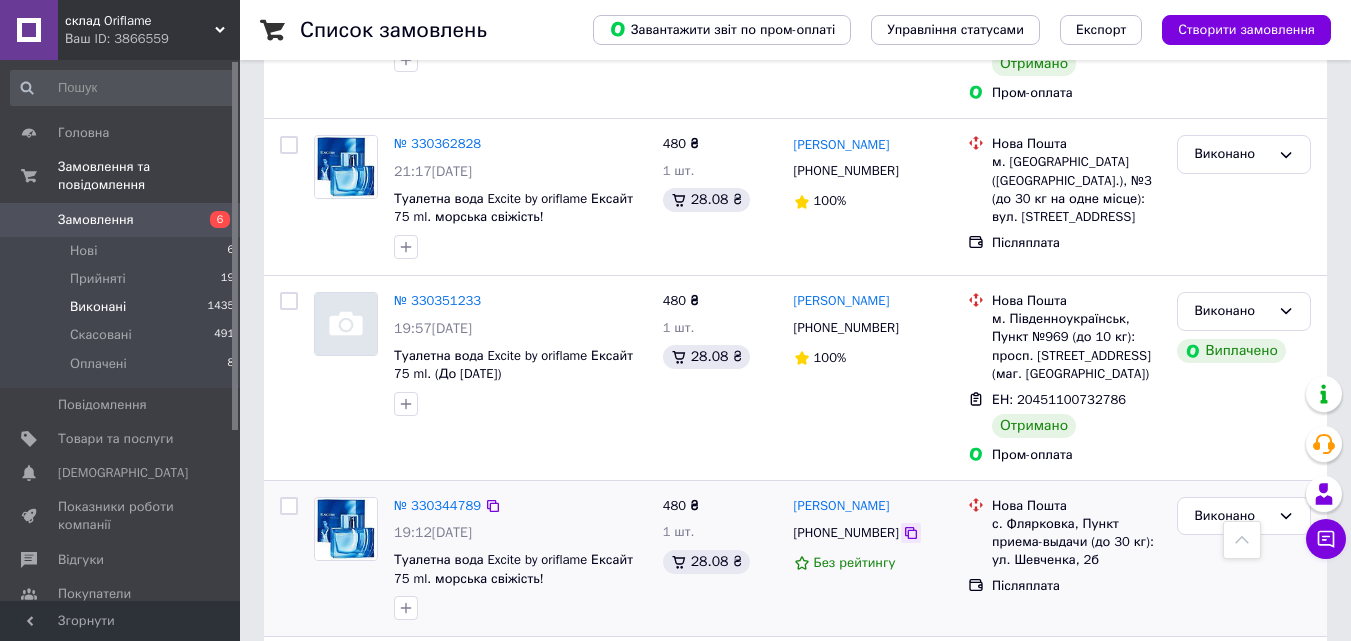 click 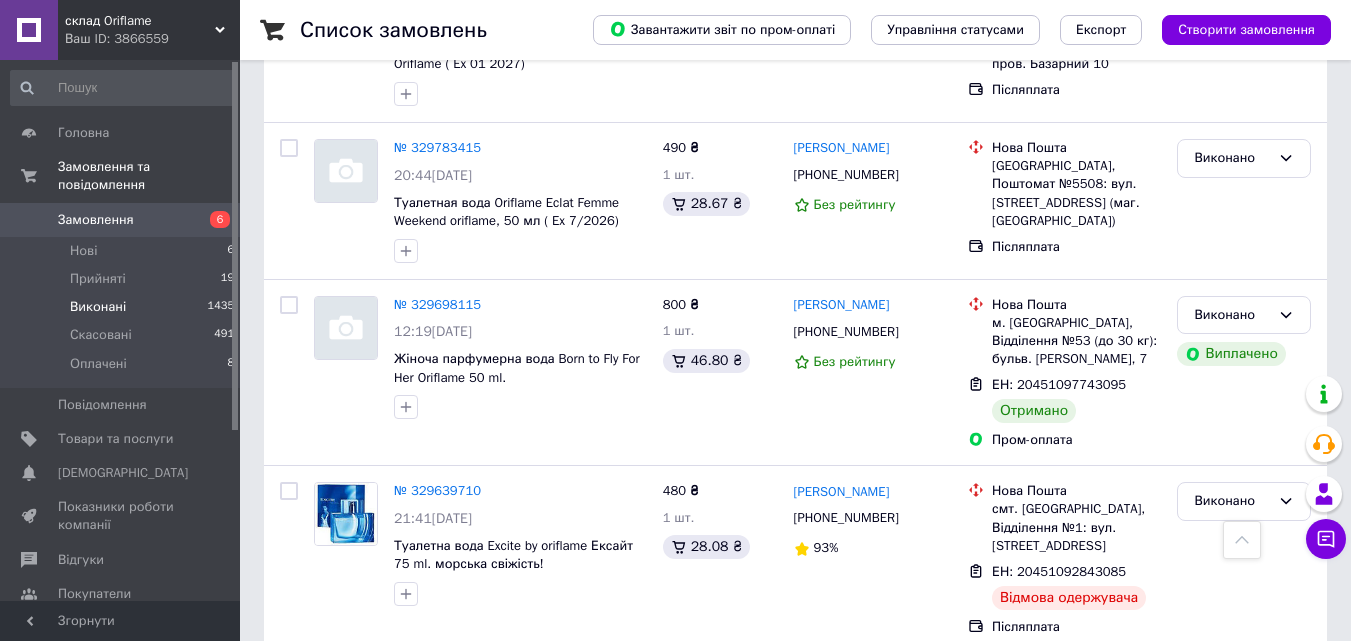 scroll, scrollTop: 3204, scrollLeft: 0, axis: vertical 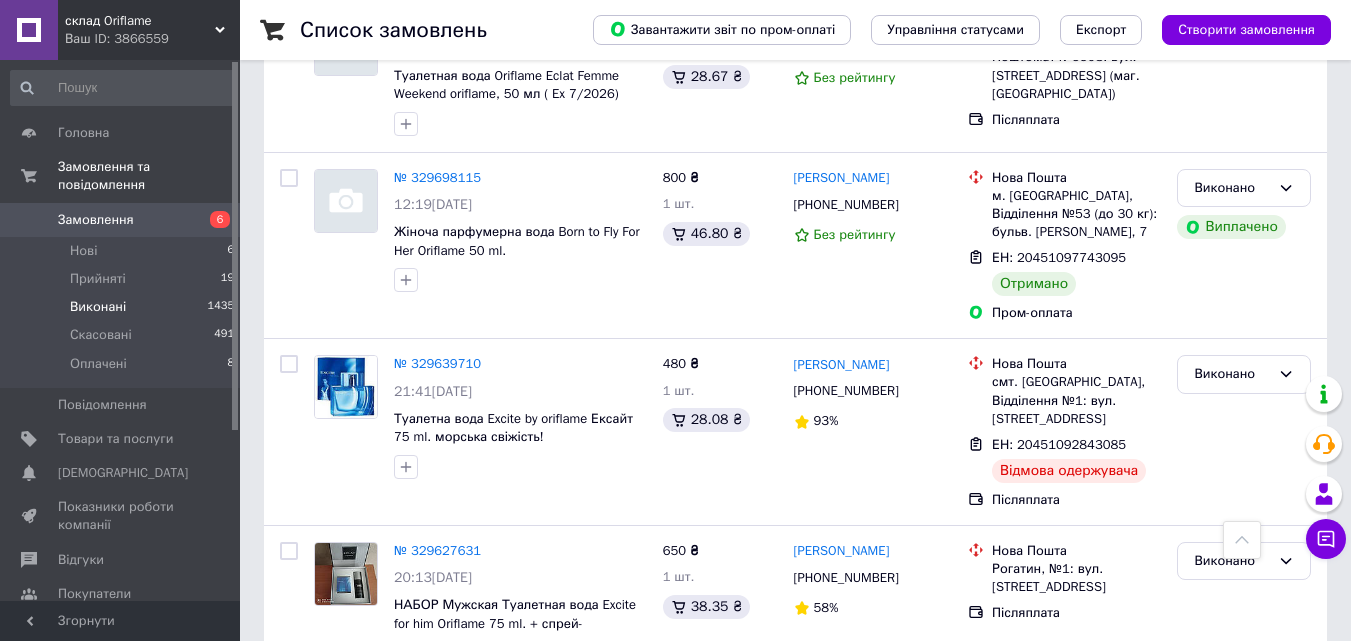 click on "Наступна" at bounding box center (842, 726) 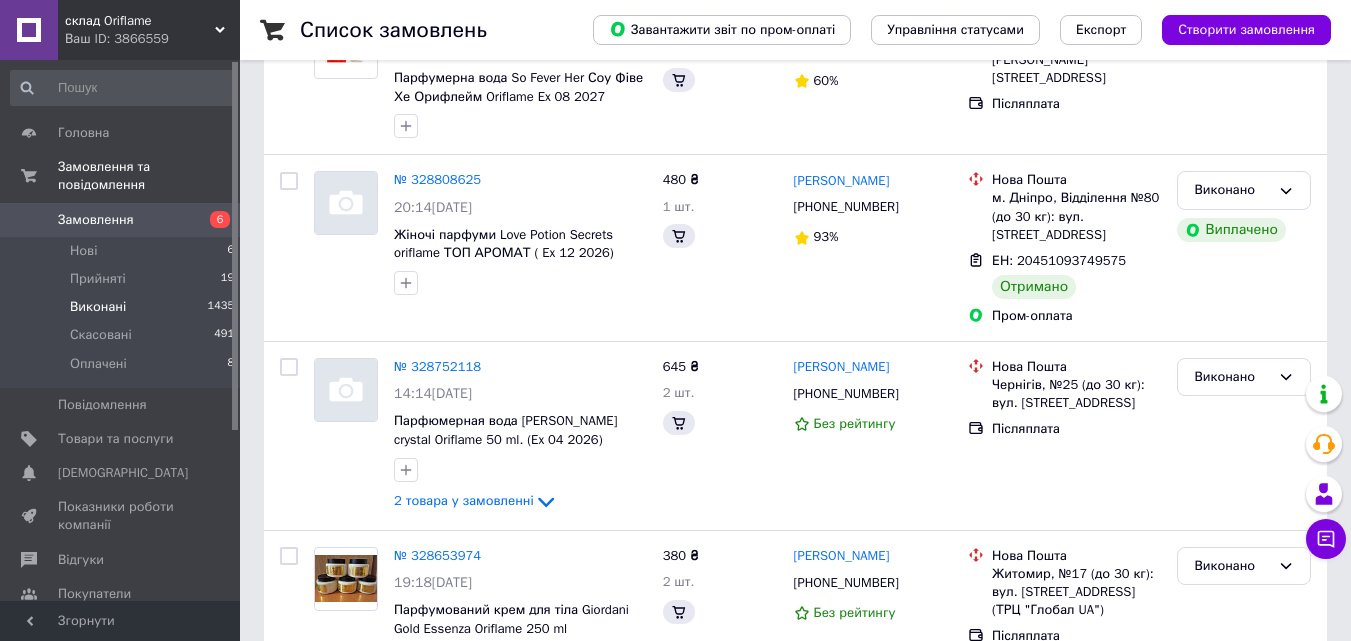 scroll, scrollTop: 0, scrollLeft: 0, axis: both 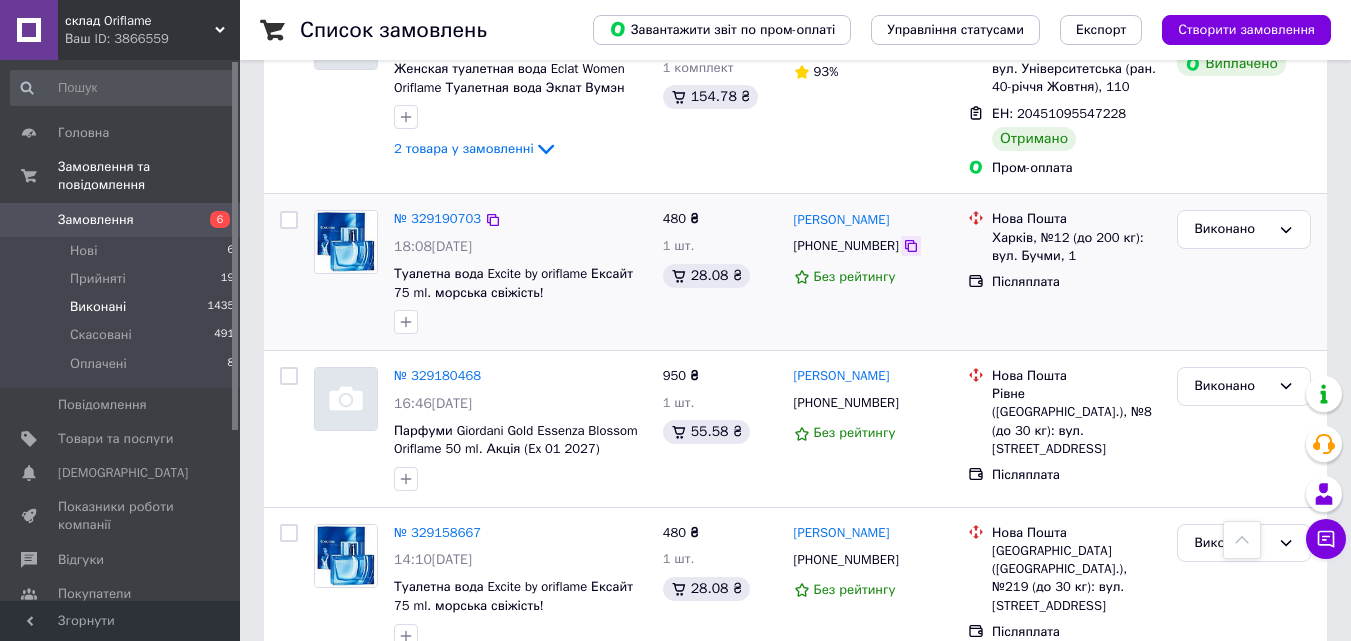 click 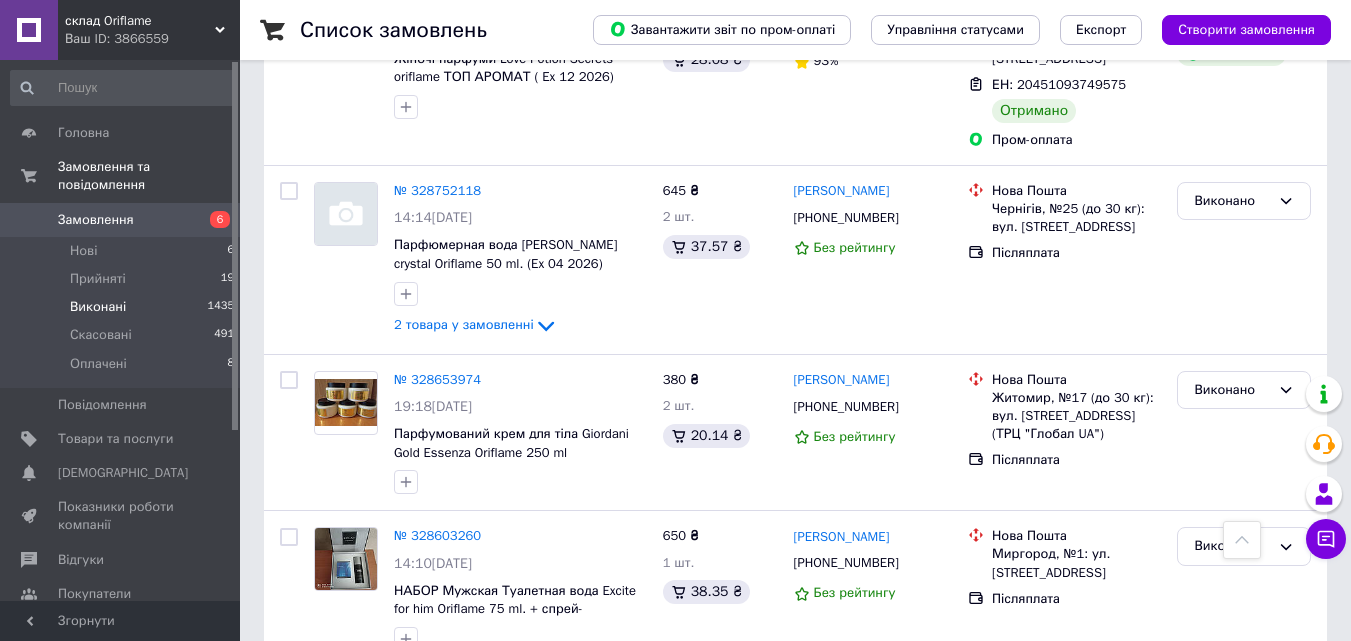 scroll, scrollTop: 3420, scrollLeft: 0, axis: vertical 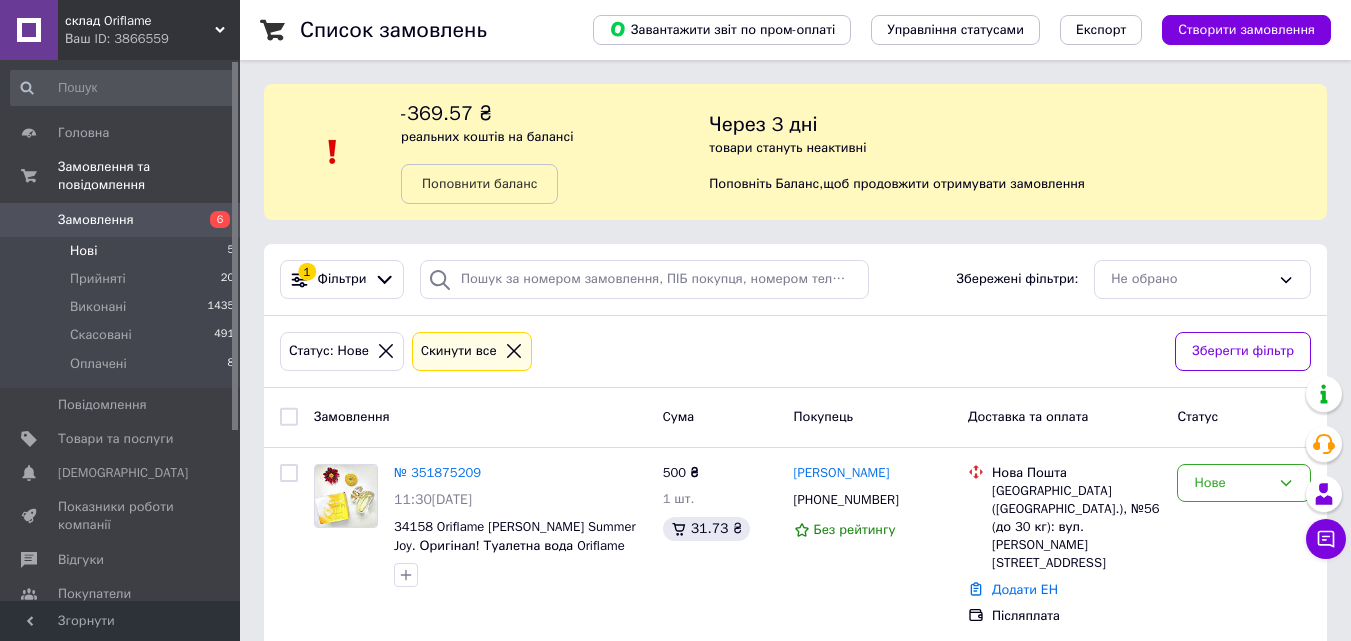 click on "Нові 5" at bounding box center (123, 251) 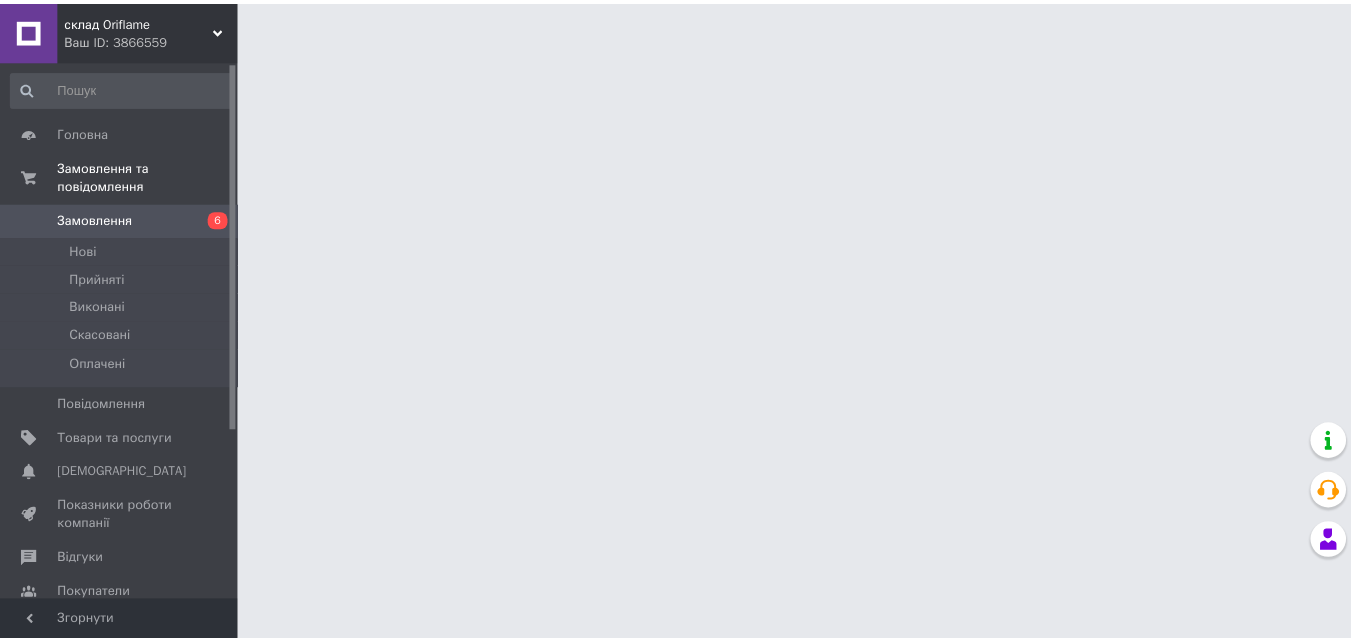 scroll, scrollTop: 0, scrollLeft: 0, axis: both 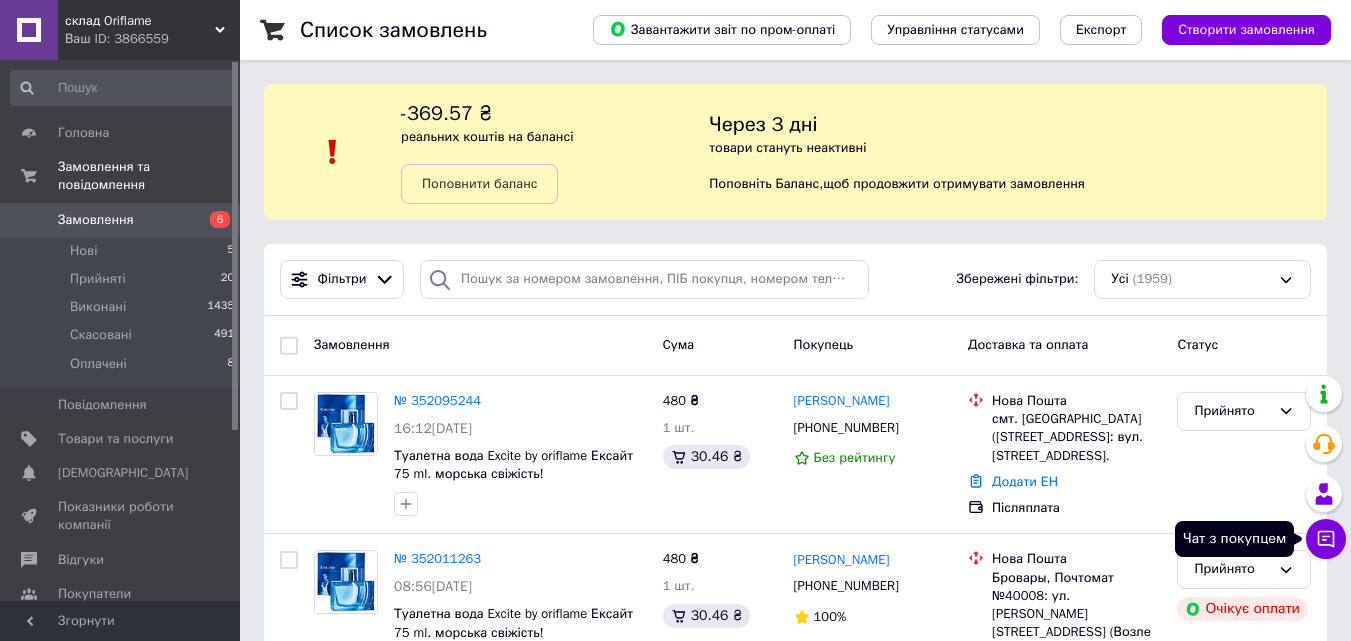 click on "Чат з покупцем" at bounding box center (1326, 539) 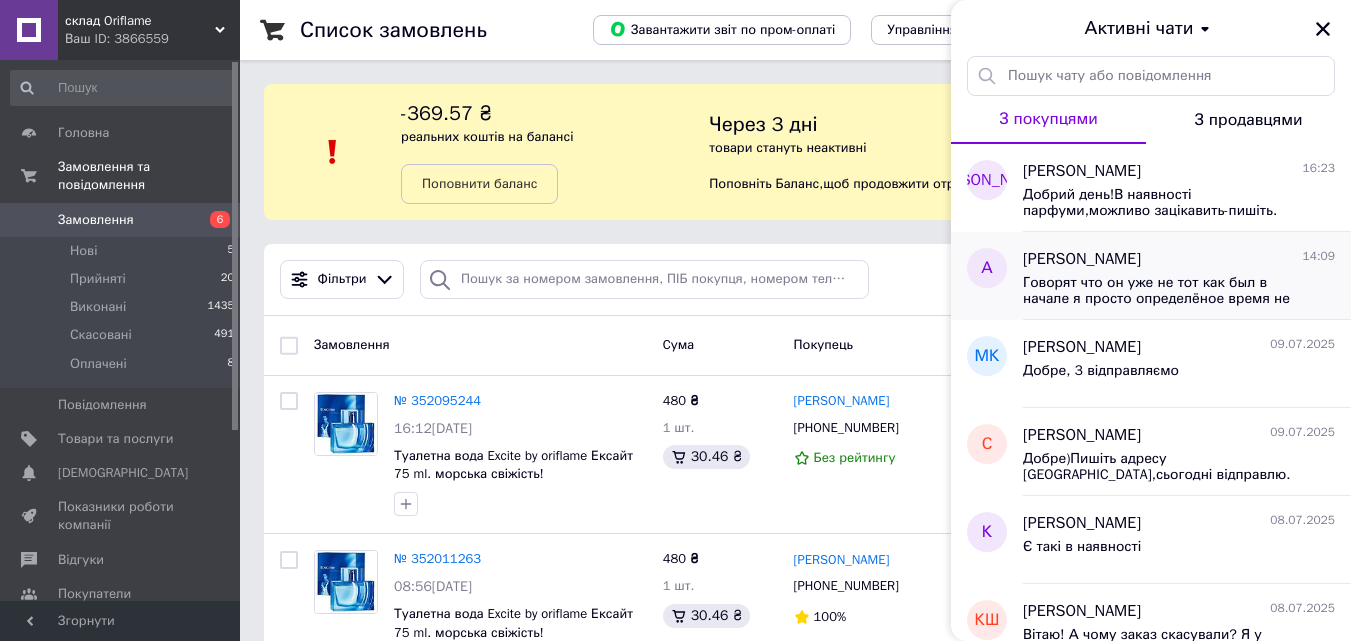 click on "Говорят что он уже не тот как был в начале я просто определёное время не пользуюсь ним." at bounding box center [1165, 291] 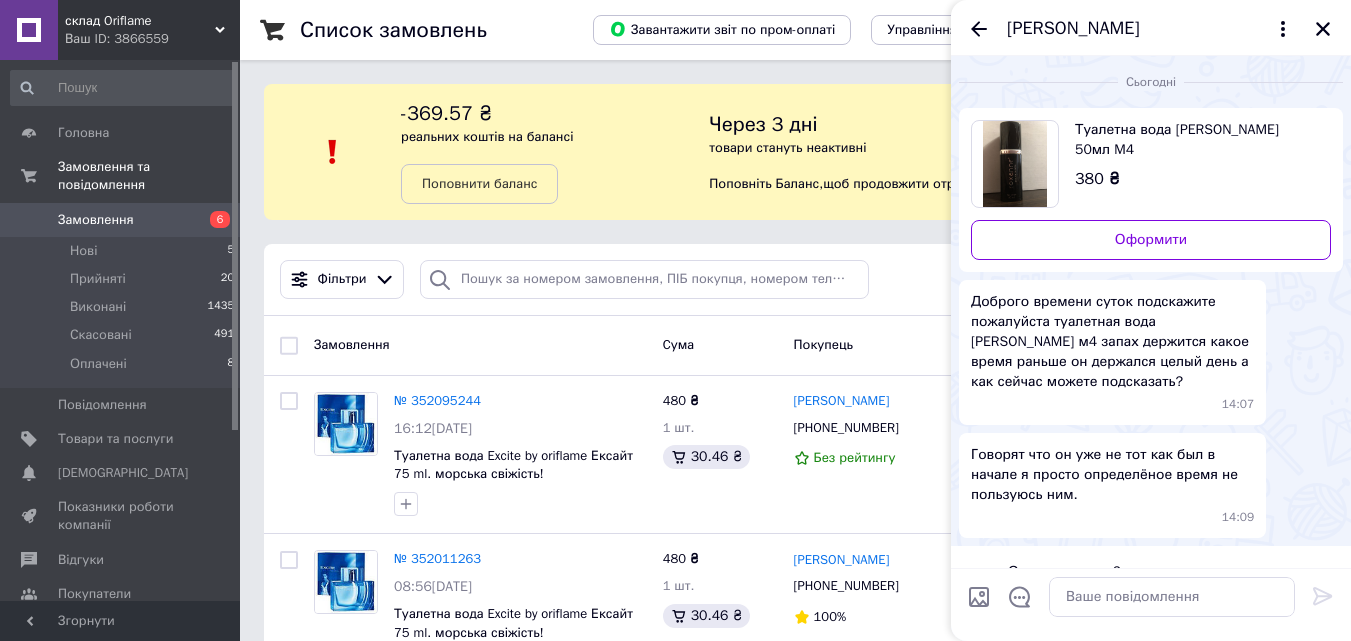 scroll, scrollTop: 51, scrollLeft: 0, axis: vertical 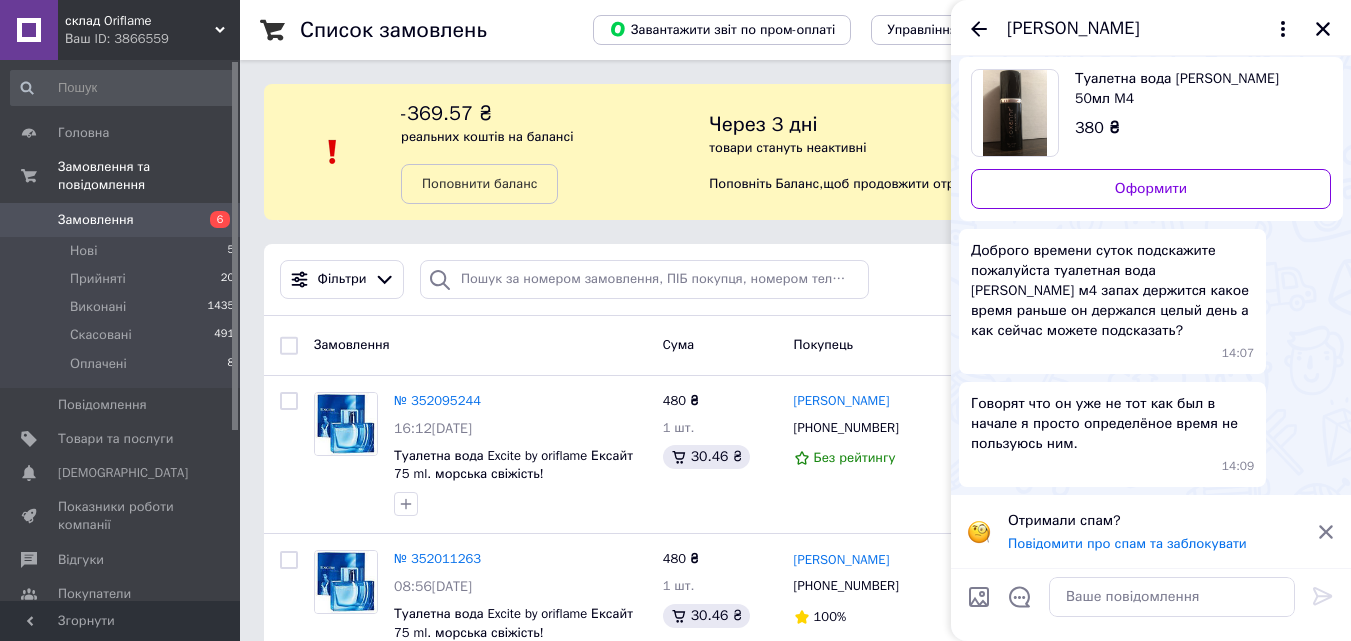 click on "Отримали спам? Повідомити про спам та заблокувати" at bounding box center [1151, 532] 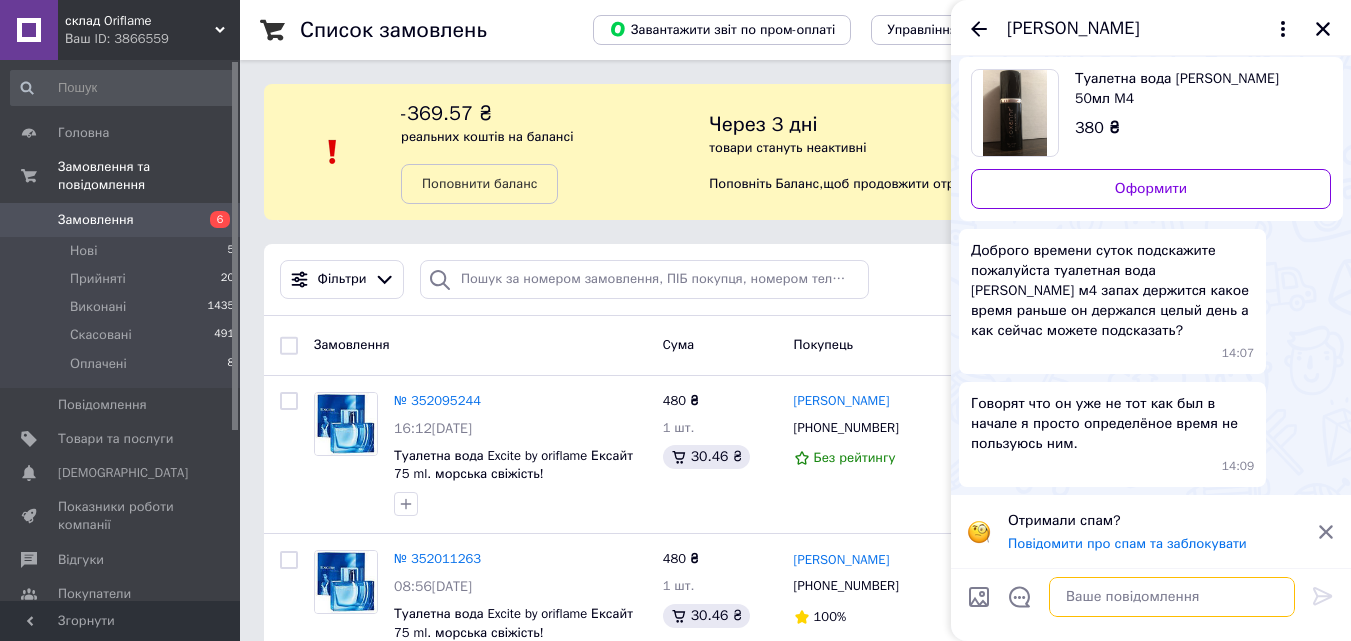 click at bounding box center (1172, 597) 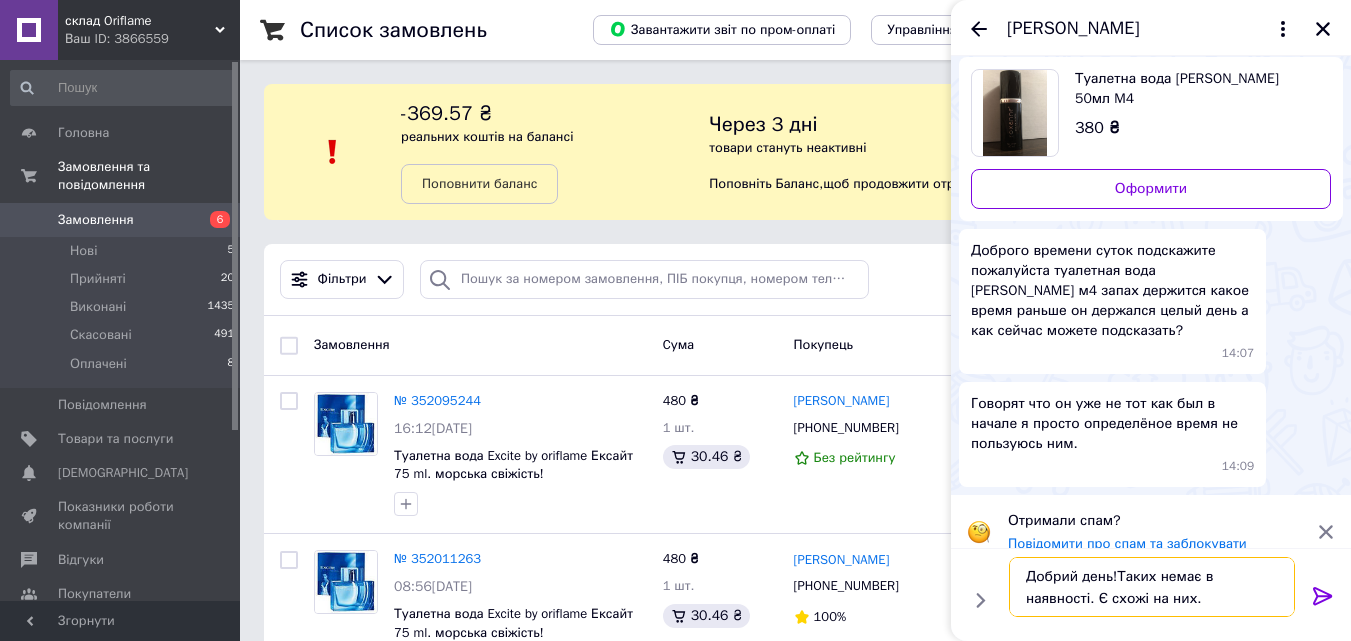 type on "Добрий день!Таких немає в наявності. Є схожі на них." 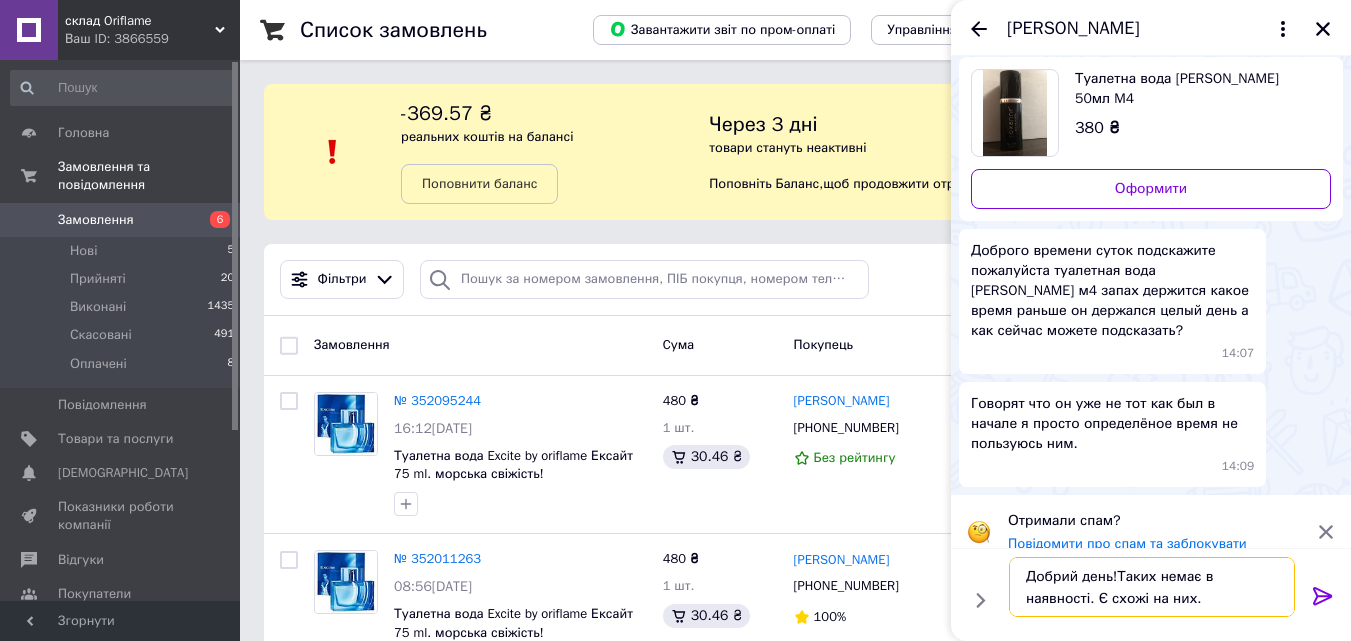 type 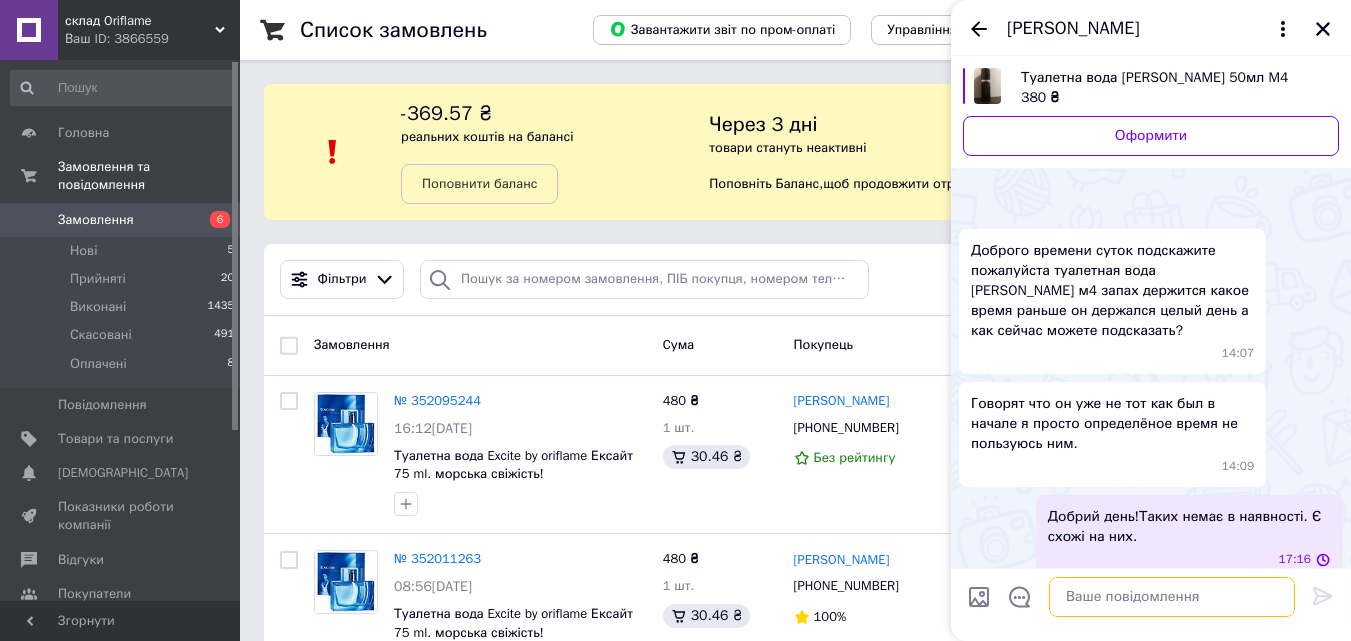 scroll, scrollTop: 71, scrollLeft: 0, axis: vertical 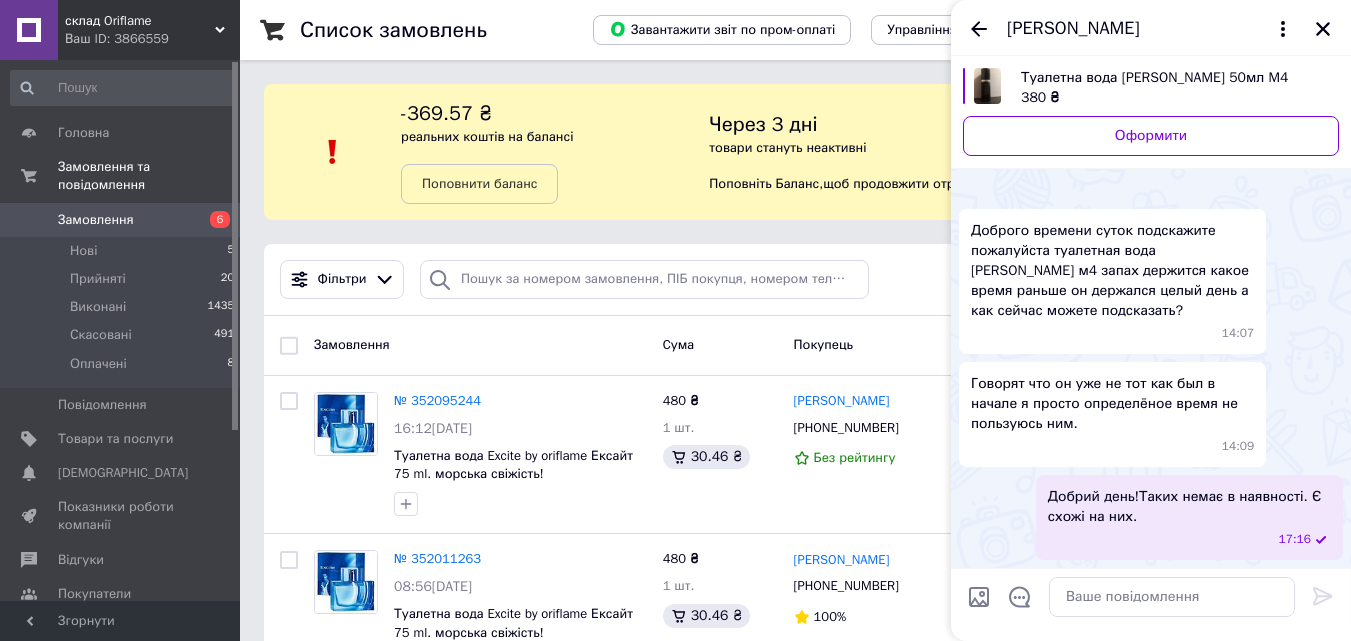 click at bounding box center (979, 597) 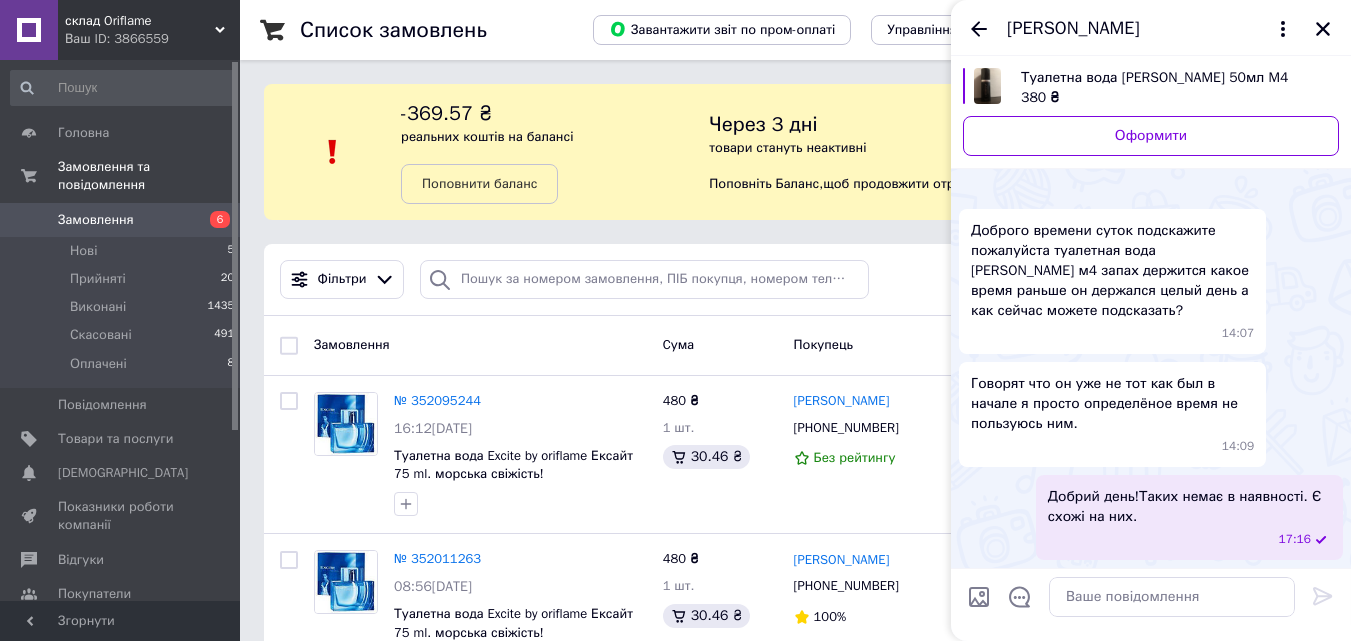 type on "C:\fakepath\Без названия (45).jpg" 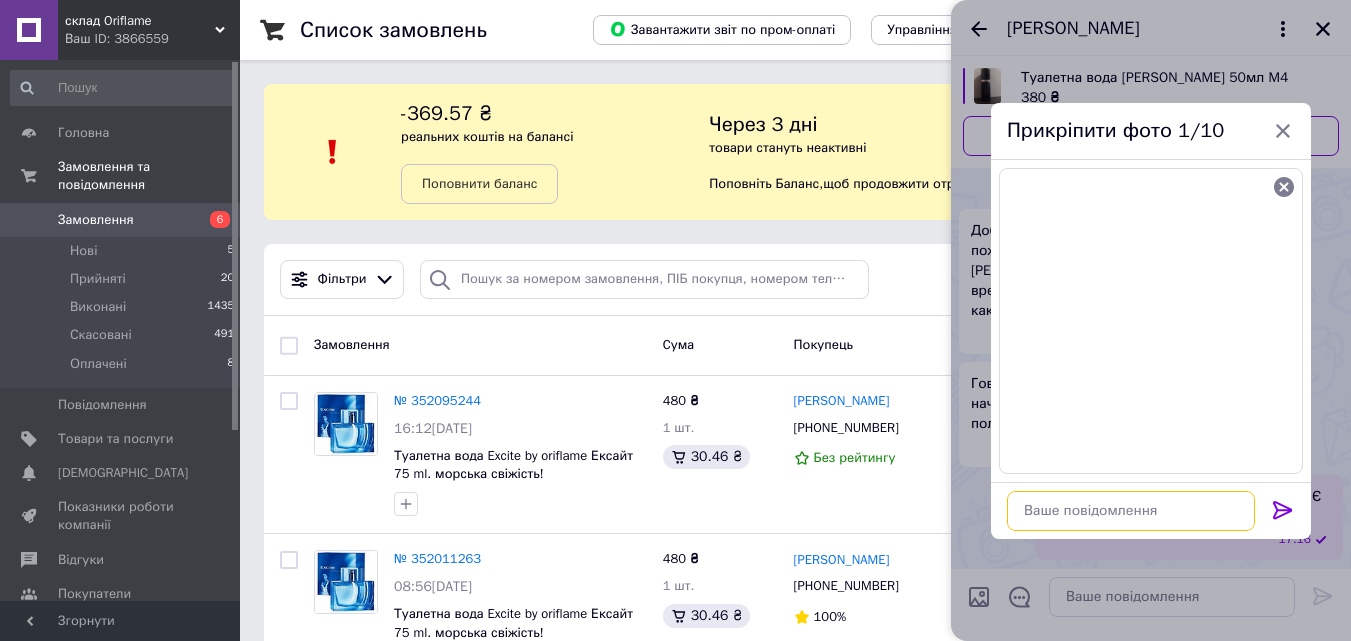 click at bounding box center (1131, 511) 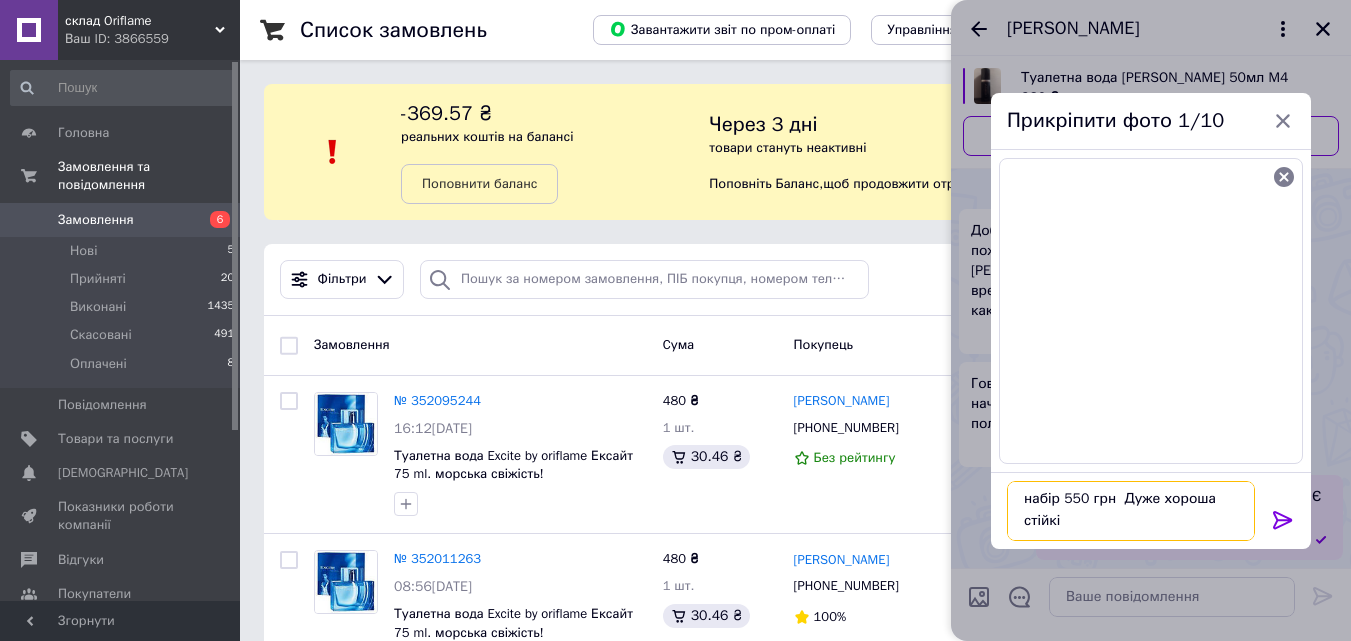 scroll, scrollTop: 2, scrollLeft: 0, axis: vertical 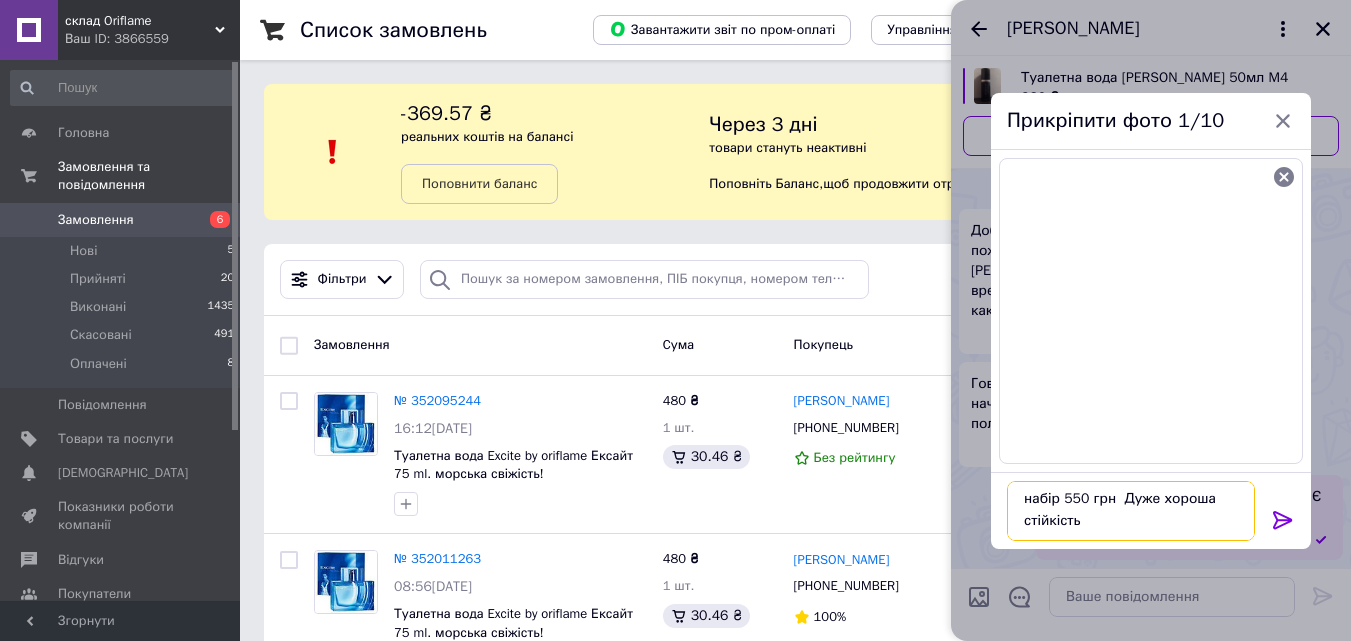 type on "набір 550 грн  Дуже хороша стійкість." 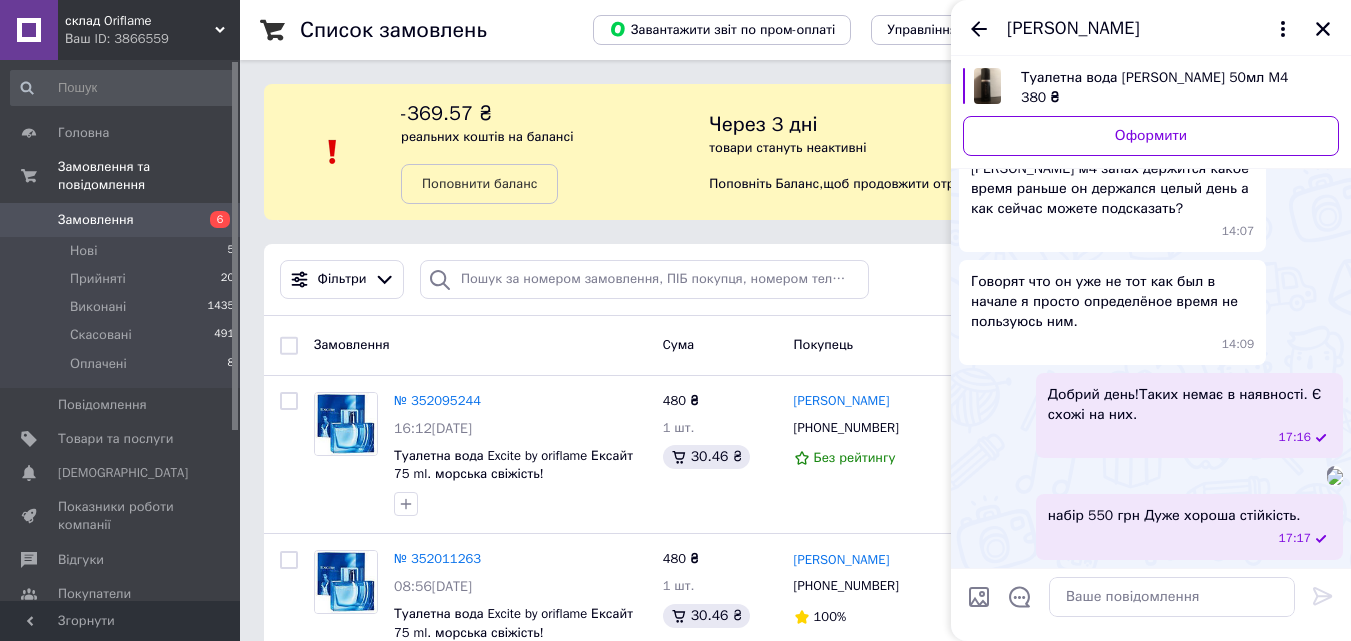 scroll, scrollTop: 327, scrollLeft: 0, axis: vertical 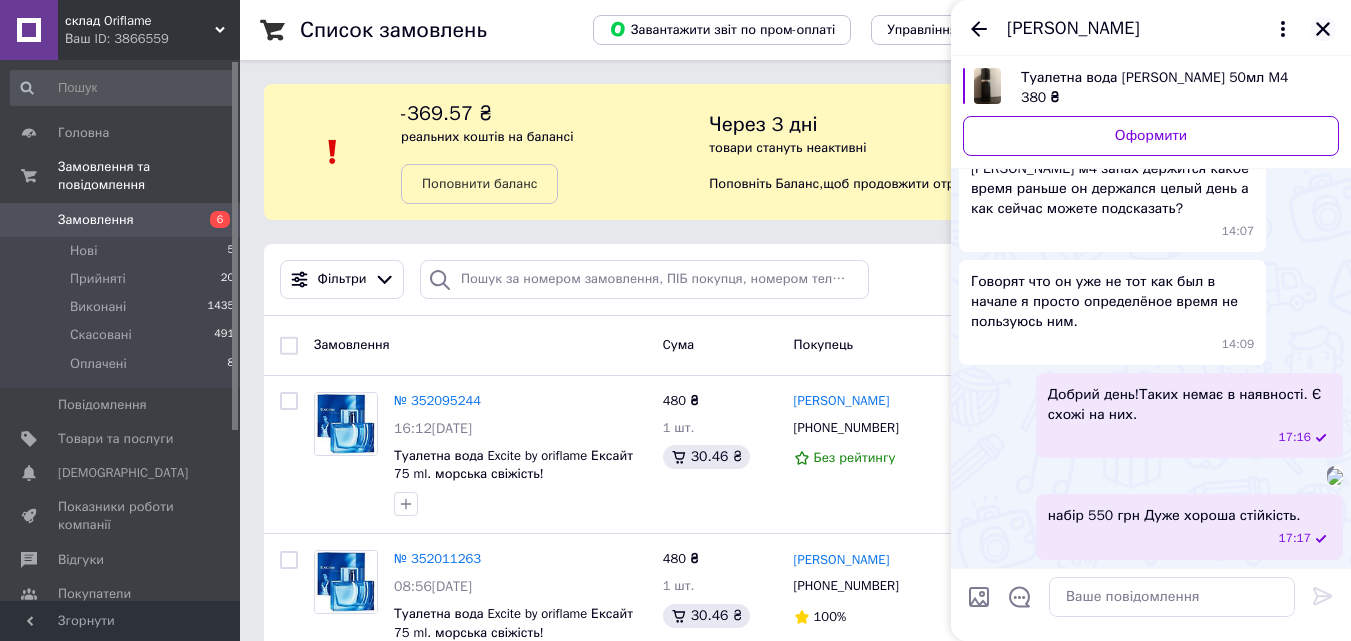 click at bounding box center (1323, 29) 